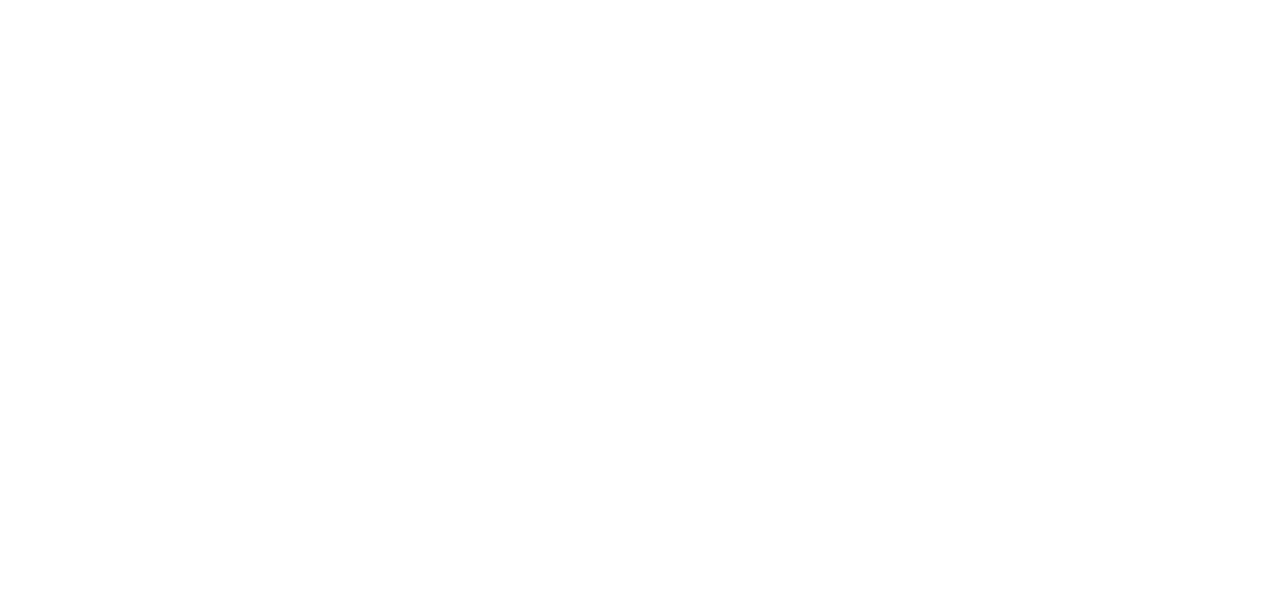 scroll, scrollTop: 0, scrollLeft: 0, axis: both 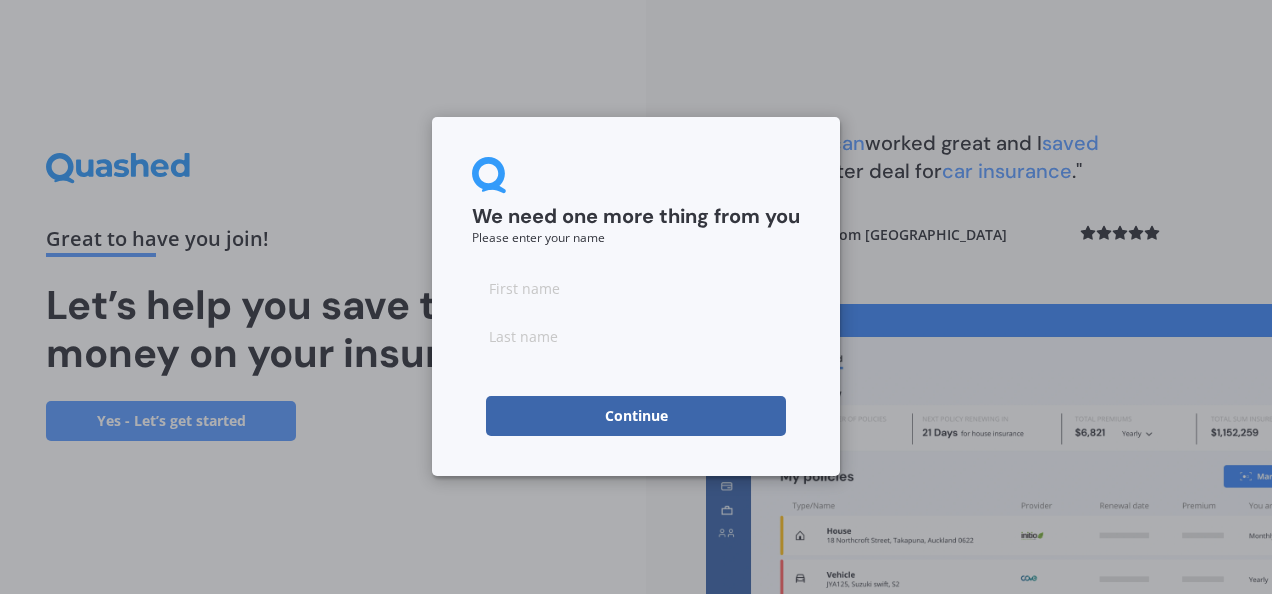 click on "Continue" at bounding box center (636, 416) 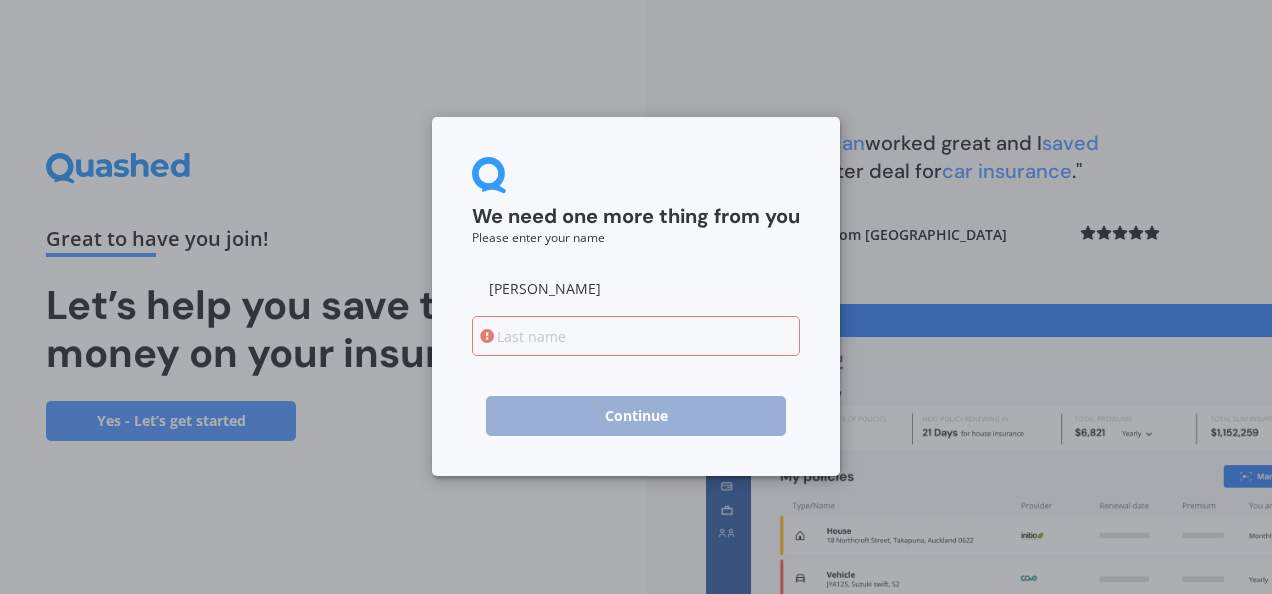 type on "[PERSON_NAME]" 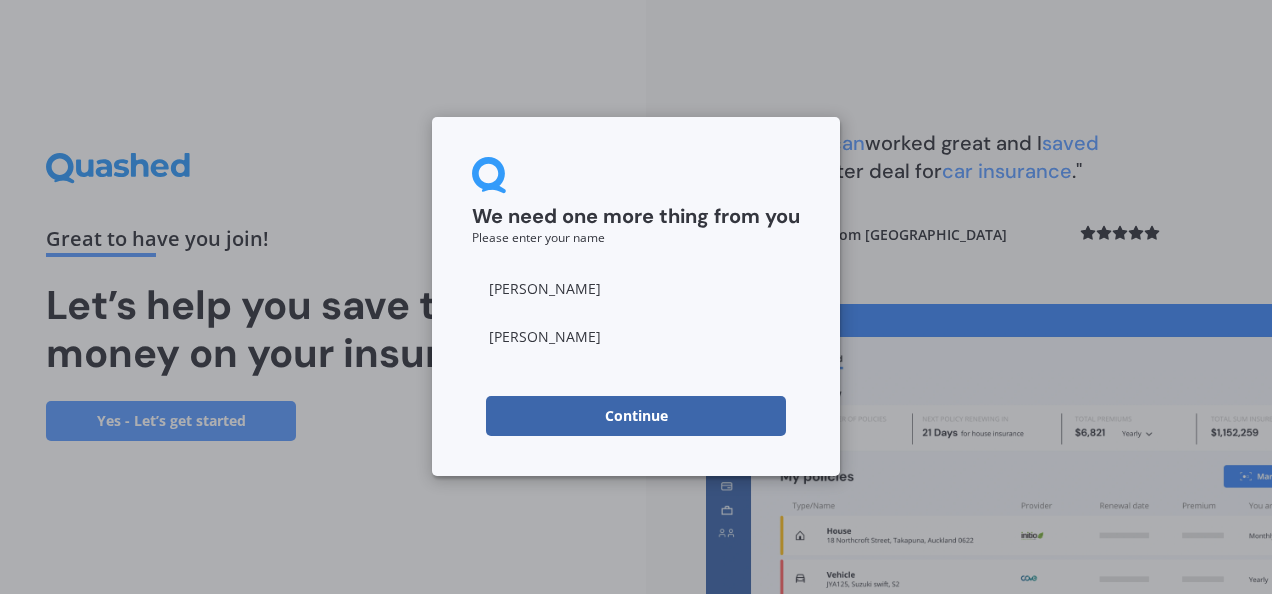 click on "Continue" at bounding box center [636, 416] 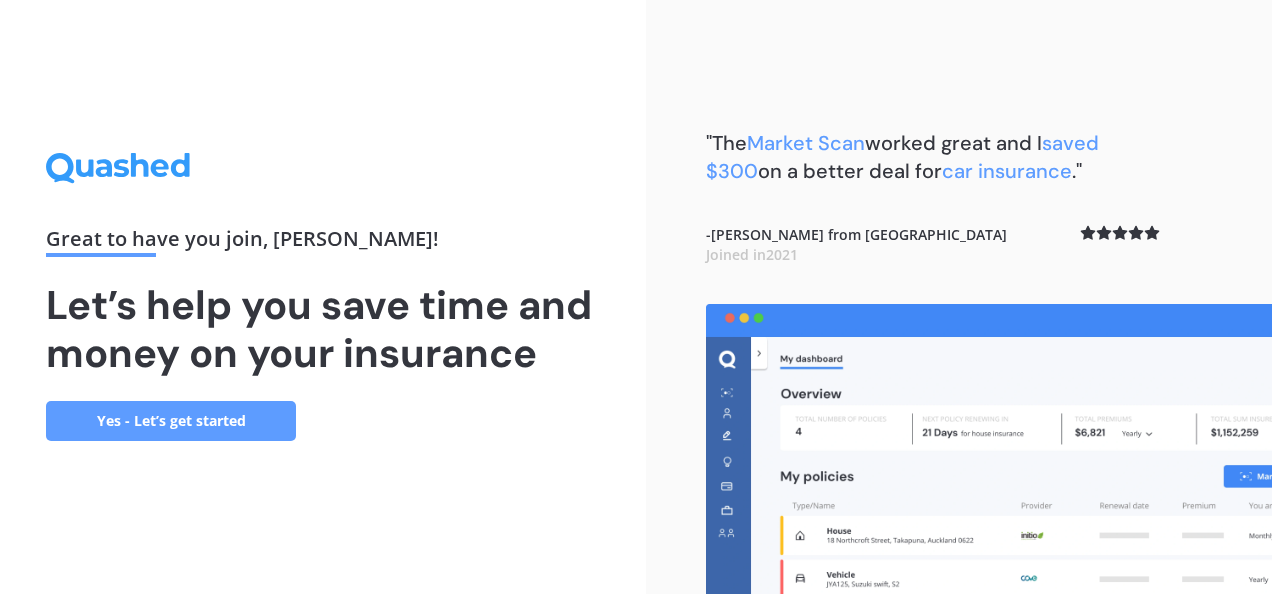 click on "Yes - Let’s get started" at bounding box center [171, 421] 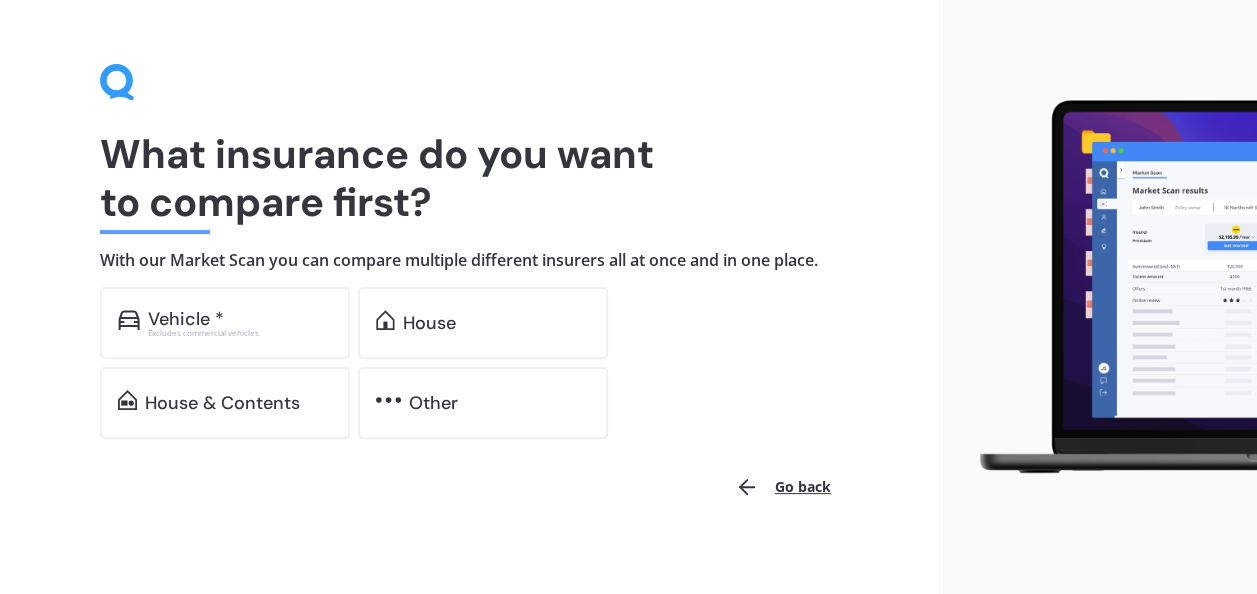 scroll, scrollTop: 52, scrollLeft: 0, axis: vertical 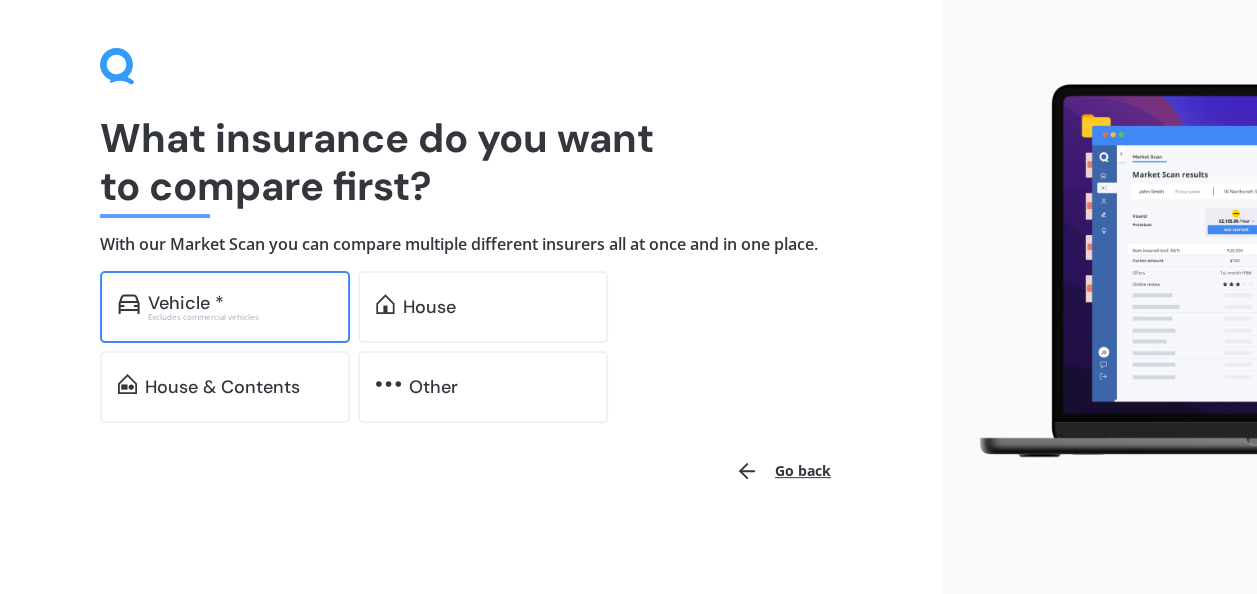 click on "Vehicle *" at bounding box center [240, 303] 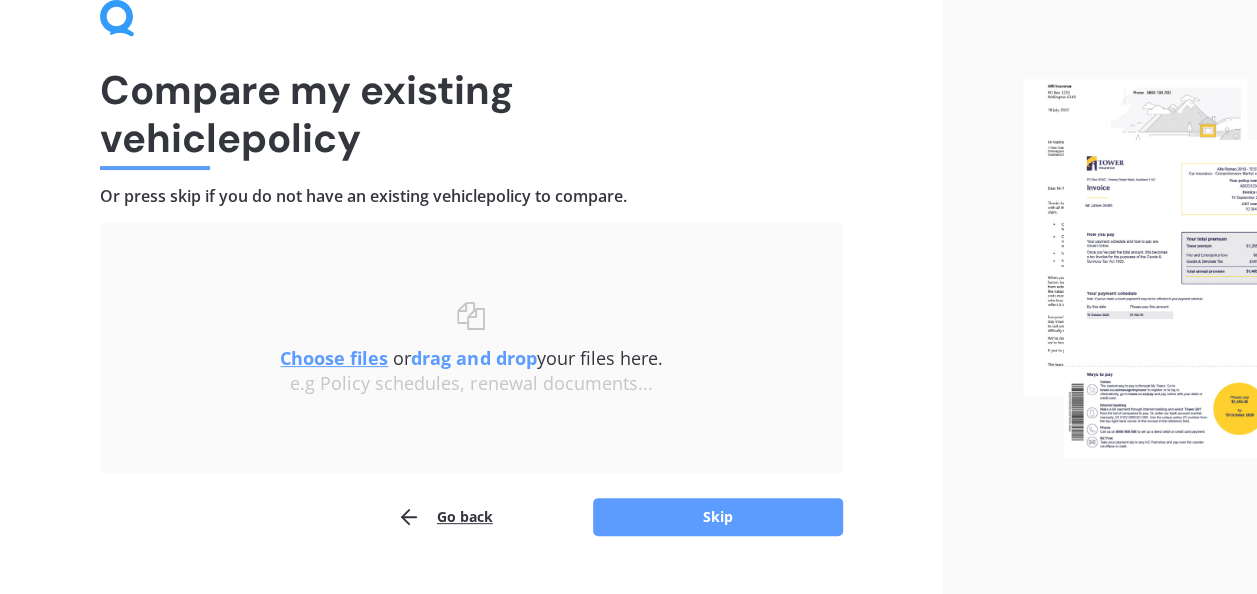 scroll, scrollTop: 142, scrollLeft: 0, axis: vertical 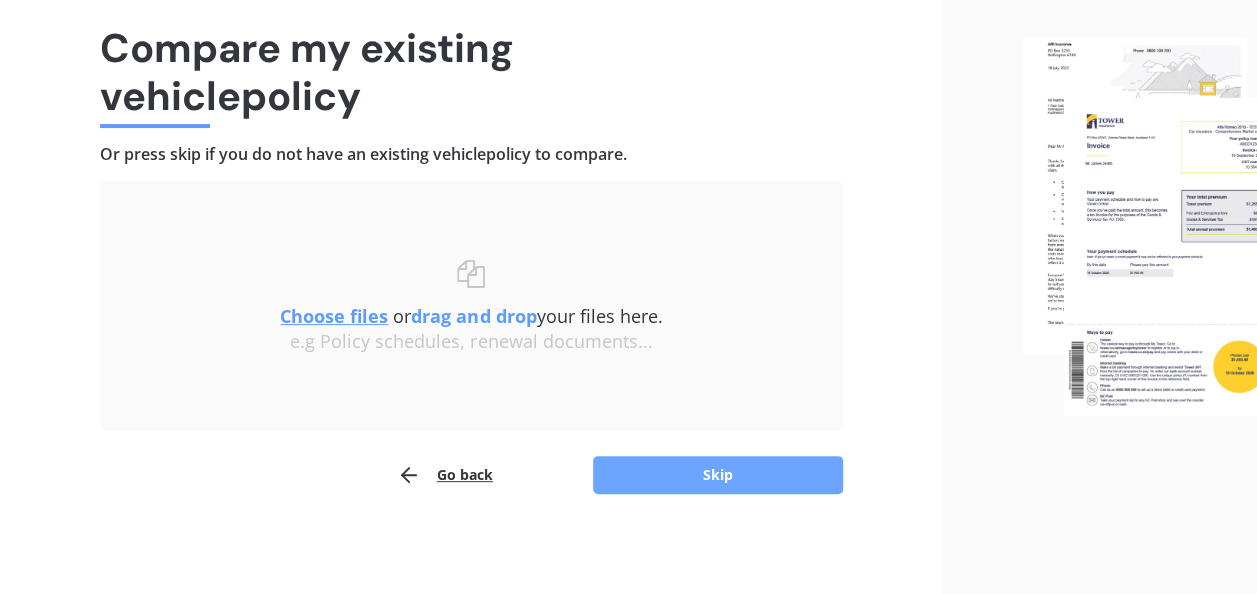 click on "Skip" at bounding box center [718, 475] 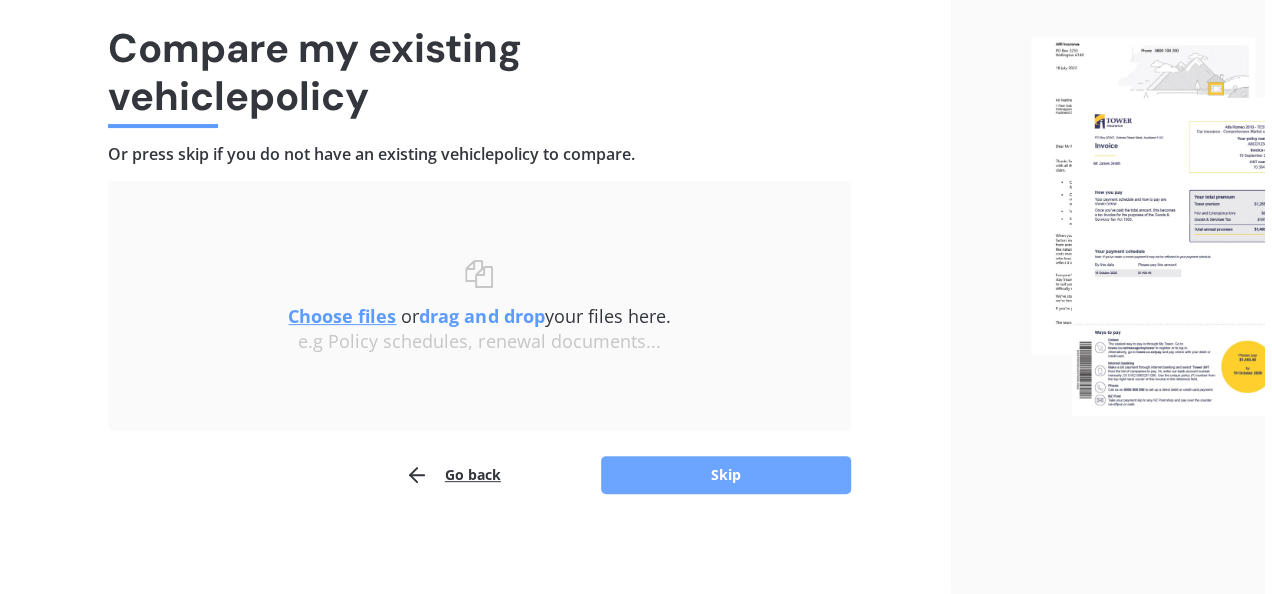 scroll, scrollTop: 0, scrollLeft: 0, axis: both 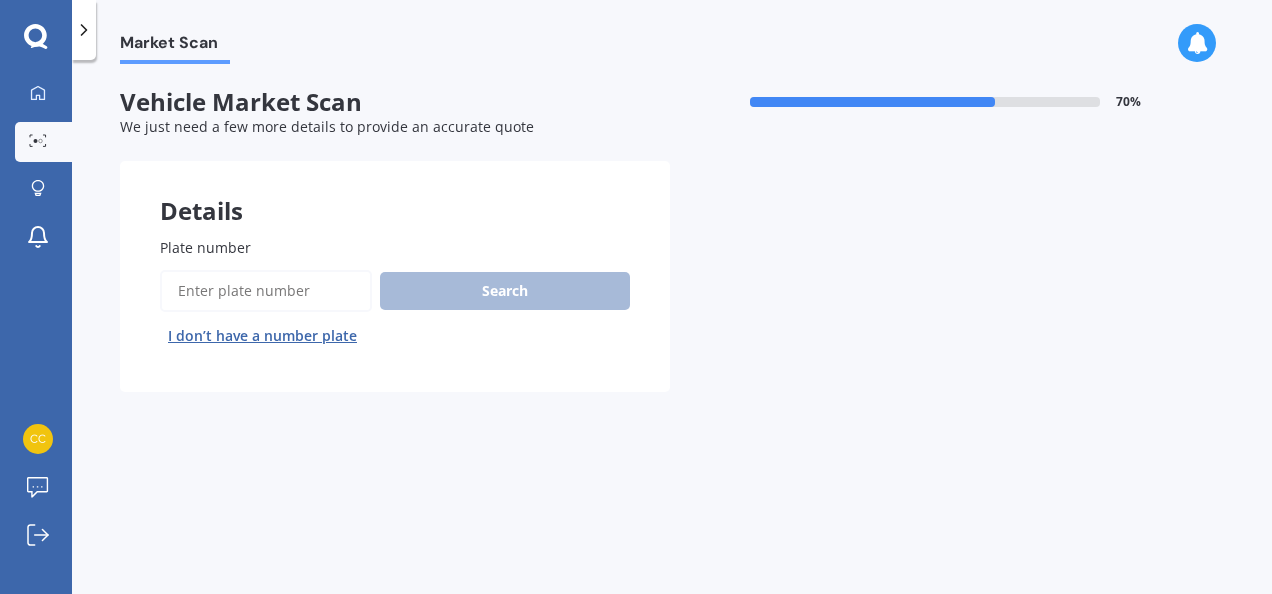 click on "Plate number" at bounding box center (266, 291) 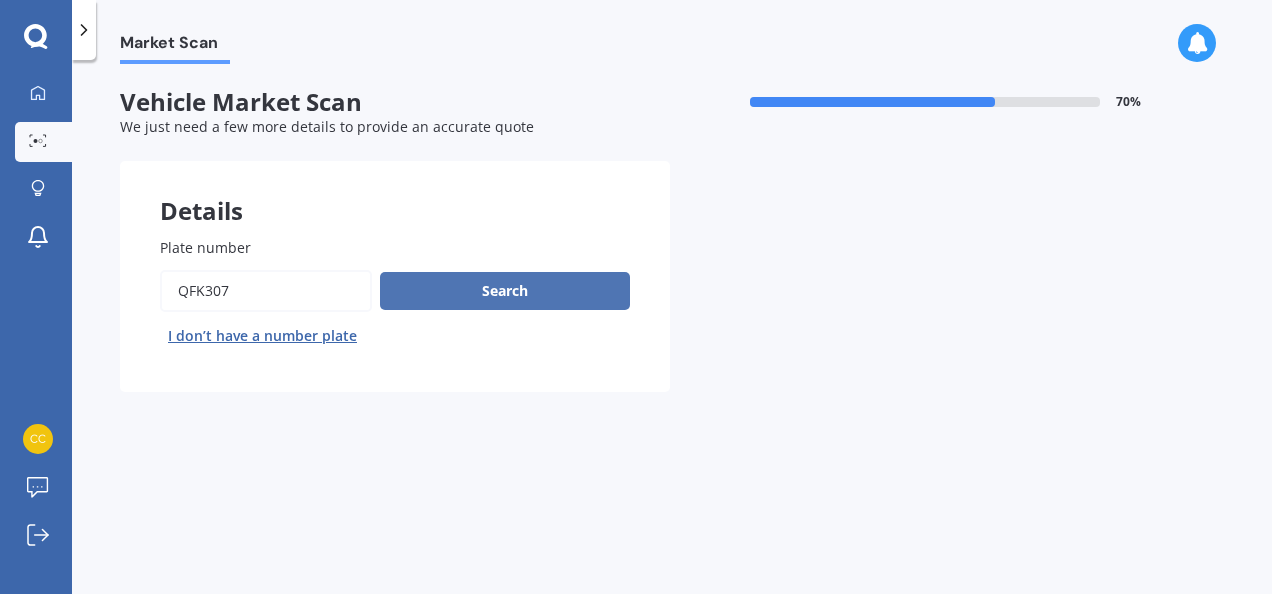type on "qfk307" 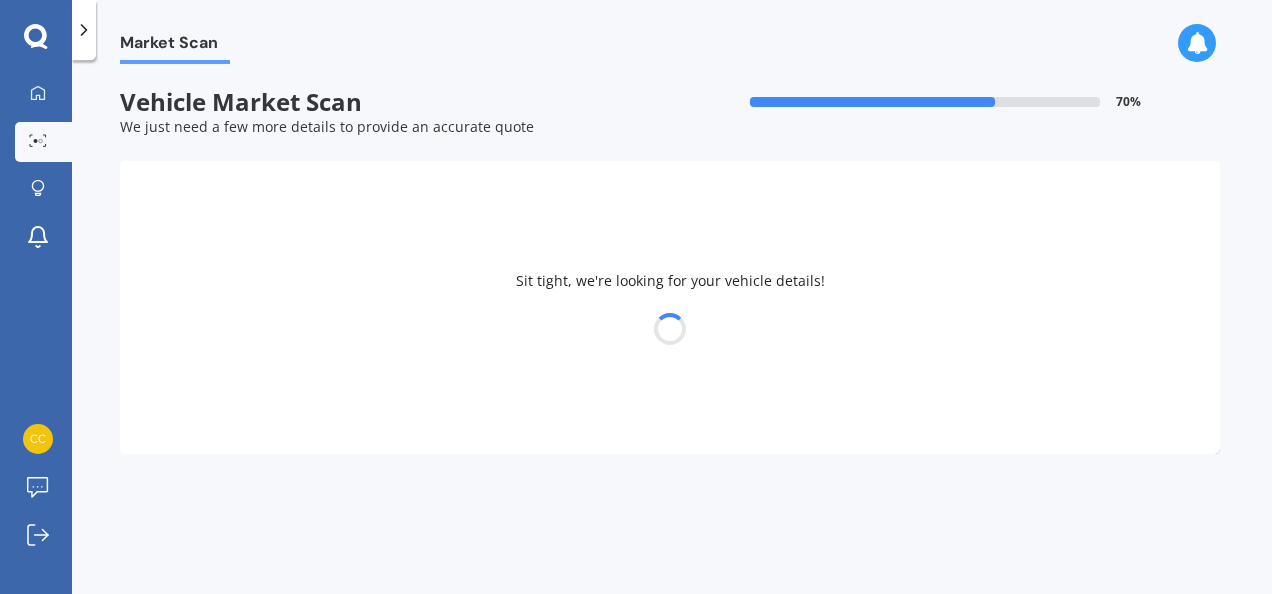 select on "HONDA" 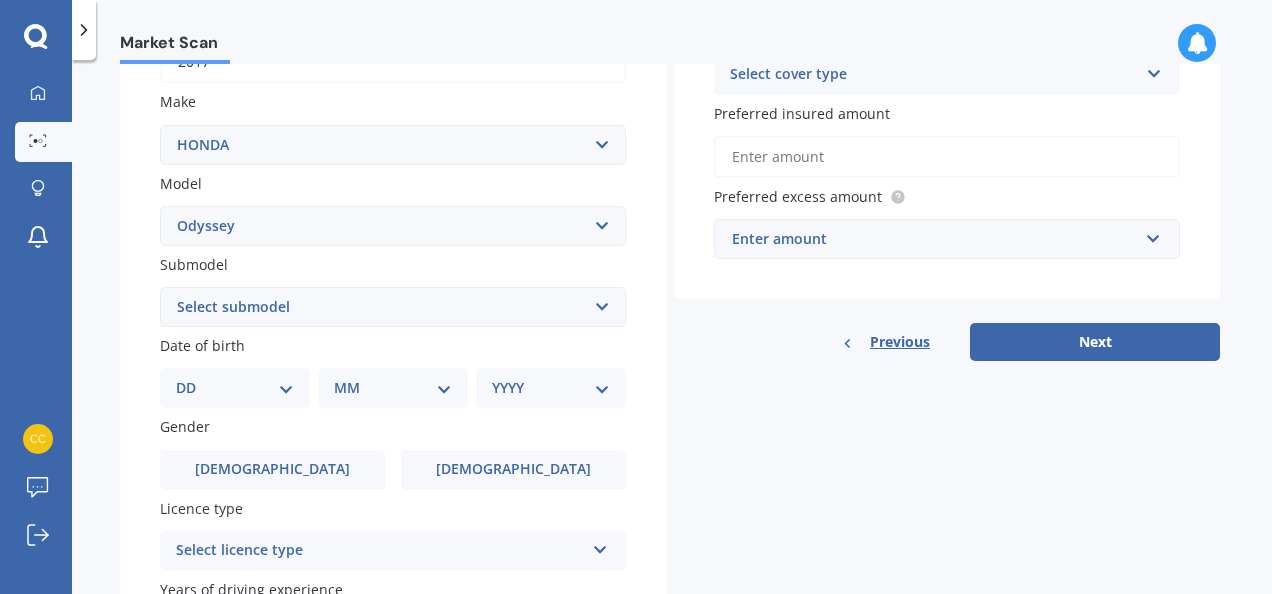 scroll, scrollTop: 400, scrollLeft: 0, axis: vertical 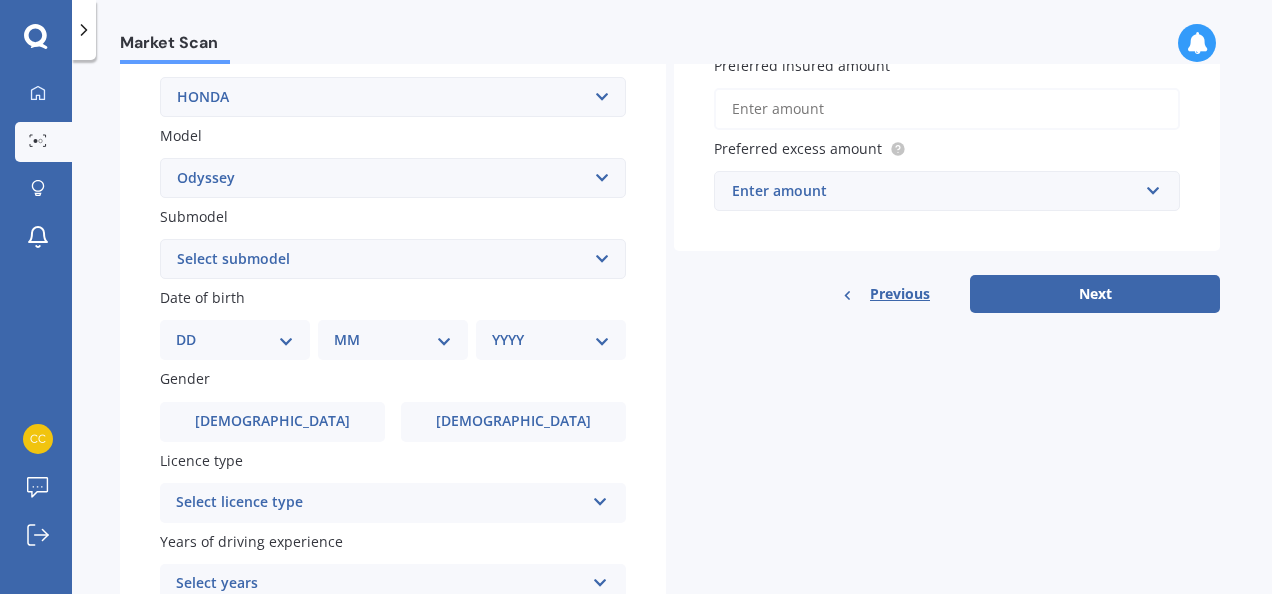 click on "Select submodel (all other) 2.2 litre 2.3 litre 2.4 litre L S V6 3.0 litre" at bounding box center [393, 259] 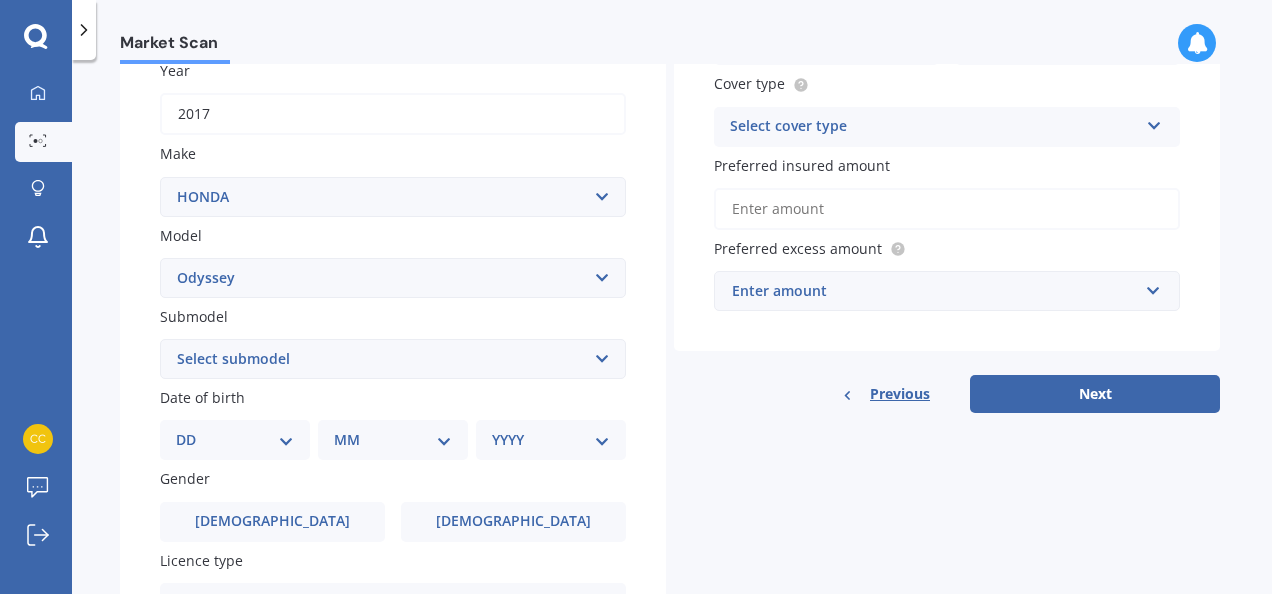 scroll, scrollTop: 400, scrollLeft: 0, axis: vertical 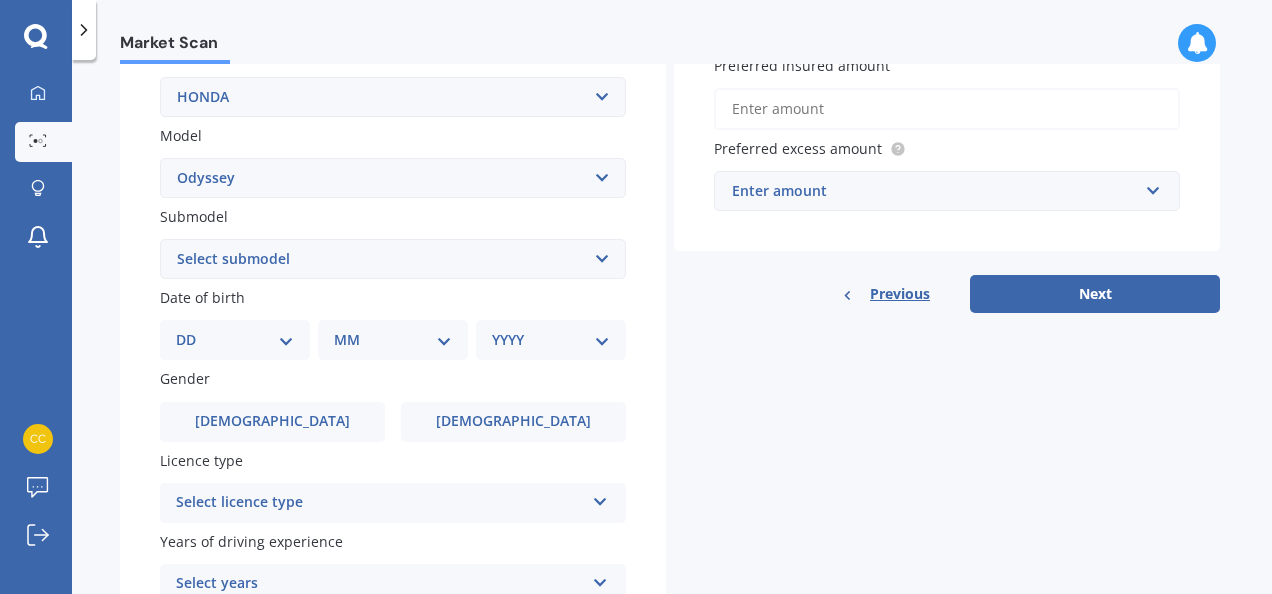 click on "Select submodel (all other) 2.2 litre 2.3 litre 2.4 litre L S V6 3.0 litre" at bounding box center (393, 259) 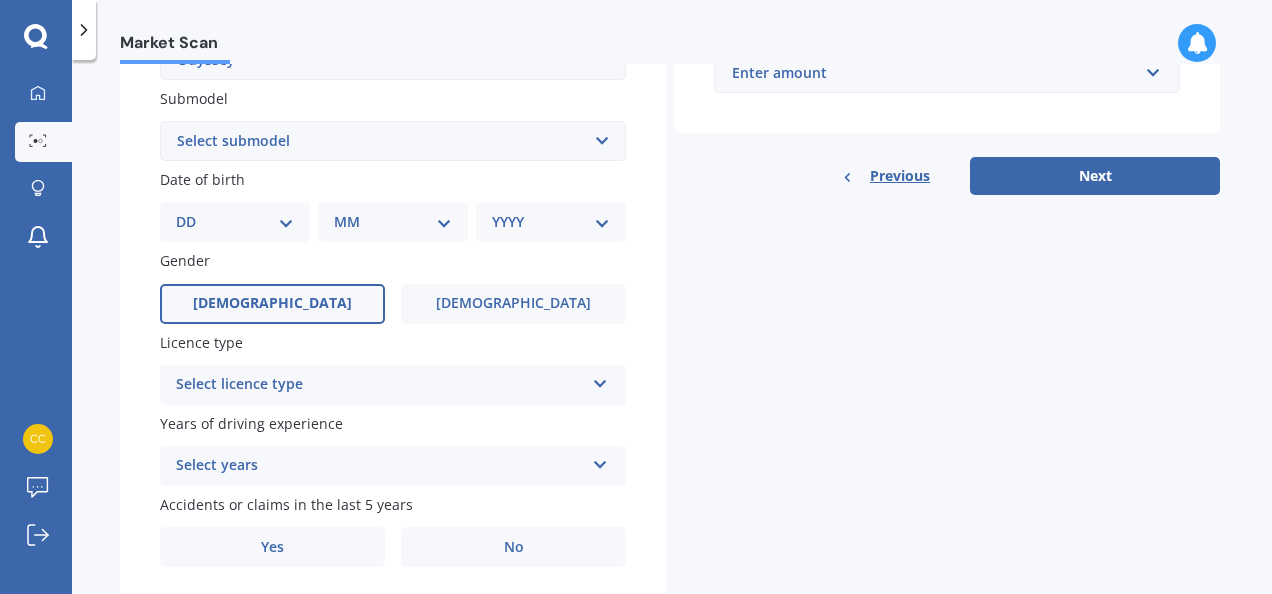 scroll, scrollTop: 486, scrollLeft: 0, axis: vertical 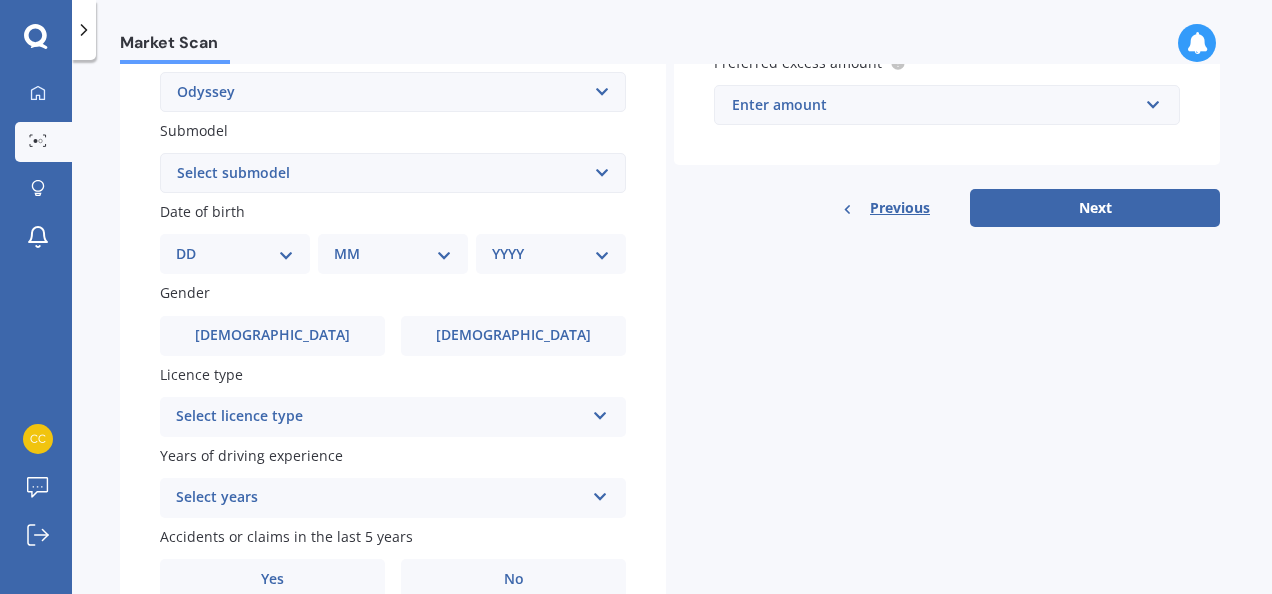click on "DD 01 02 03 04 05 06 07 08 09 10 11 12 13 14 15 16 17 18 19 20 21 22 23 24 25 26 27 28 29 30 31" at bounding box center (235, 254) 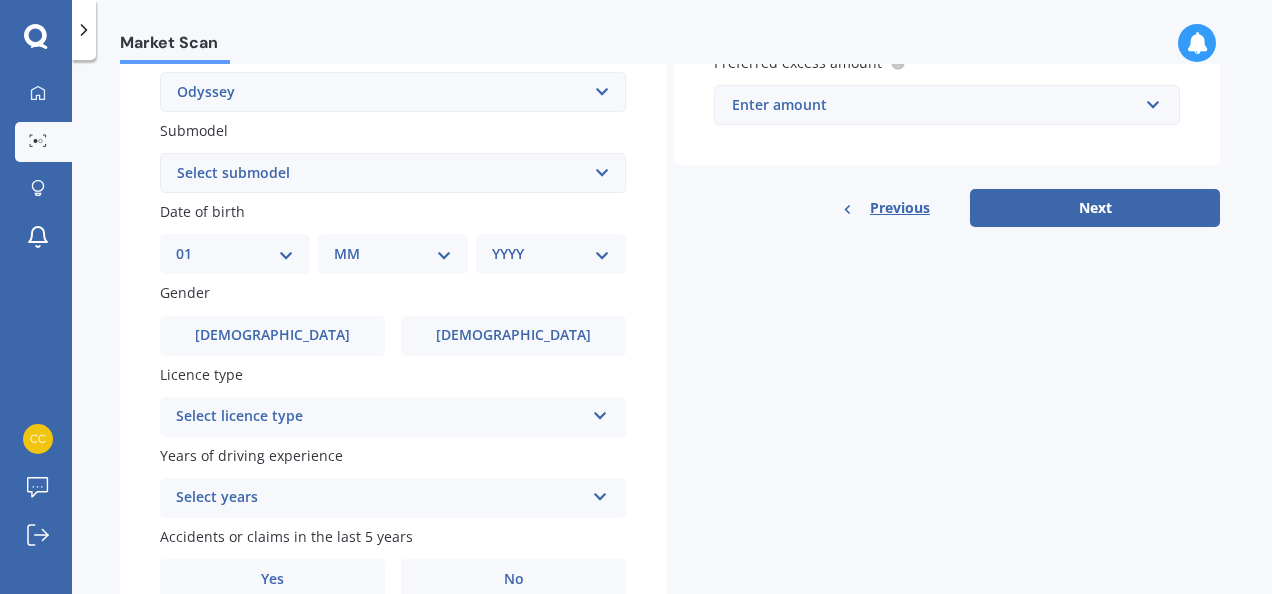 click on "DD 01 02 03 04 05 06 07 08 09 10 11 12 13 14 15 16 17 18 19 20 21 22 23 24 25 26 27 28 29 30 31" at bounding box center [235, 254] 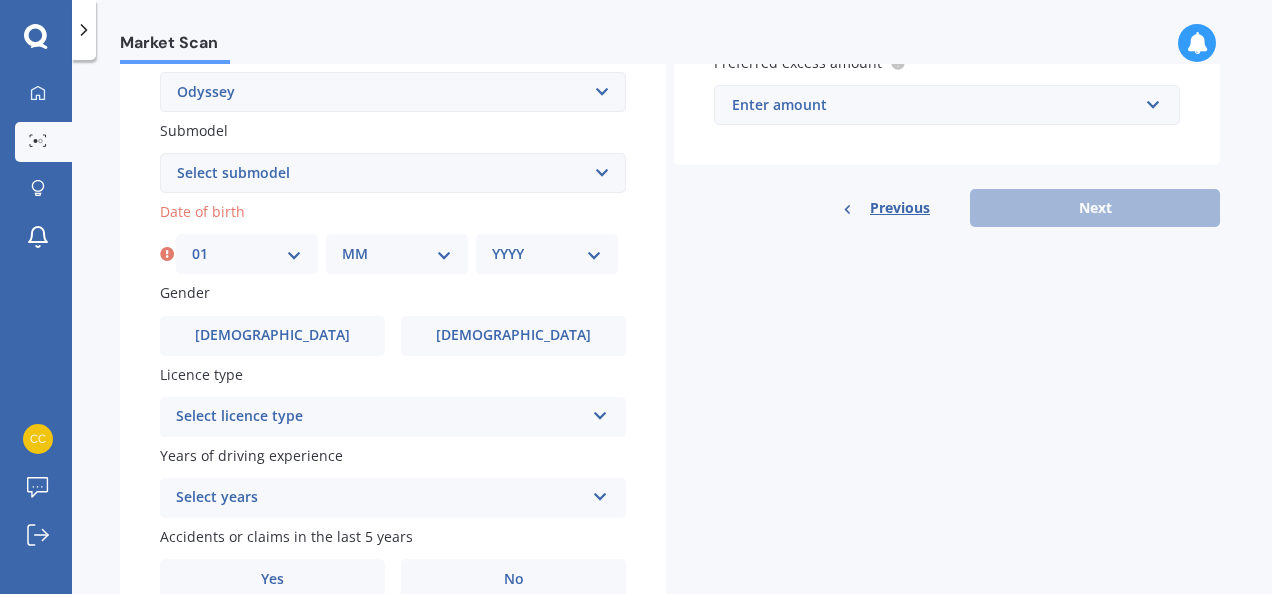 click on "MM 01 02 03 04 05 06 07 08 09 10 11 12" at bounding box center [397, 254] 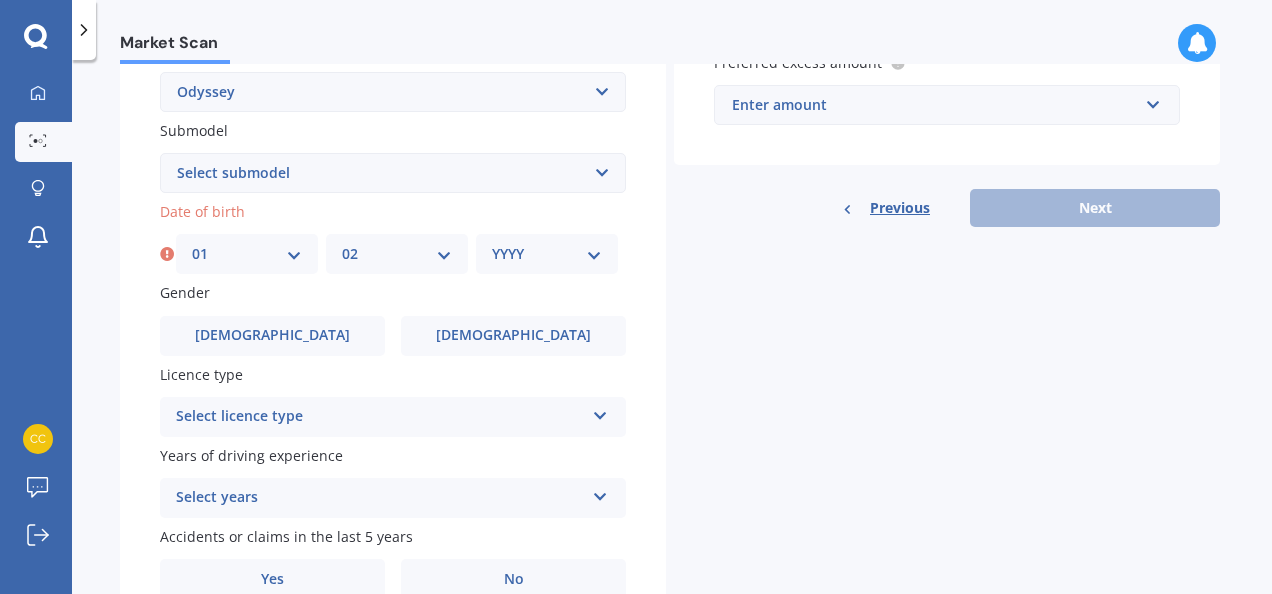 click on "MM 01 02 03 04 05 06 07 08 09 10 11 12" at bounding box center (397, 254) 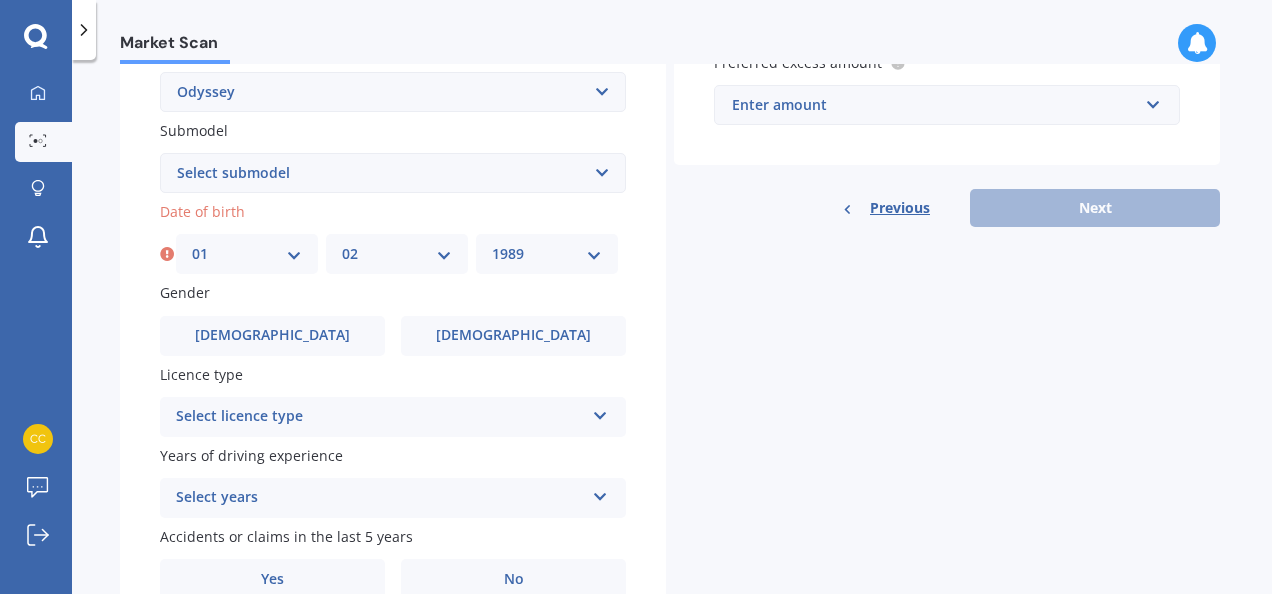 click on "YYYY 2025 2024 2023 2022 2021 2020 2019 2018 2017 2016 2015 2014 2013 2012 2011 2010 2009 2008 2007 2006 2005 2004 2003 2002 2001 2000 1999 1998 1997 1996 1995 1994 1993 1992 1991 1990 1989 1988 1987 1986 1985 1984 1983 1982 1981 1980 1979 1978 1977 1976 1975 1974 1973 1972 1971 1970 1969 1968 1967 1966 1965 1964 1963 1962 1961 1960 1959 1958 1957 1956 1955 1954 1953 1952 1951 1950 1949 1948 1947 1946 1945 1944 1943 1942 1941 1940 1939 1938 1937 1936 1935 1934 1933 1932 1931 1930 1929 1928 1927 1926" at bounding box center (547, 254) 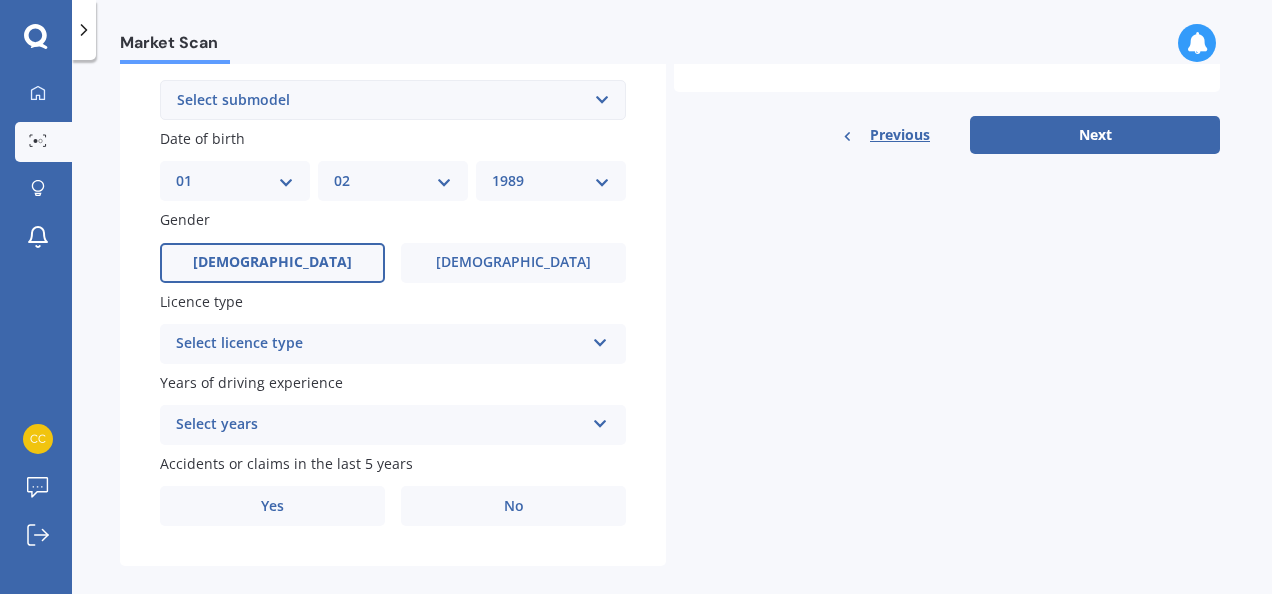 scroll, scrollTop: 586, scrollLeft: 0, axis: vertical 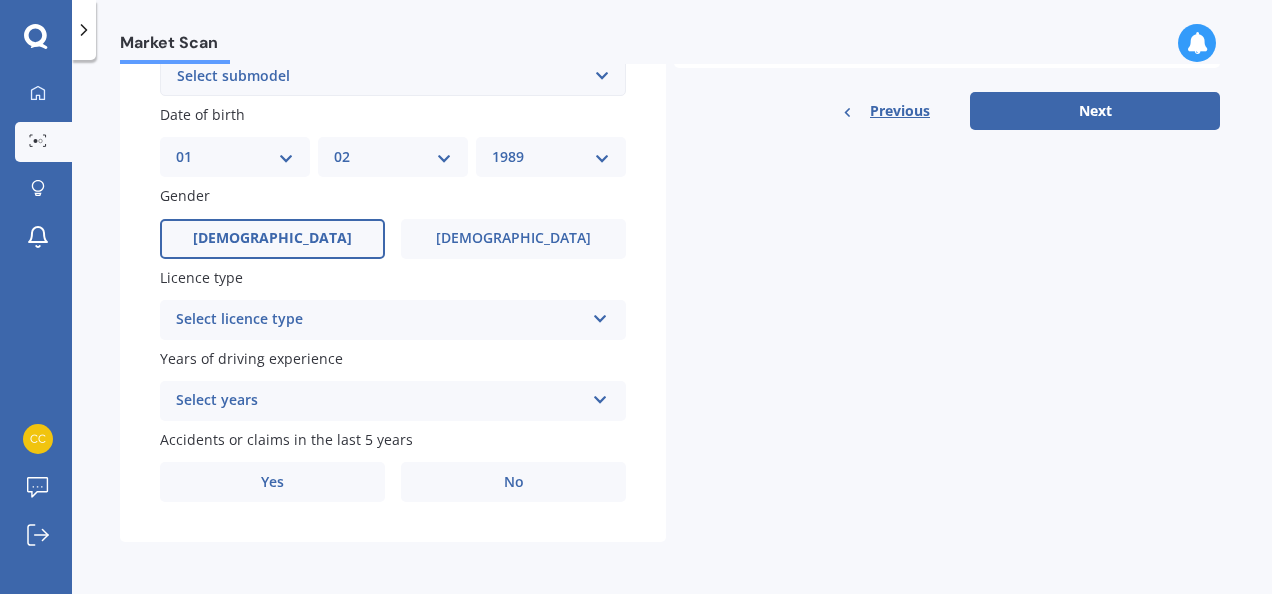 click on "[DEMOGRAPHIC_DATA]" at bounding box center [272, 239] 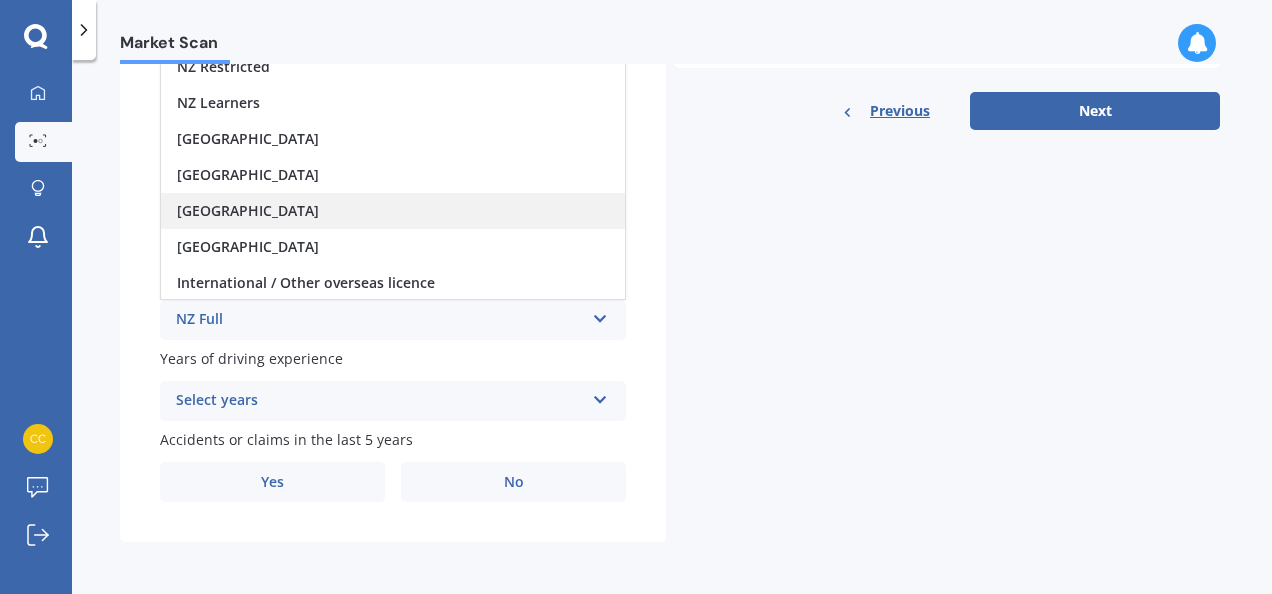 scroll, scrollTop: 486, scrollLeft: 0, axis: vertical 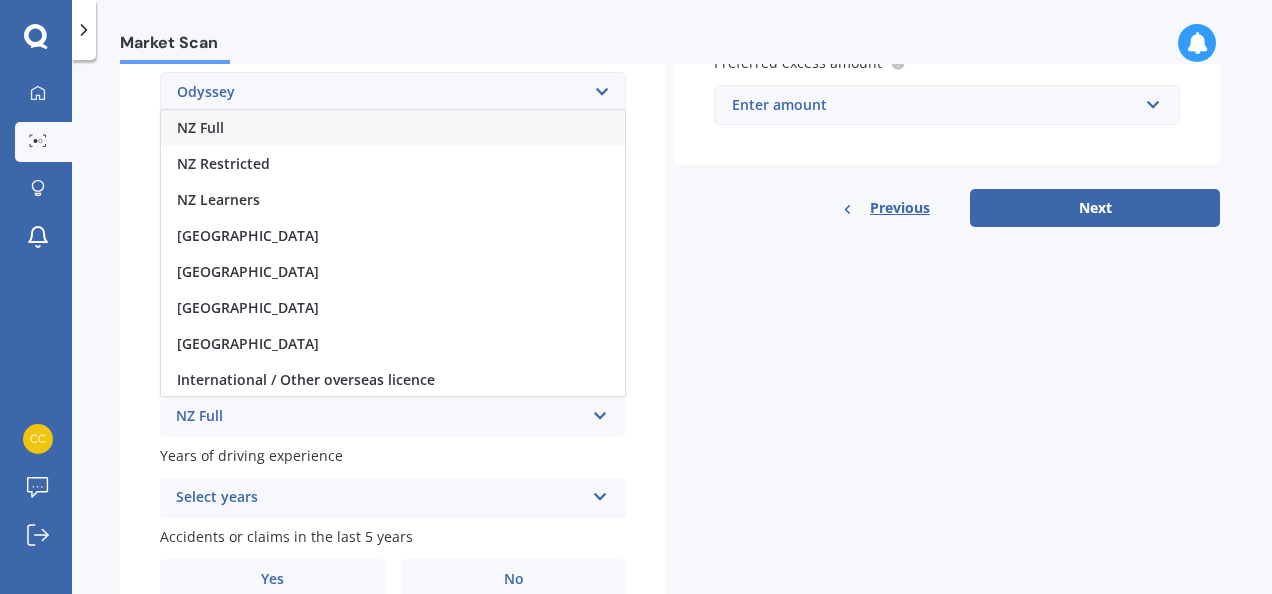 click on "NZ Full" at bounding box center (393, 128) 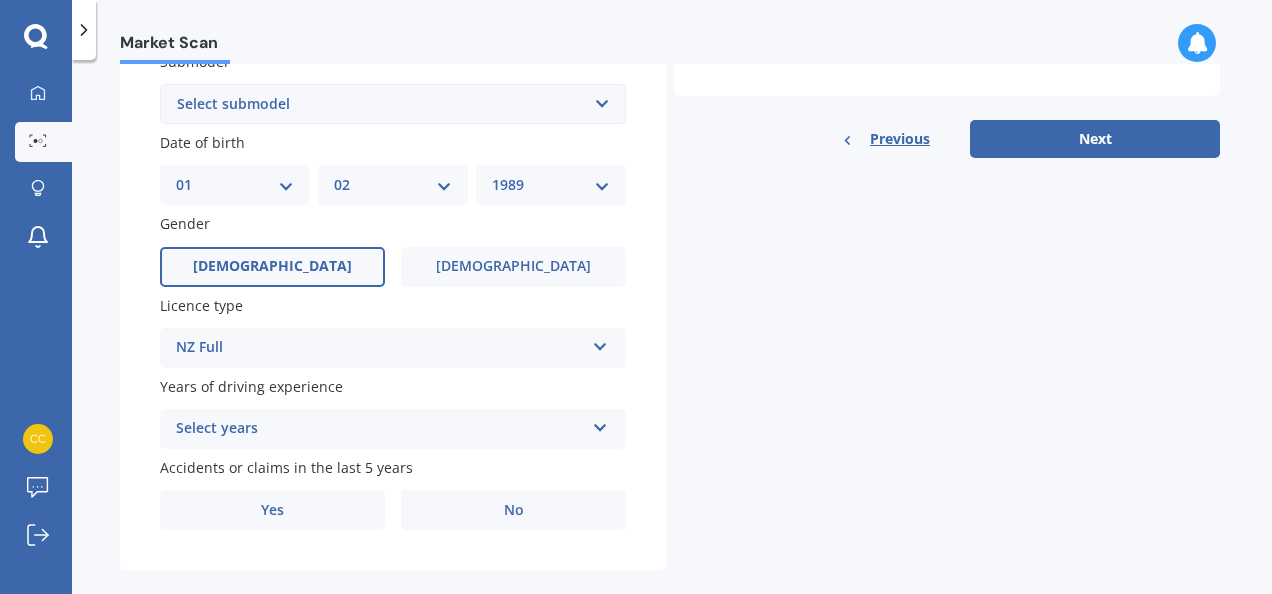 scroll, scrollTop: 586, scrollLeft: 0, axis: vertical 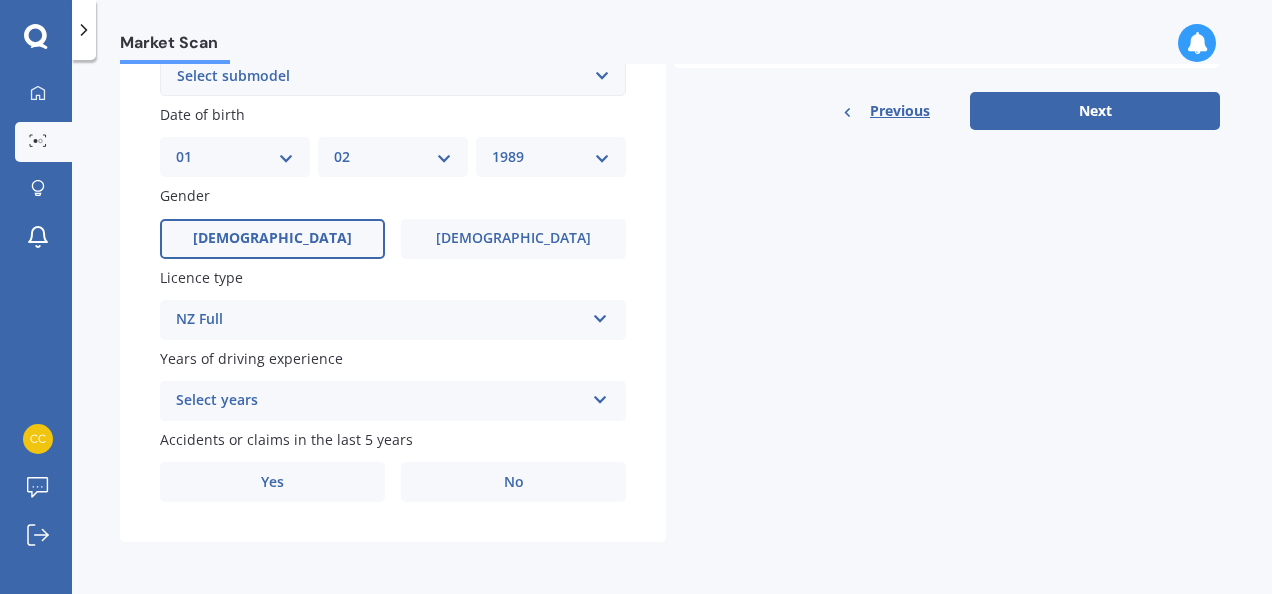 click on "Select years" at bounding box center [380, 401] 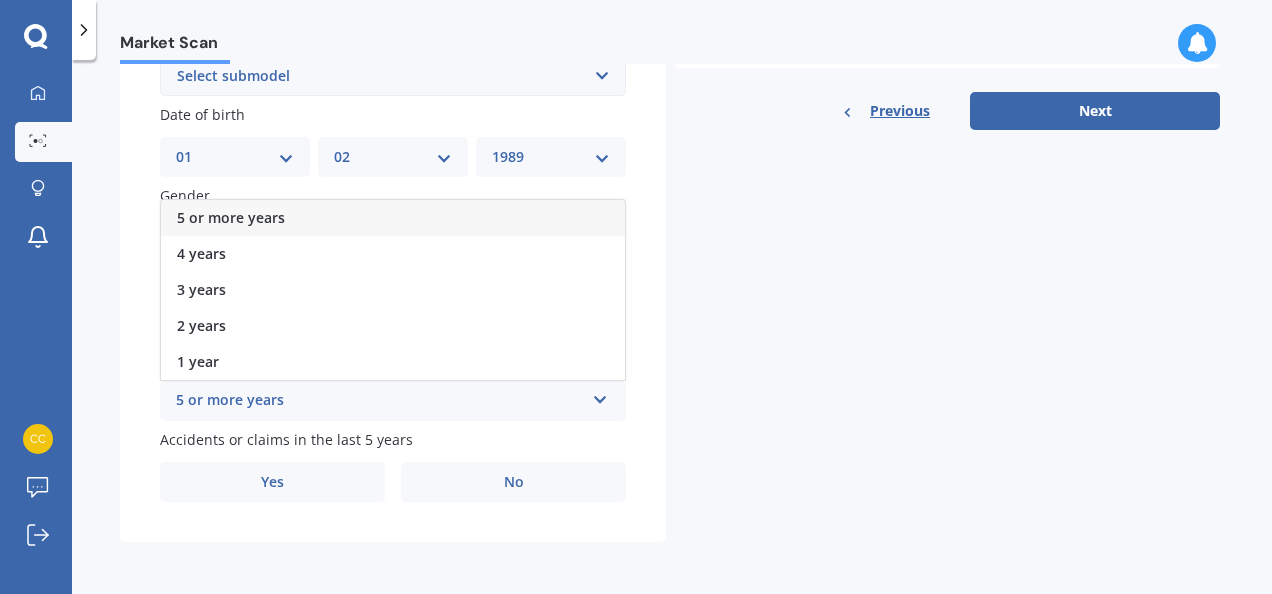 click on "5 or more years" at bounding box center [231, 217] 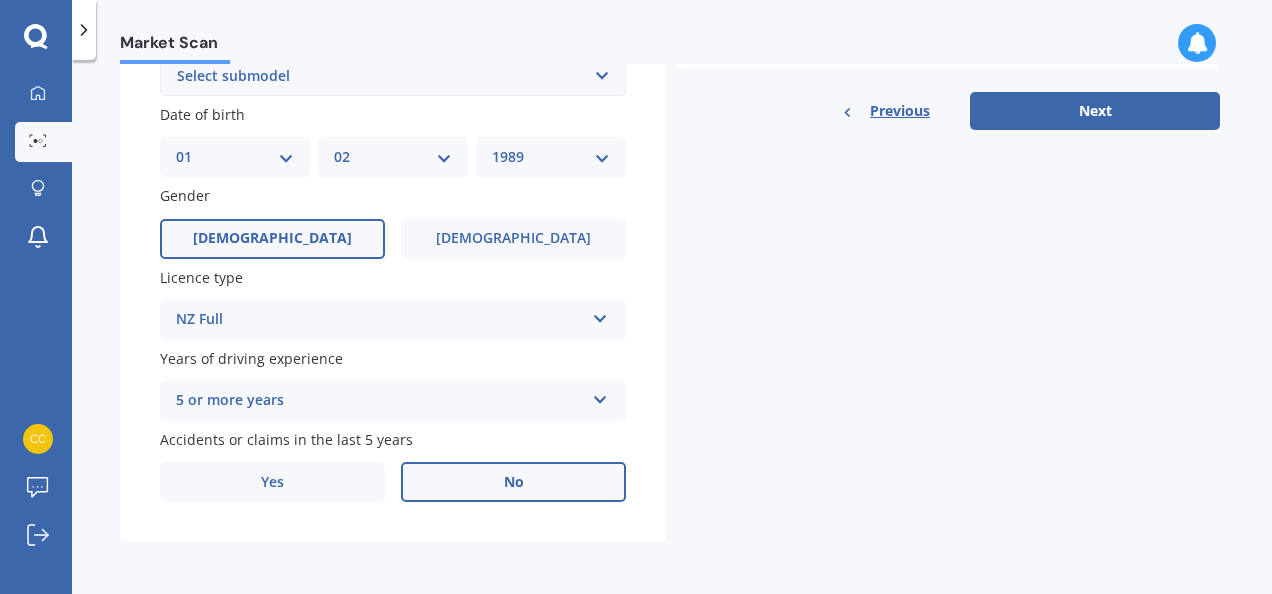 click on "No" at bounding box center (513, 482) 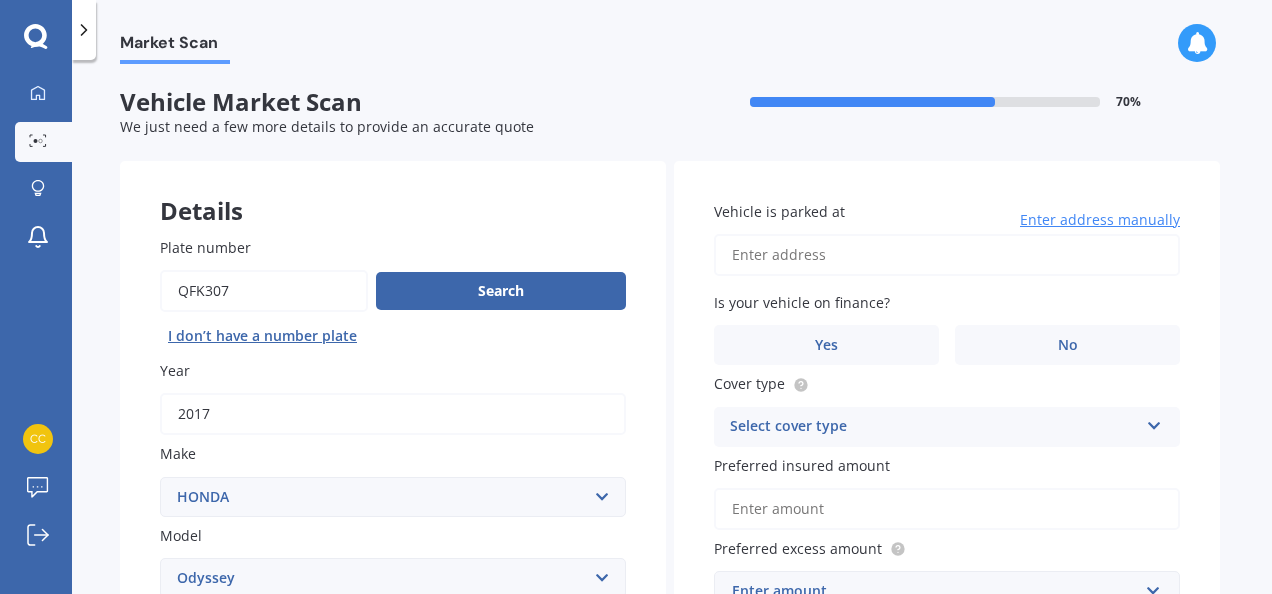 scroll, scrollTop: 0, scrollLeft: 0, axis: both 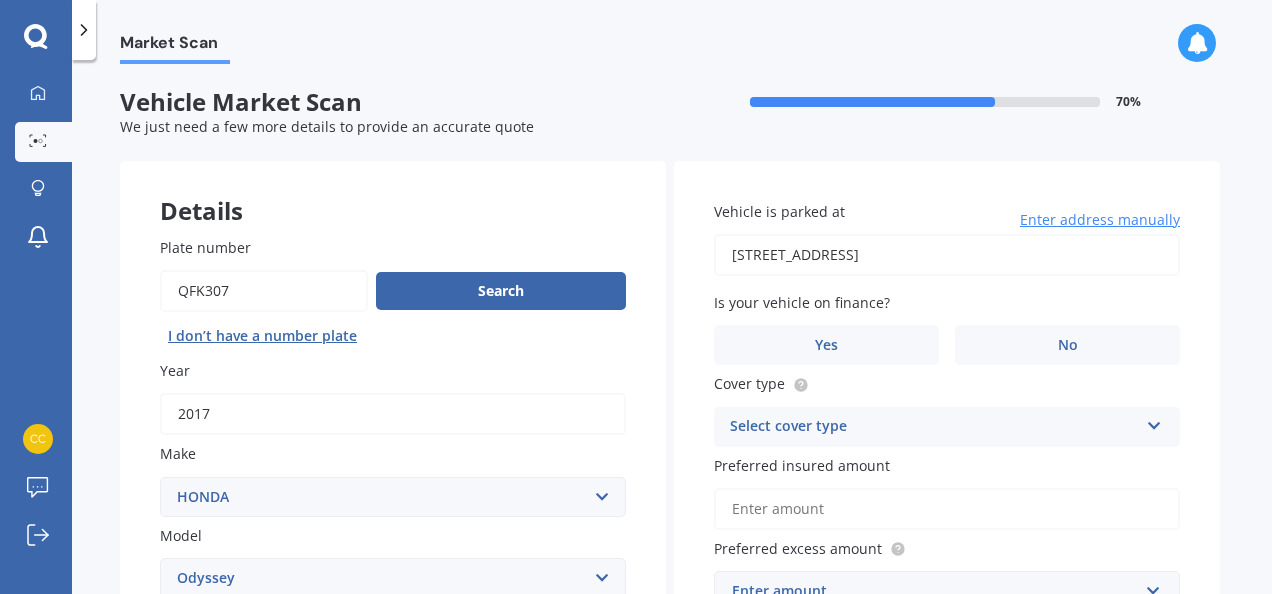 type on "[STREET_ADDRESS]" 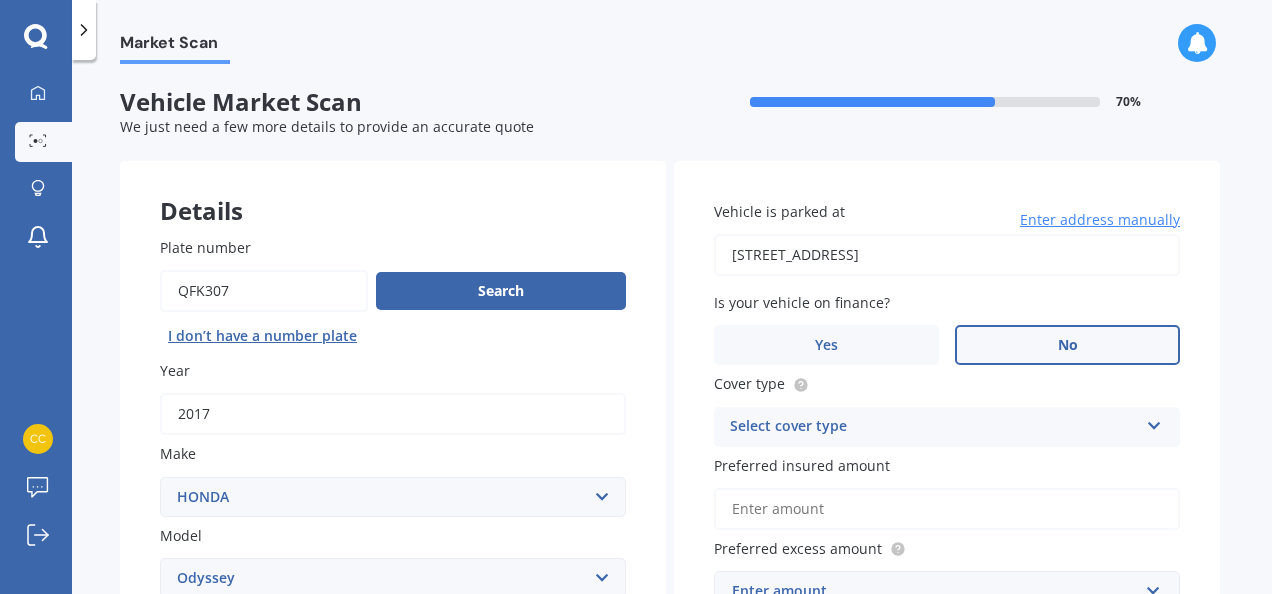 click on "No" at bounding box center (1067, 345) 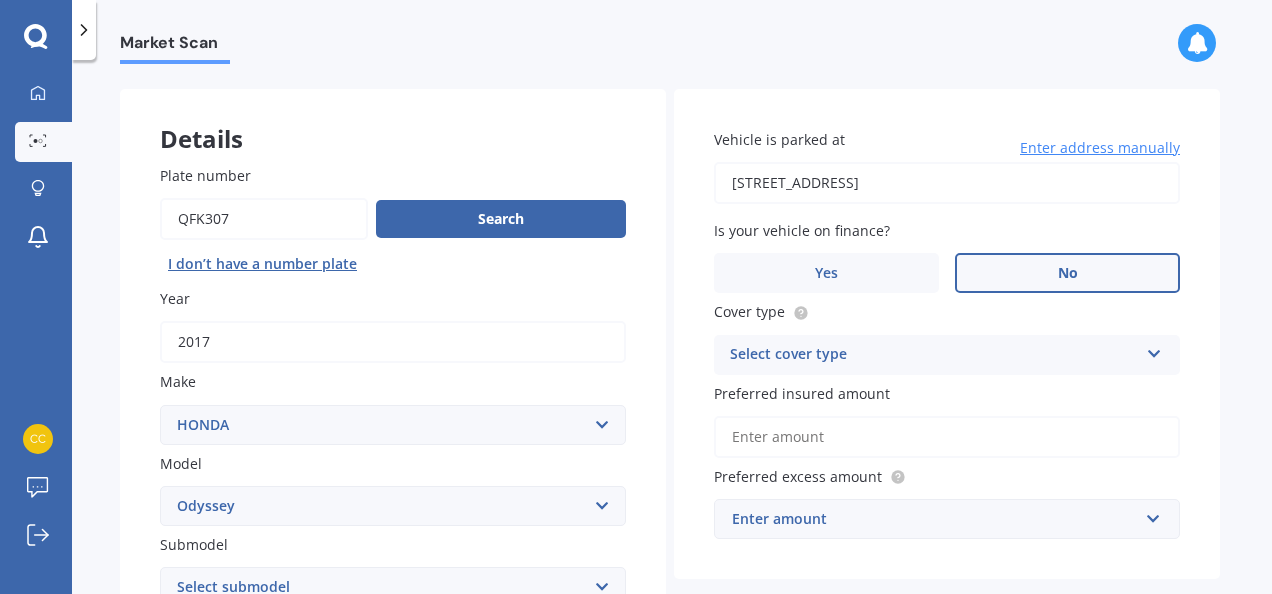 scroll, scrollTop: 100, scrollLeft: 0, axis: vertical 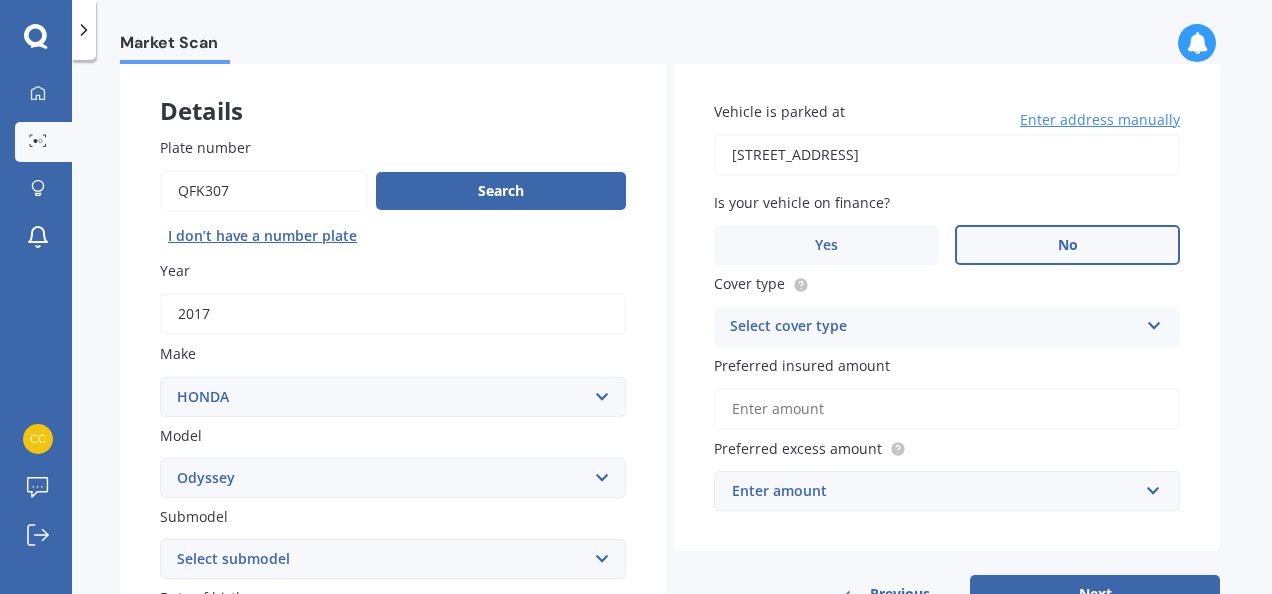 click on "Select cover type" at bounding box center [934, 327] 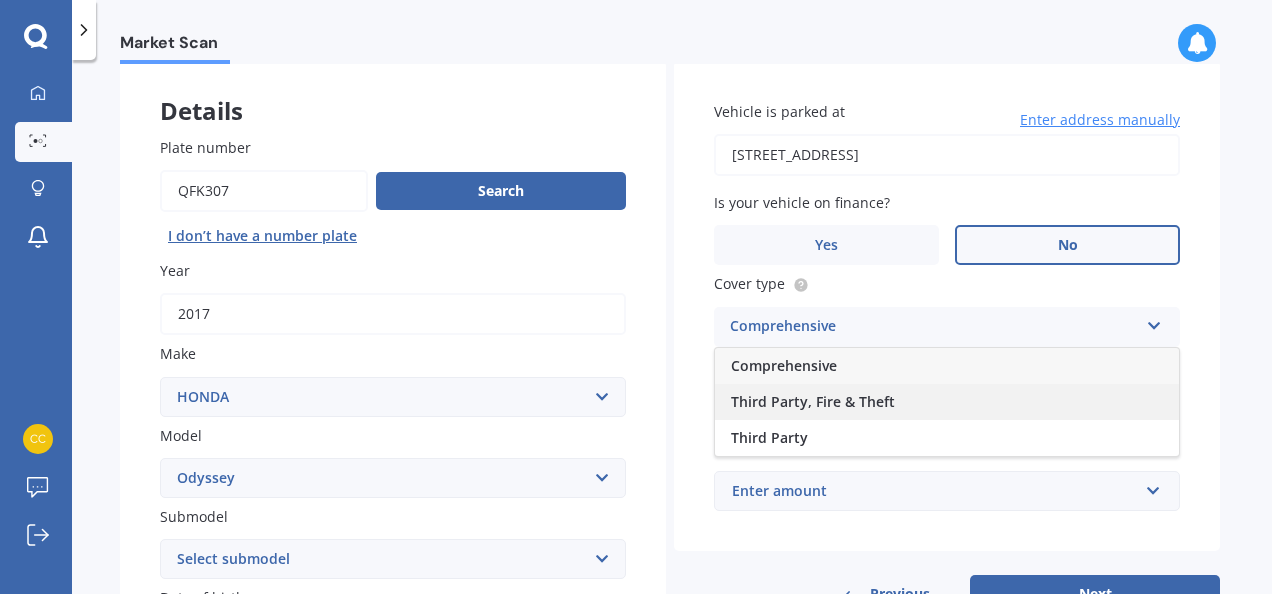 click on "Third Party, Fire & Theft" at bounding box center [947, 402] 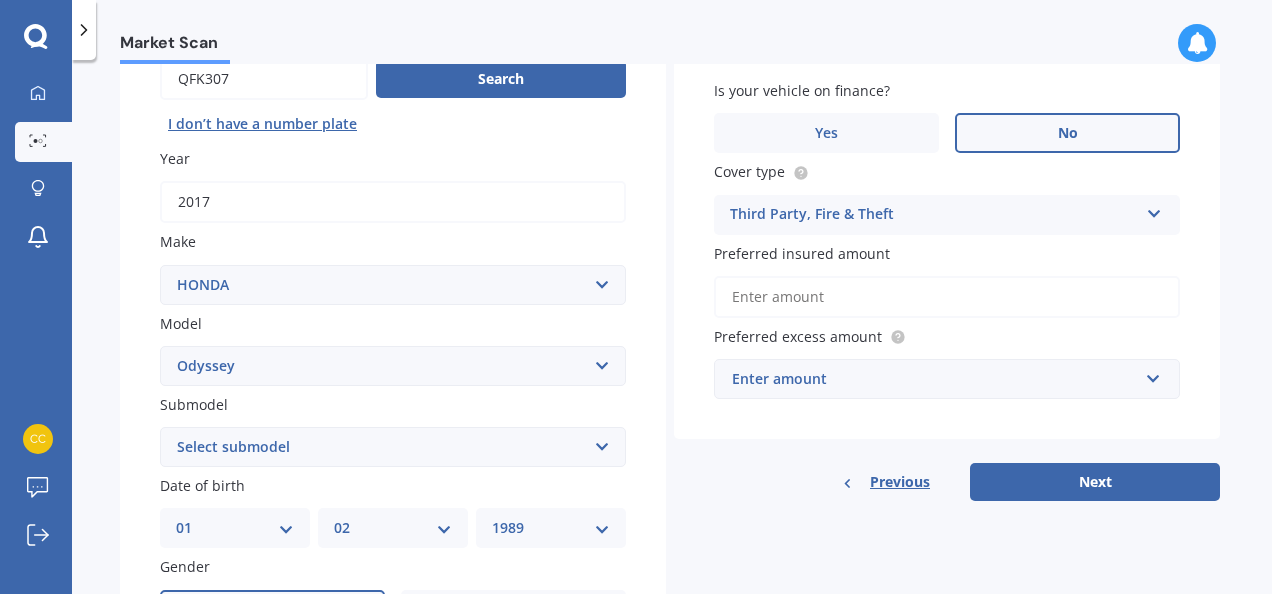 scroll, scrollTop: 300, scrollLeft: 0, axis: vertical 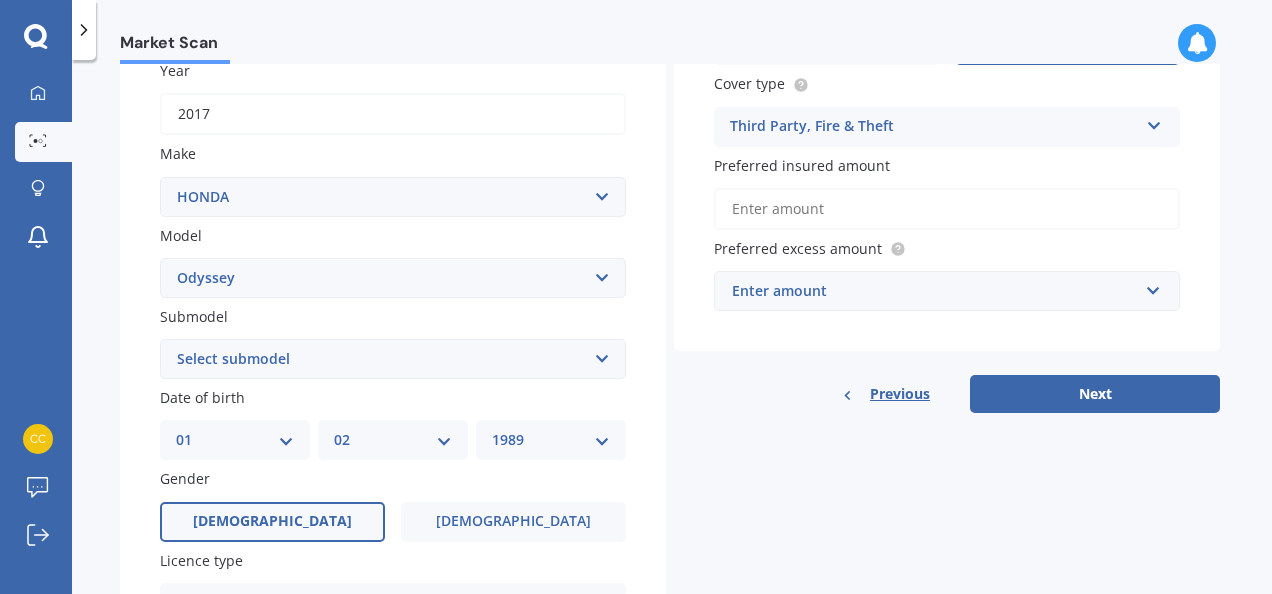 click on "Preferred insured amount" at bounding box center [947, 209] 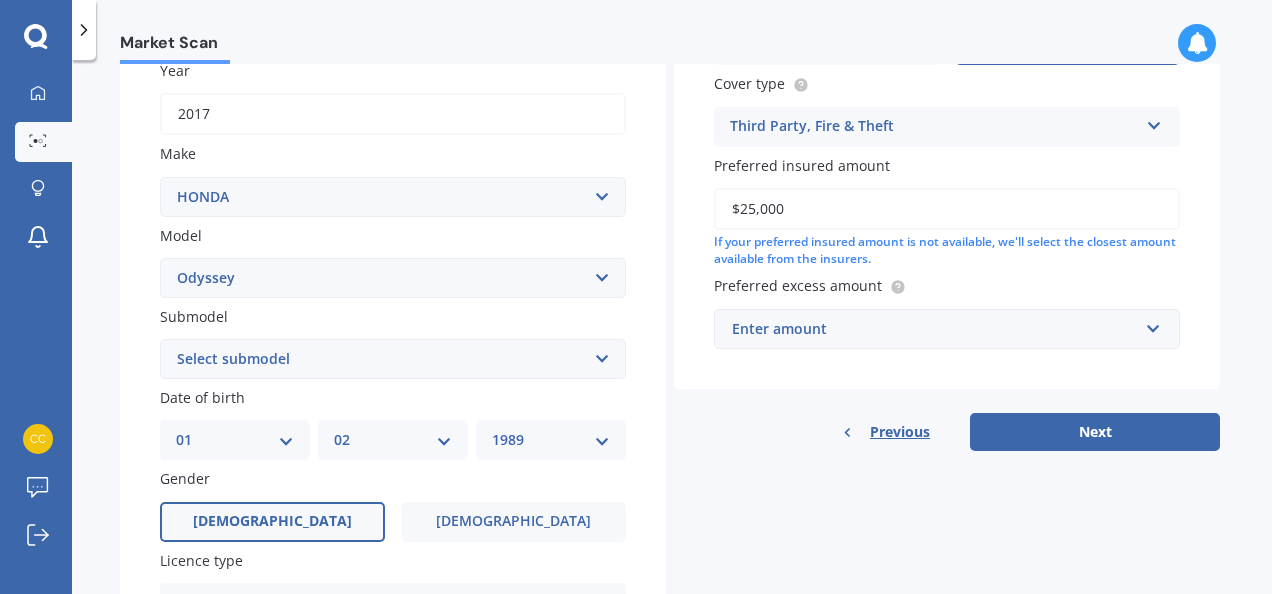 type on "$25,000" 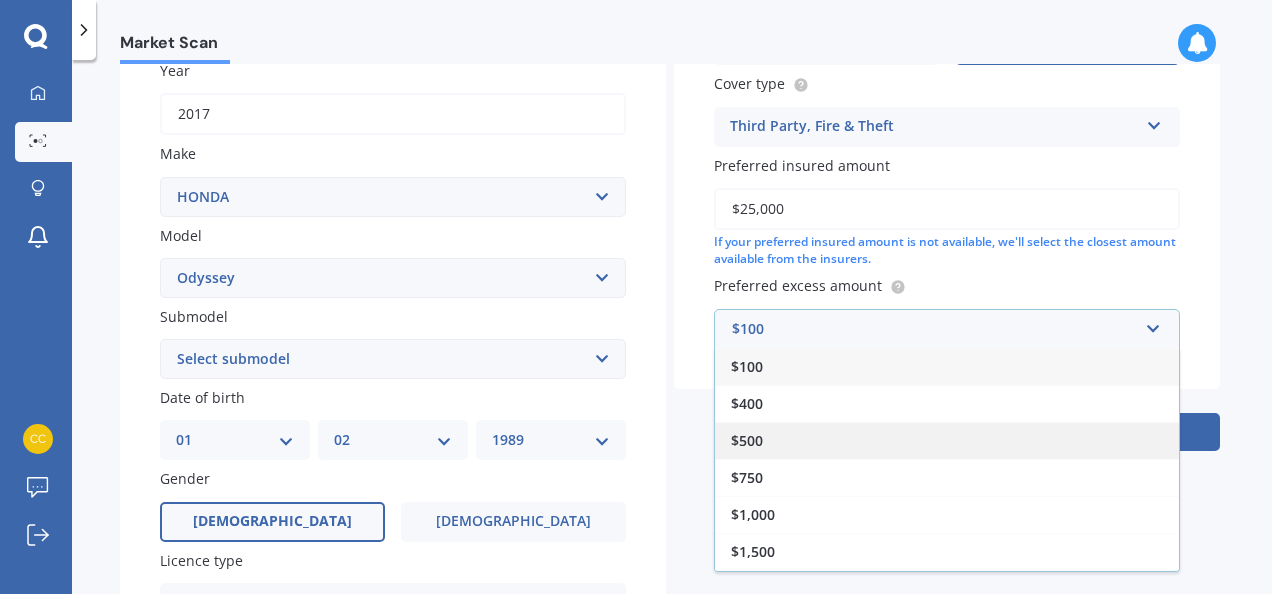 click on "$500" at bounding box center (947, 440) 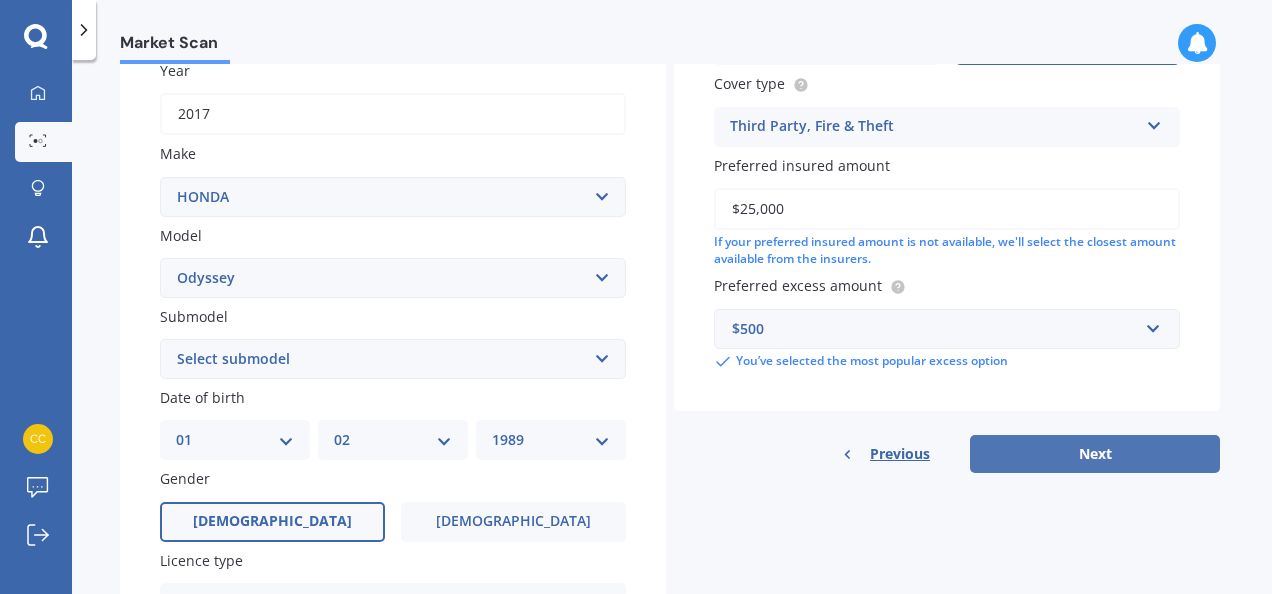 click on "Next" at bounding box center (1095, 454) 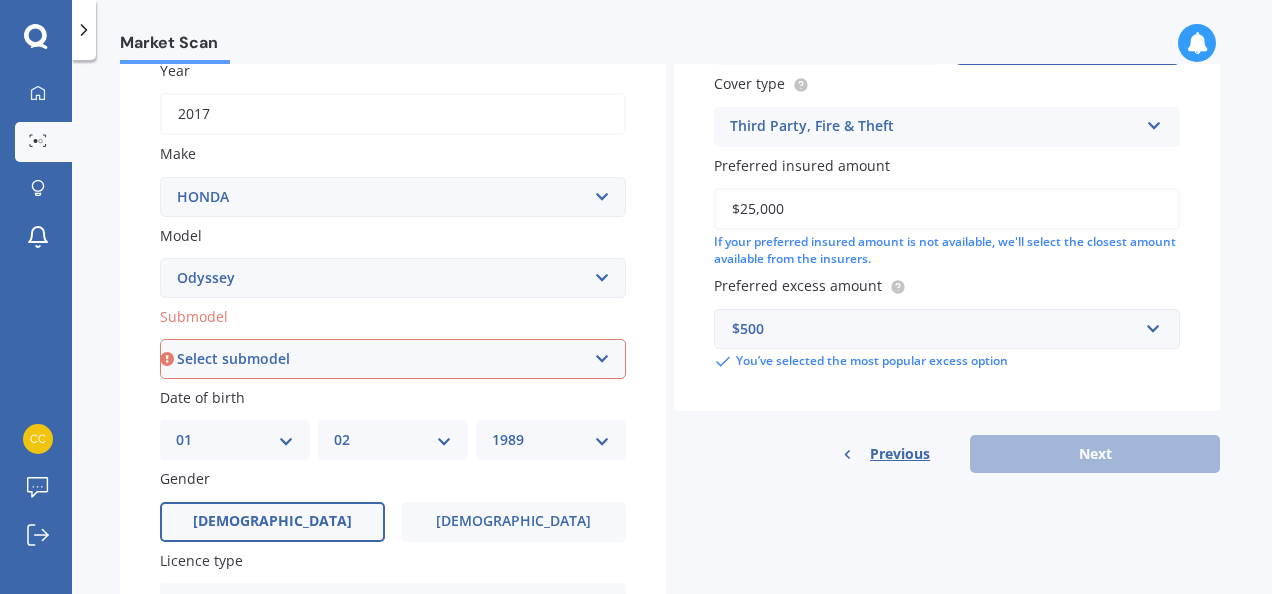 click on "Select submodel (all other) 2.2 litre 2.3 litre 2.4 litre L S V6 3.0 litre" at bounding box center [393, 359] 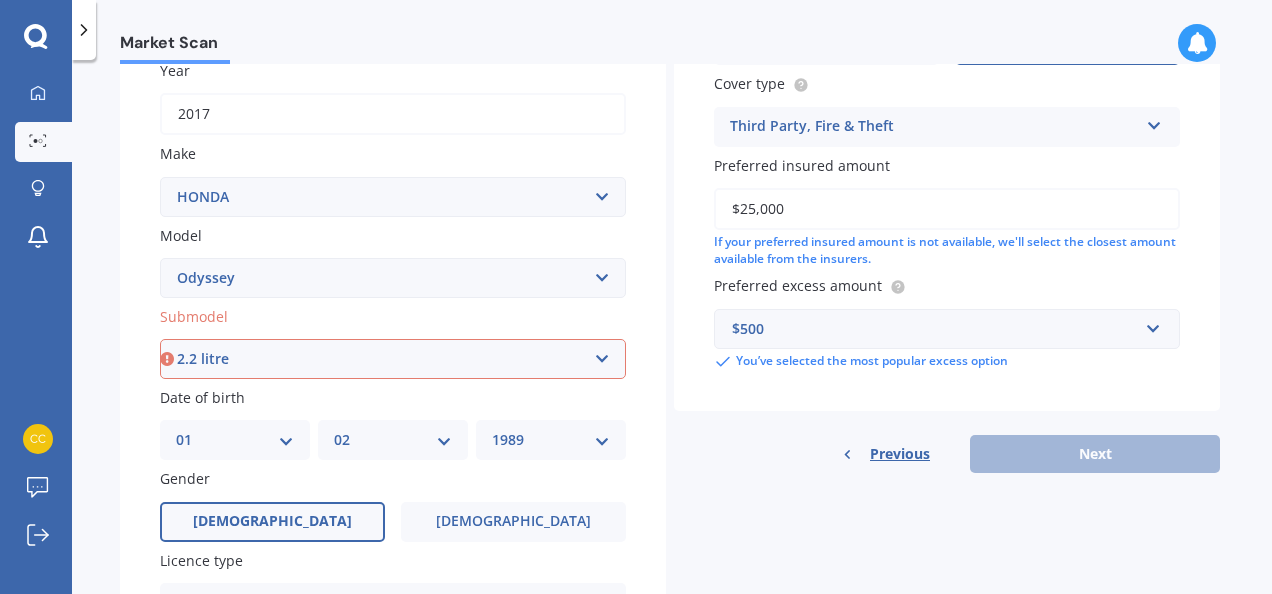 click on "Select submodel (all other) 2.2 litre 2.3 litre 2.4 litre L S V6 3.0 litre" at bounding box center [393, 359] 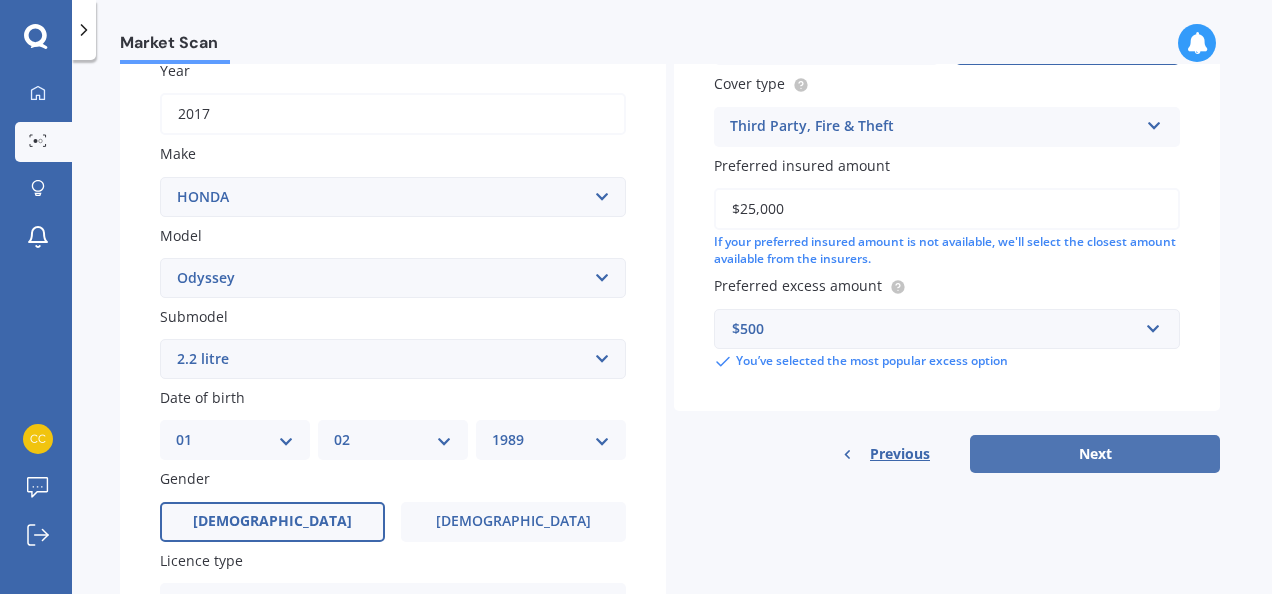 click on "Next" at bounding box center (1095, 454) 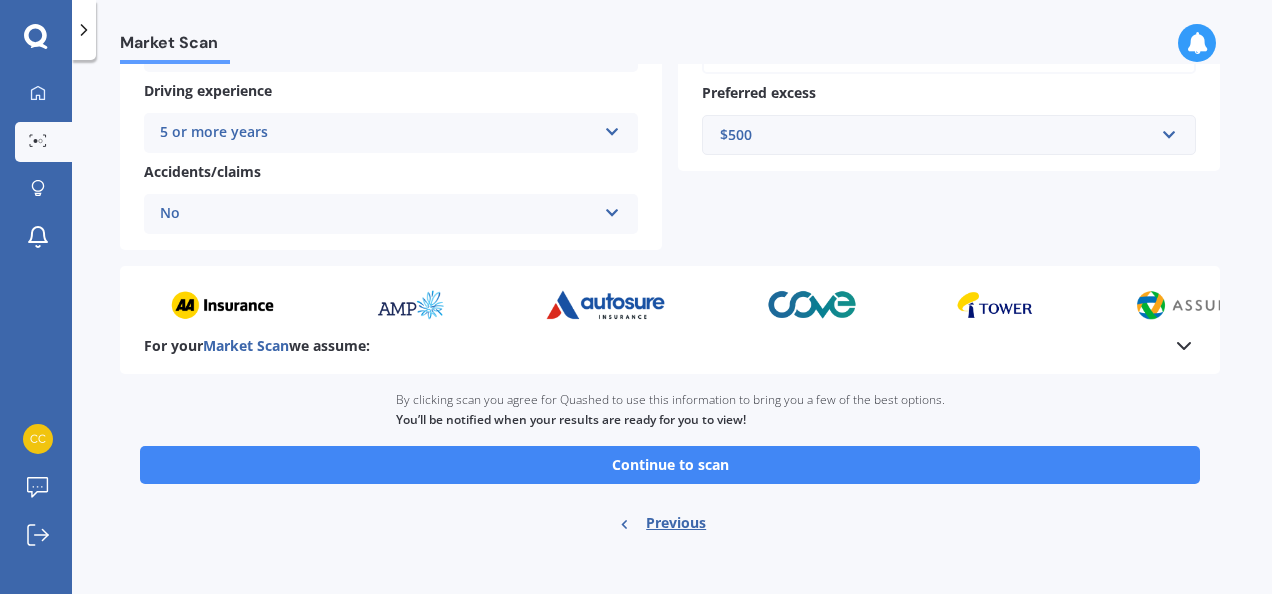 scroll, scrollTop: 438, scrollLeft: 0, axis: vertical 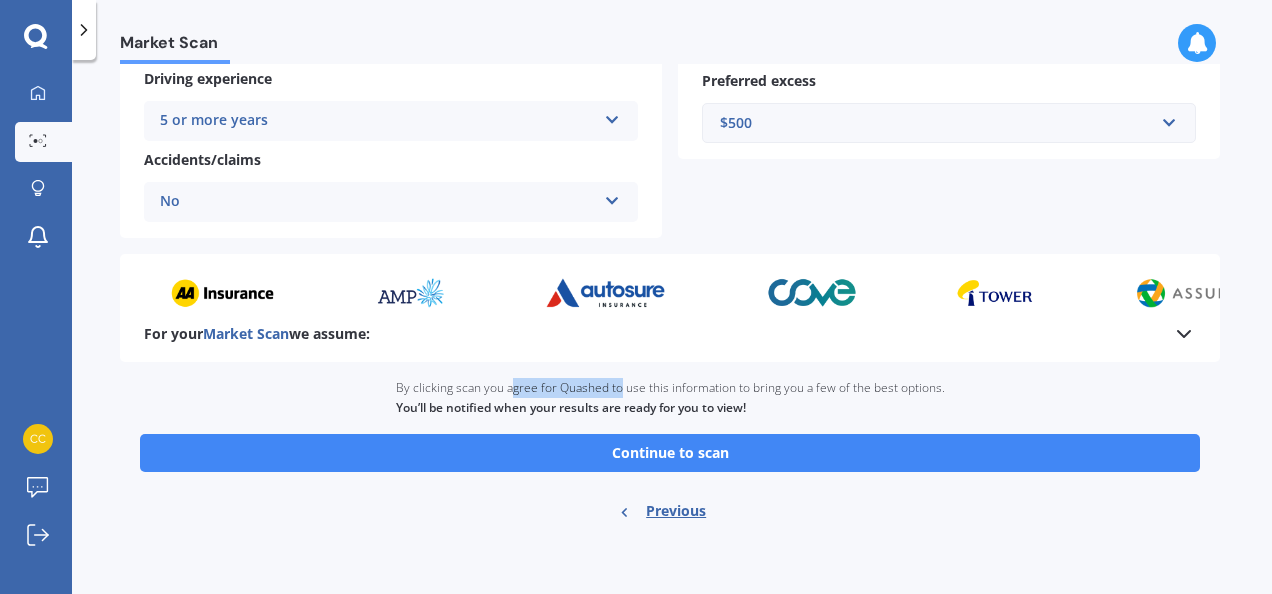 drag, startPoint x: 521, startPoint y: 388, endPoint x: 620, endPoint y: 386, distance: 99.0202 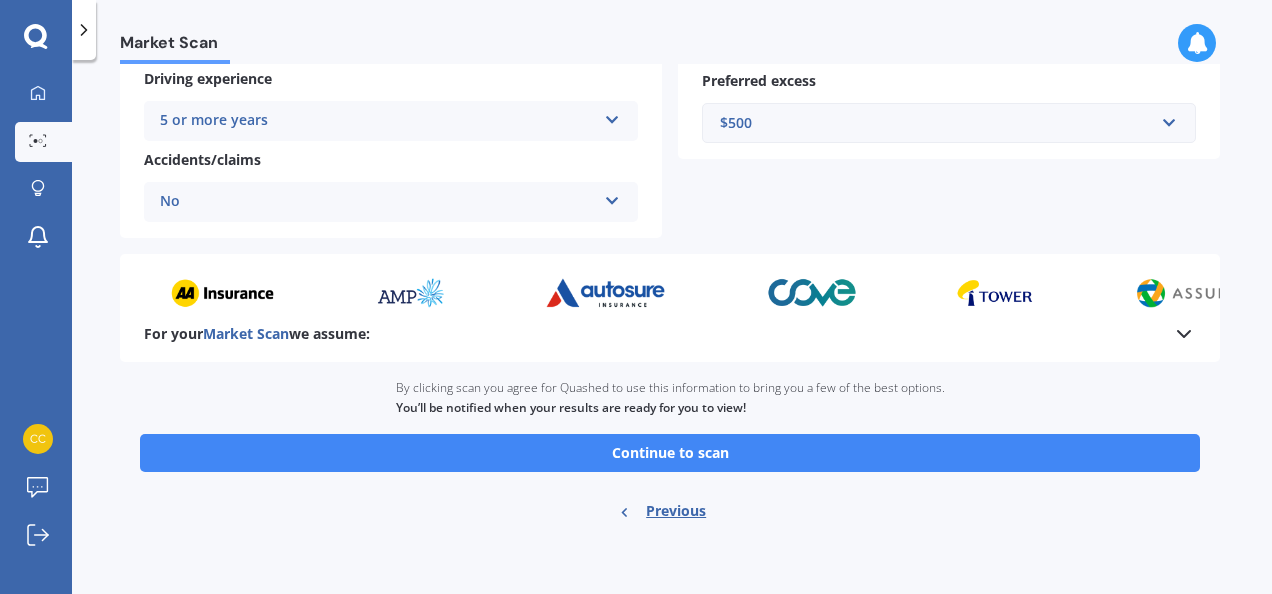 drag, startPoint x: 620, startPoint y: 386, endPoint x: 726, endPoint y: 388, distance: 106.01887 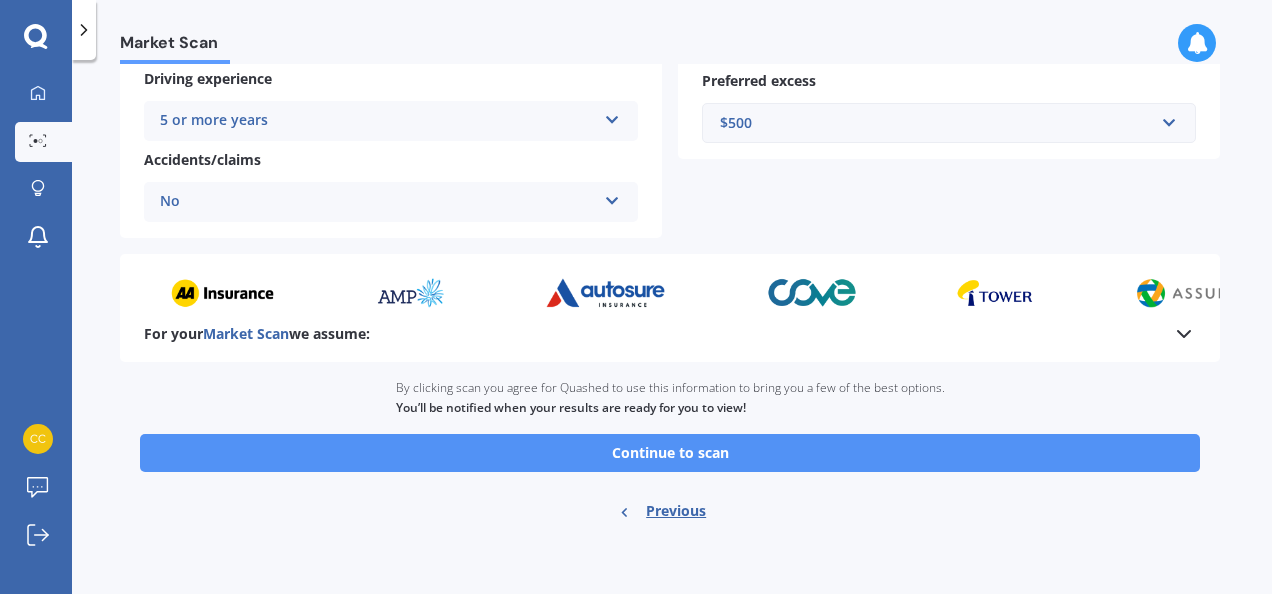 click on "Continue to scan" at bounding box center [670, 453] 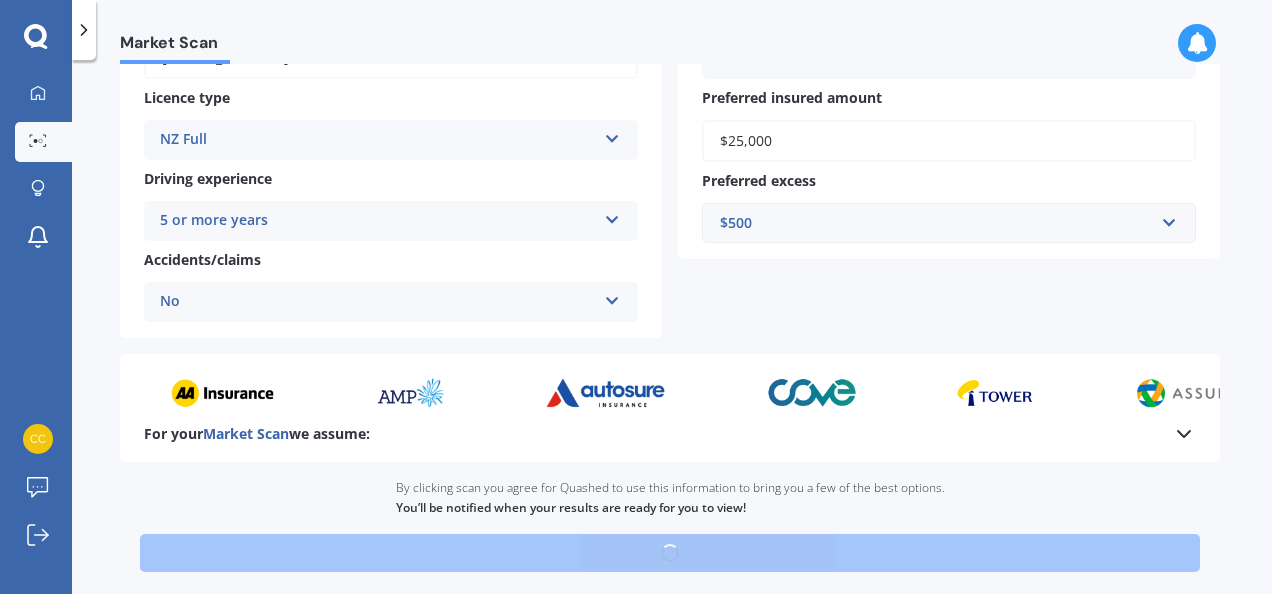 scroll, scrollTop: 0, scrollLeft: 0, axis: both 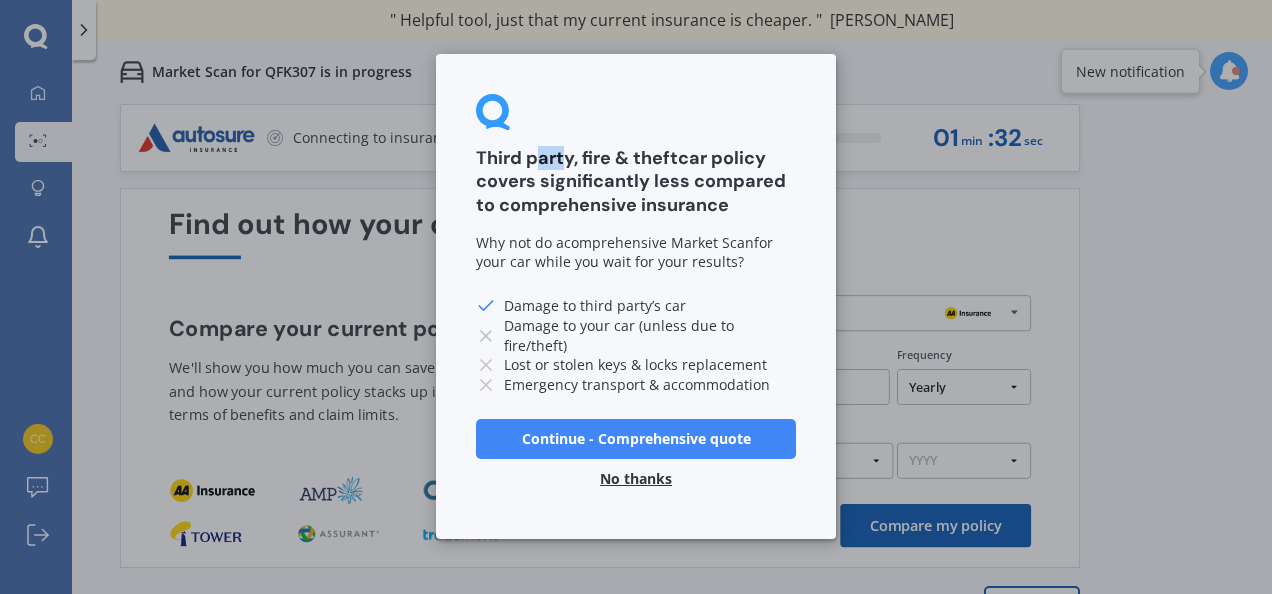 drag, startPoint x: 538, startPoint y: 169, endPoint x: 580, endPoint y: 162, distance: 42.579338 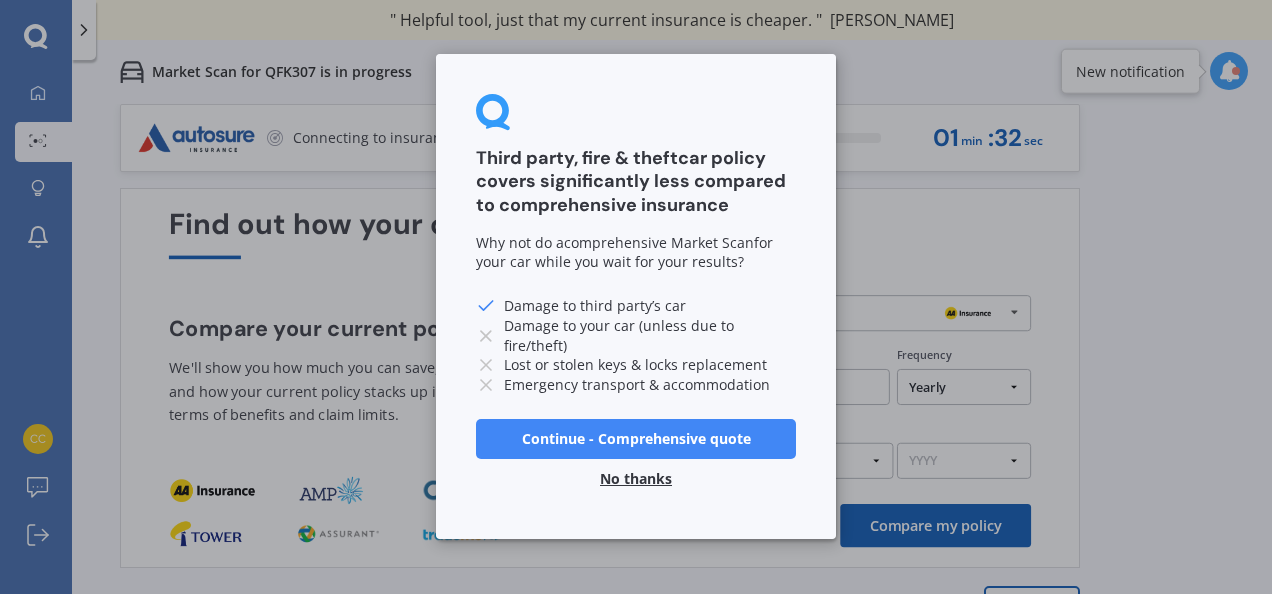drag, startPoint x: 580, startPoint y: 162, endPoint x: 630, endPoint y: 184, distance: 54.626 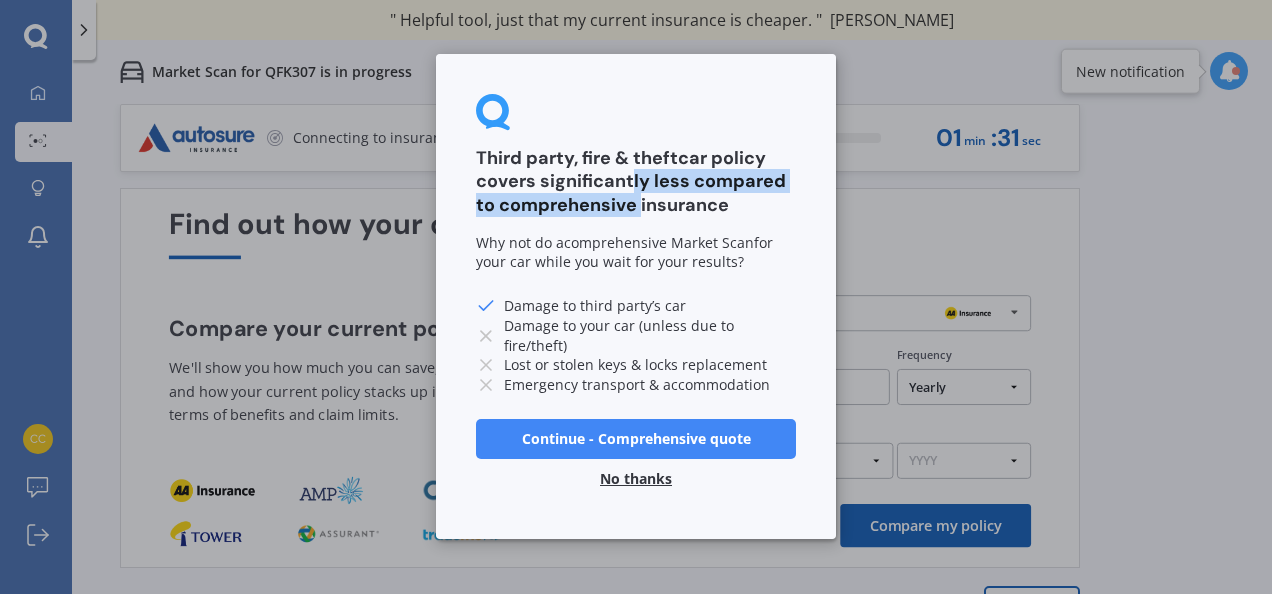 drag, startPoint x: 624, startPoint y: 186, endPoint x: 635, endPoint y: 201, distance: 18.601076 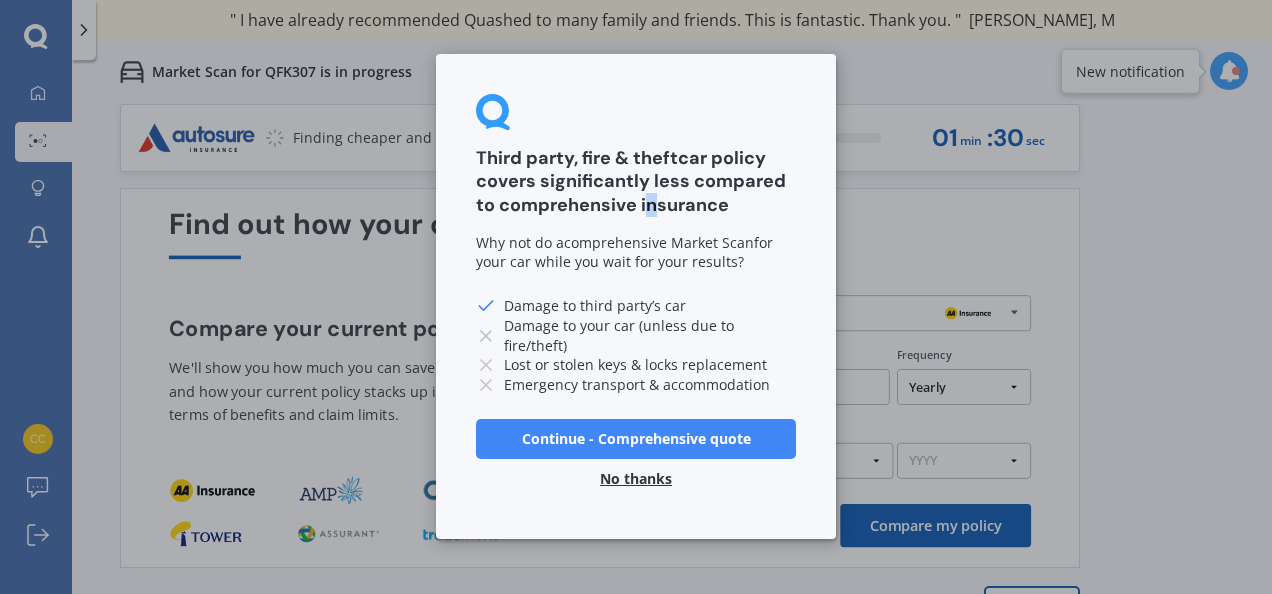 drag, startPoint x: 635, startPoint y: 201, endPoint x: 643, endPoint y: 210, distance: 12.0415945 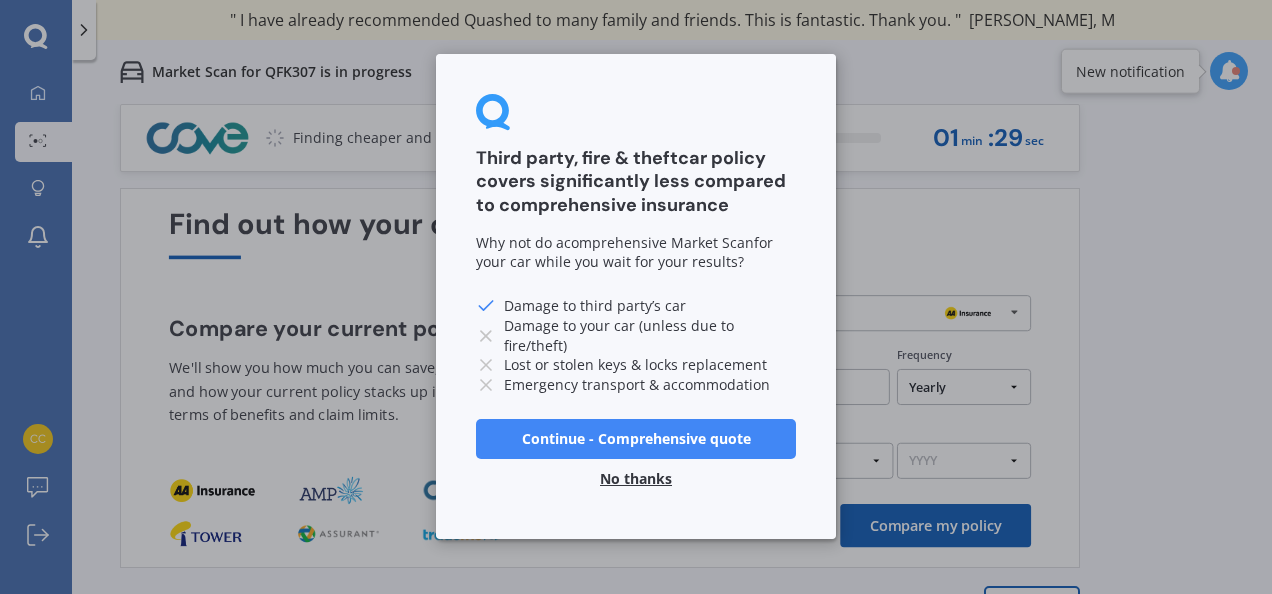 drag, startPoint x: 643, startPoint y: 210, endPoint x: 634, endPoint y: 224, distance: 16.643316 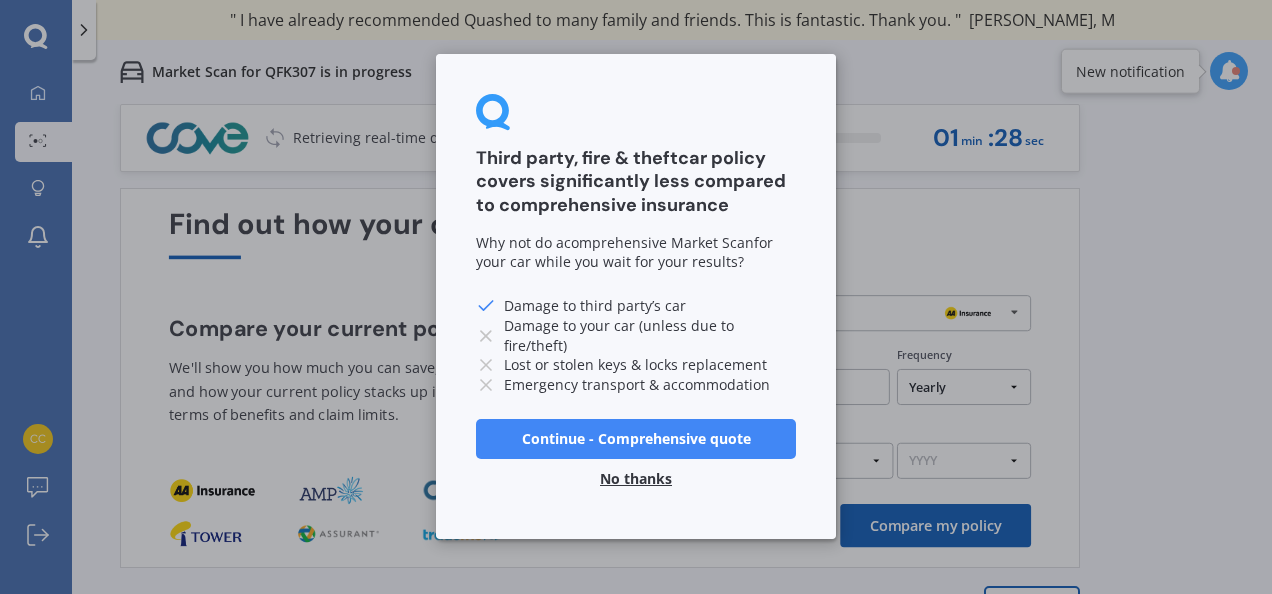 click on "No thanks" at bounding box center [636, 480] 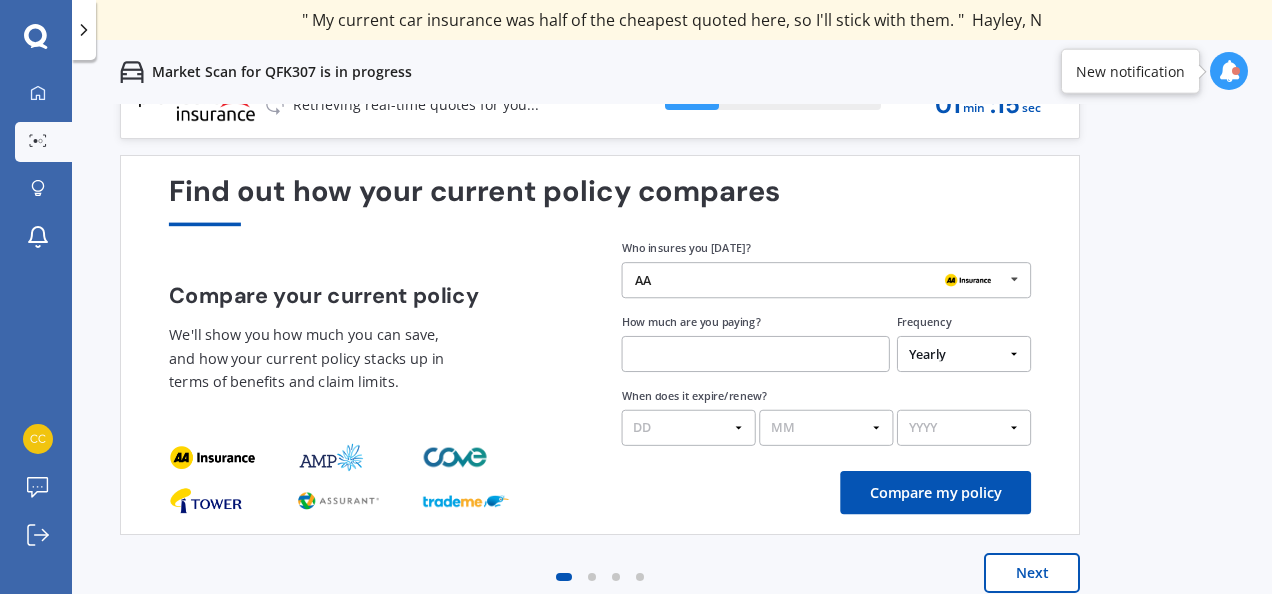 scroll, scrollTop: 52, scrollLeft: 0, axis: vertical 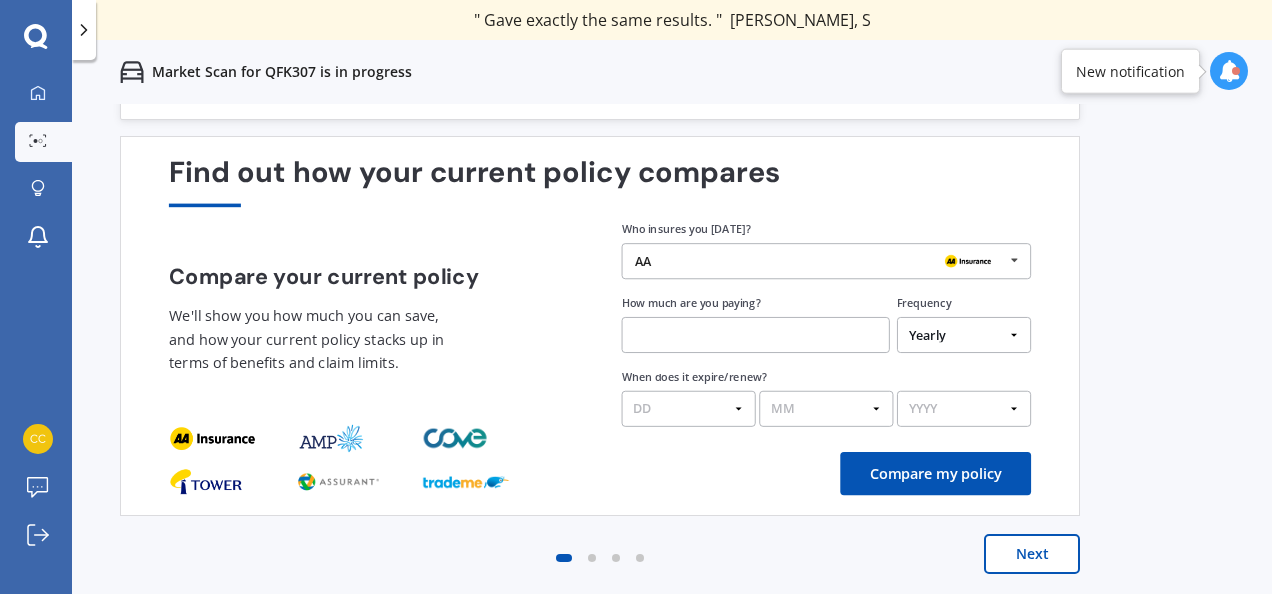 click on "Next" at bounding box center (1032, 554) 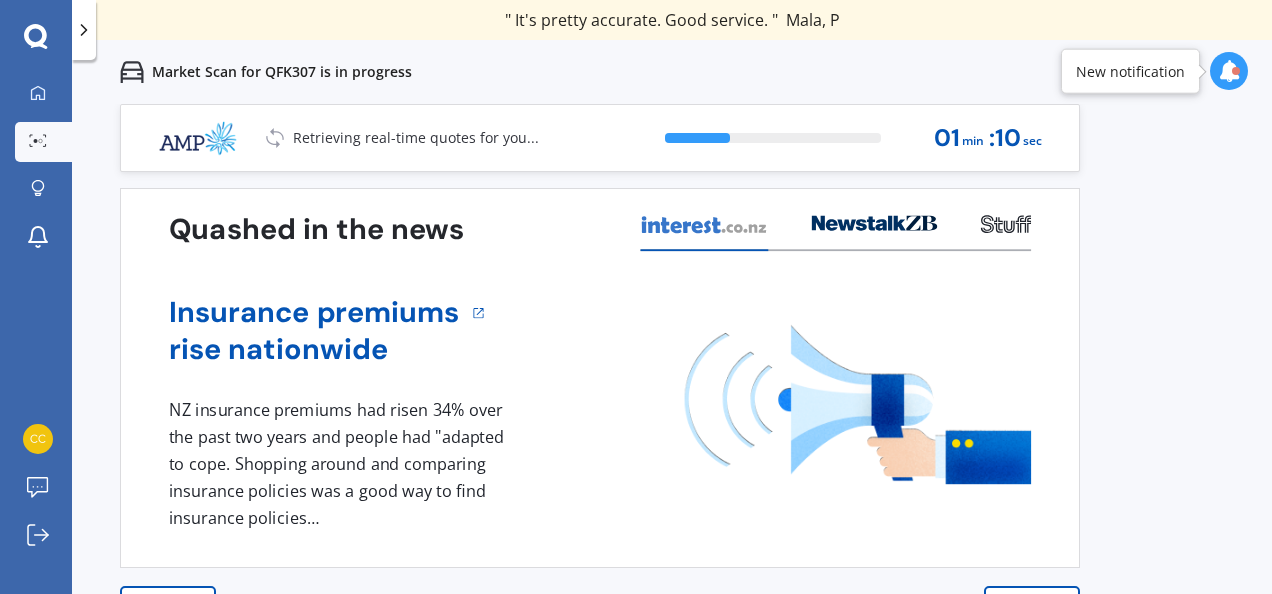 scroll, scrollTop: 52, scrollLeft: 0, axis: vertical 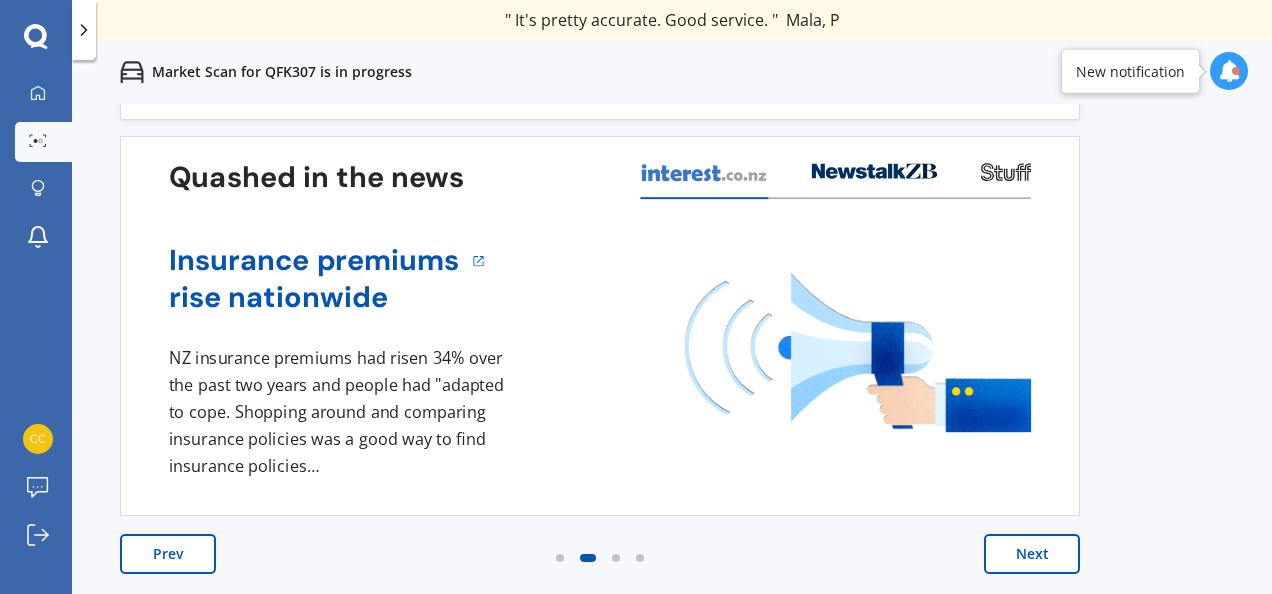 click on "Next" at bounding box center (1032, 554) 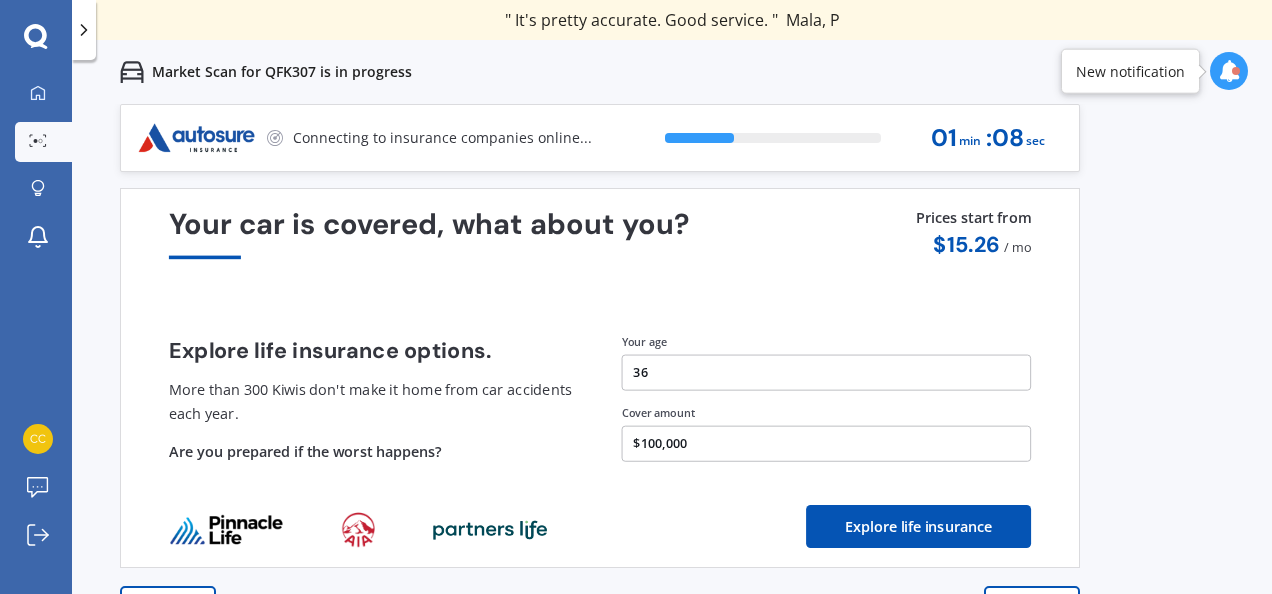 scroll, scrollTop: 52, scrollLeft: 0, axis: vertical 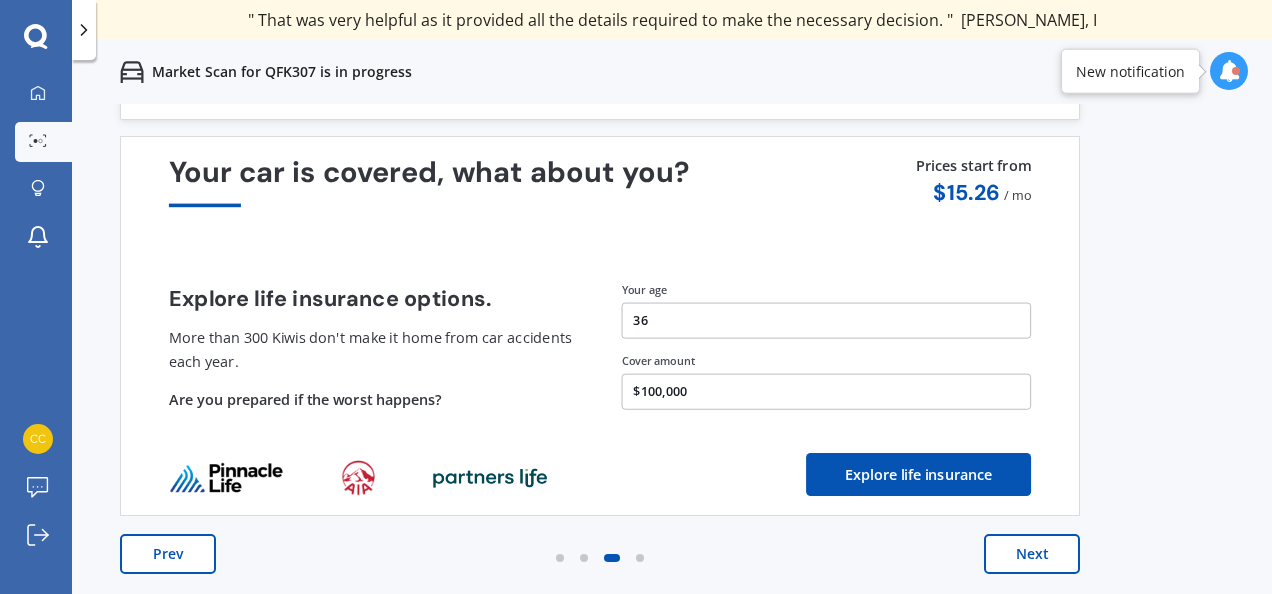 click on "Next" at bounding box center (1032, 554) 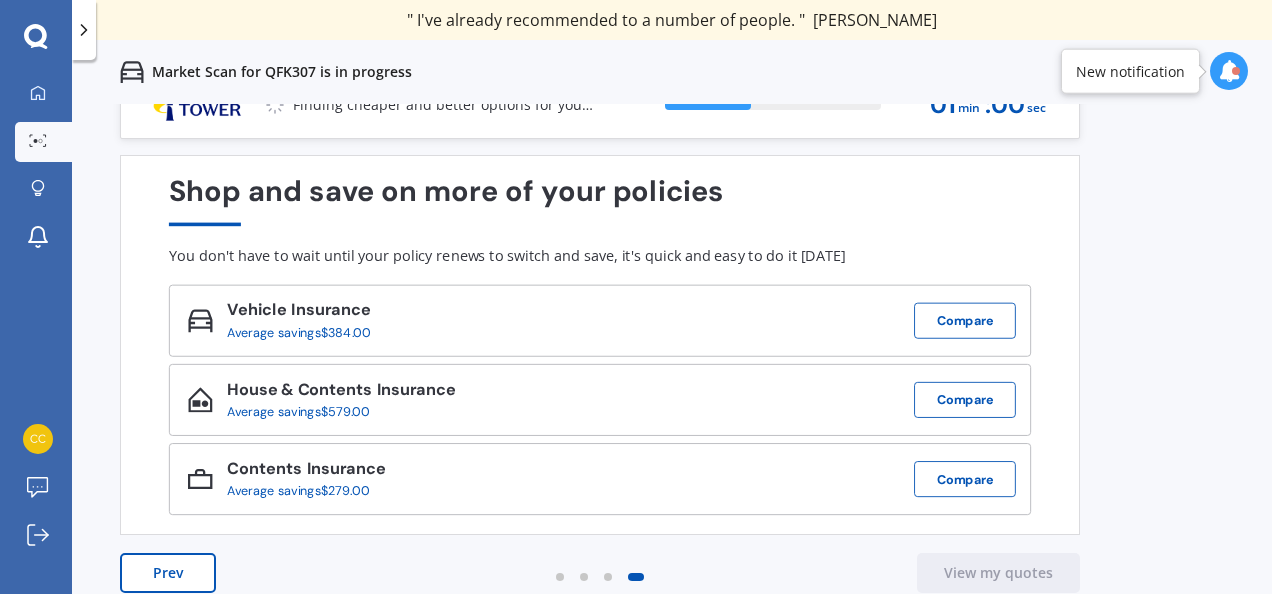 scroll, scrollTop: 52, scrollLeft: 0, axis: vertical 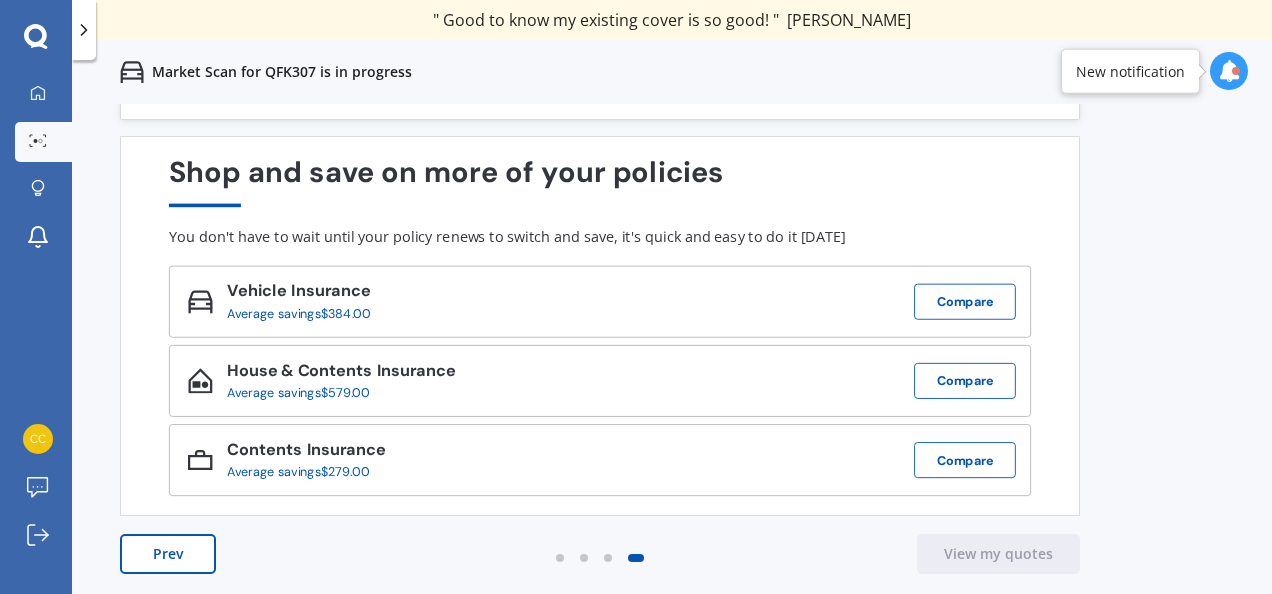 click on "Prev" at bounding box center [168, 554] 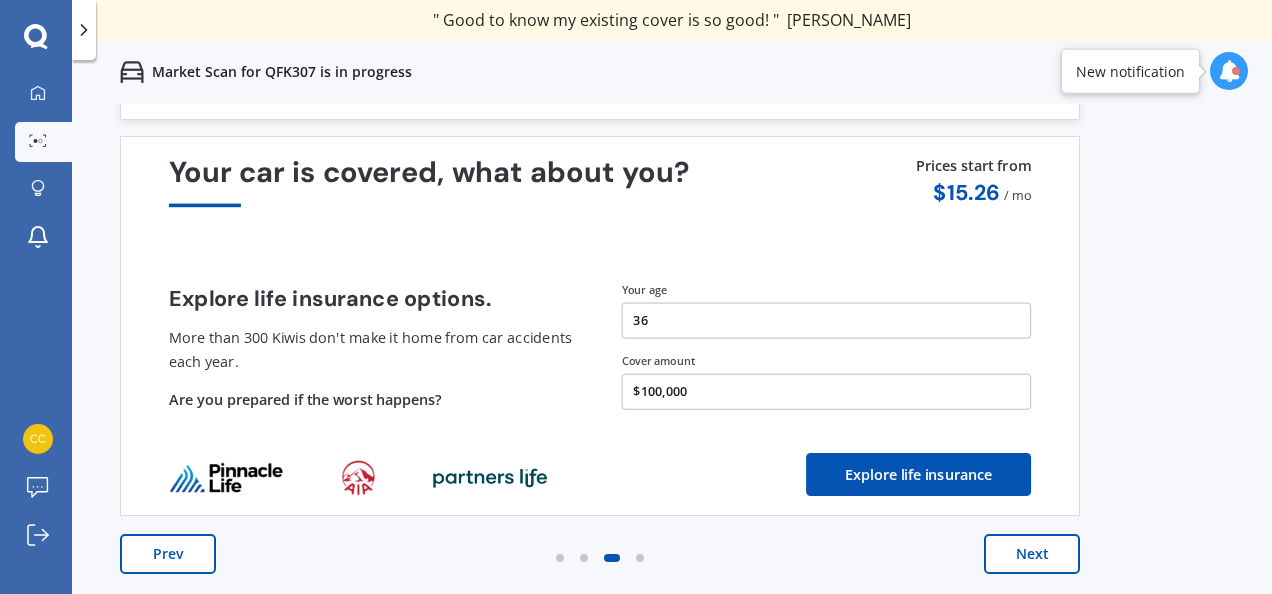 scroll, scrollTop: 4, scrollLeft: 0, axis: vertical 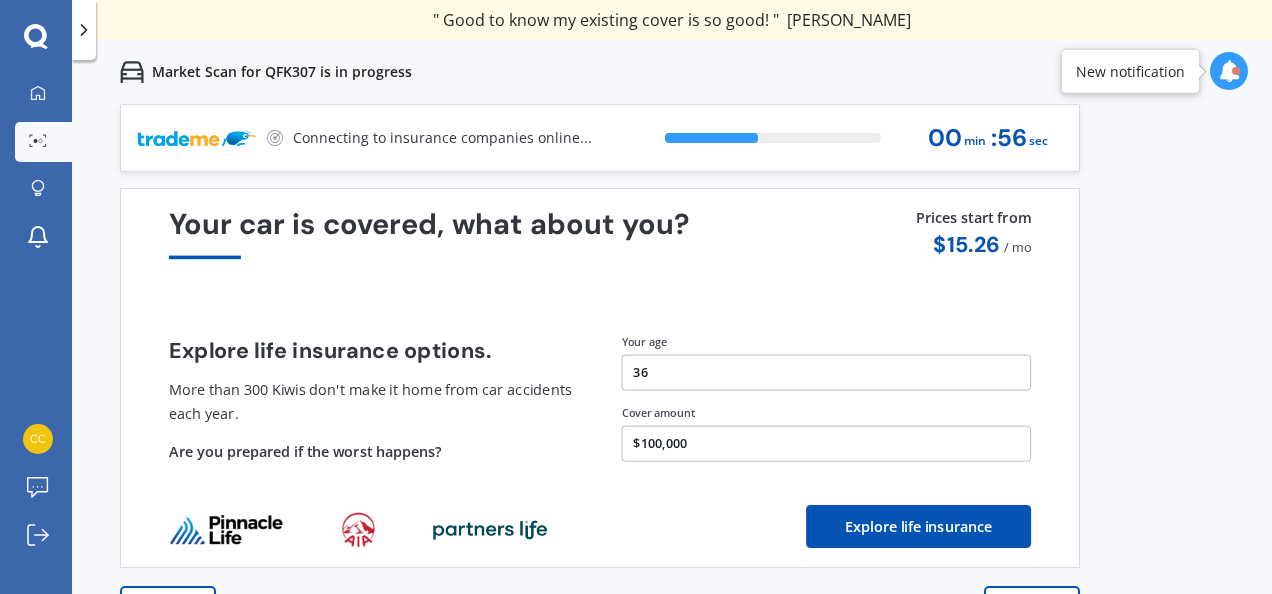click on "Your car is covered, what about you? Explore life insurance options. More than 300 Kiwis don't make it home from car accidents each year. Are you prepared if the worst happens? Prices start from $ 15.26 / mo Your age [DEMOGRAPHIC_DATA] Cover amount $100,000 Explore life insurance" at bounding box center [600, 378] 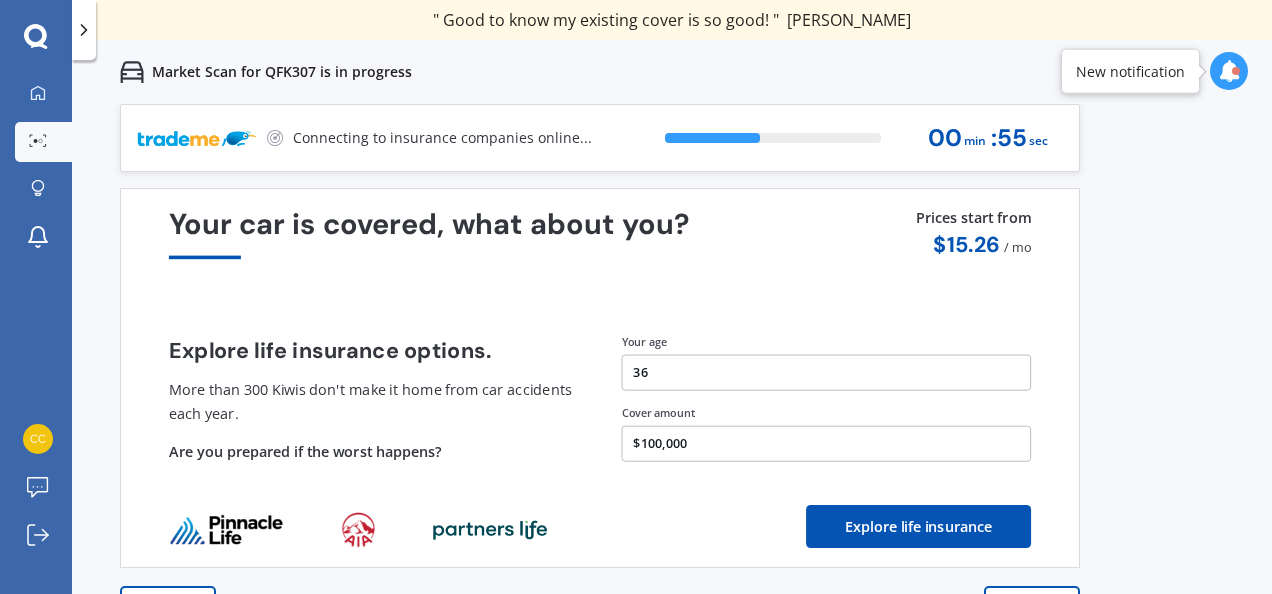 scroll, scrollTop: 52, scrollLeft: 0, axis: vertical 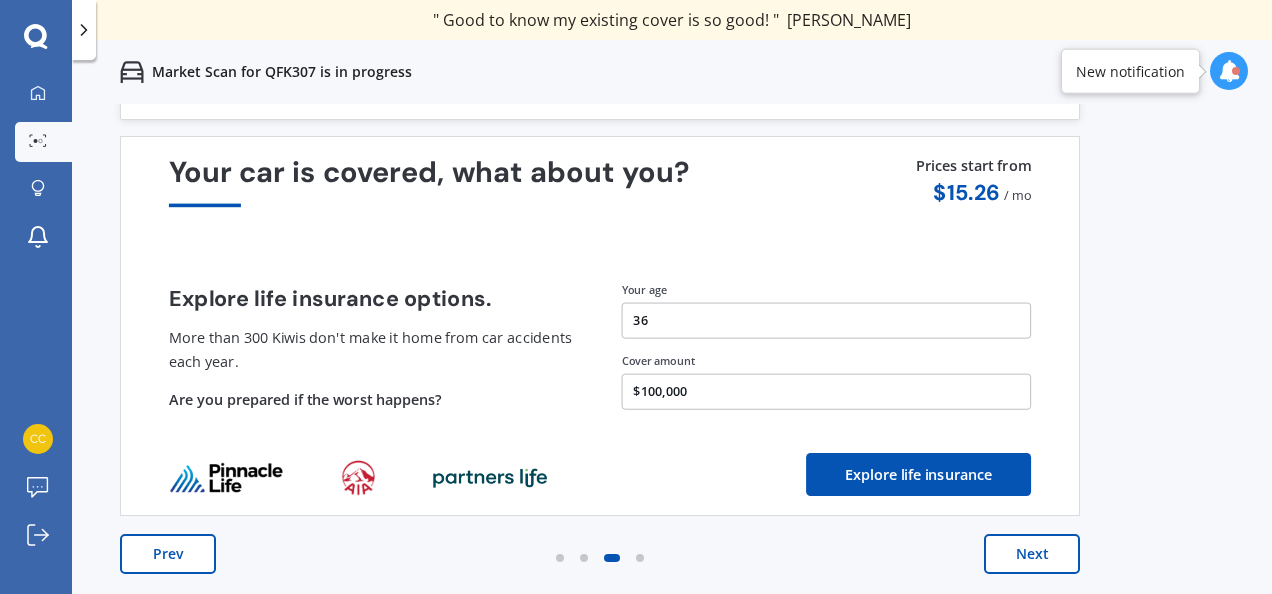 click on "Prev" at bounding box center (168, 554) 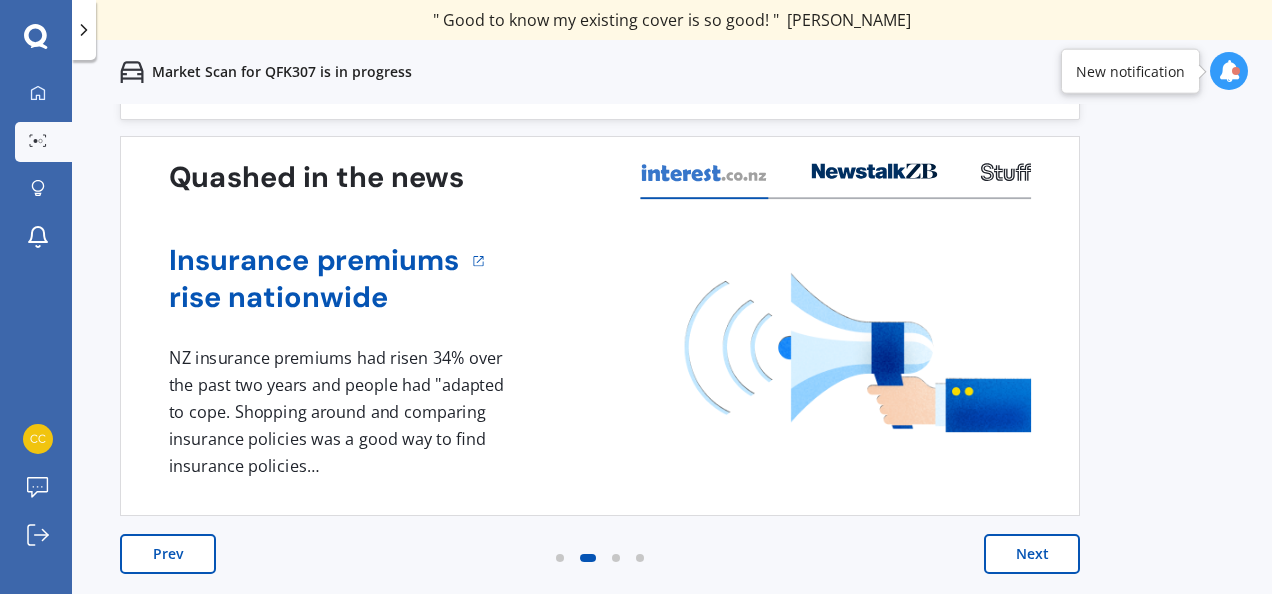 scroll, scrollTop: 0, scrollLeft: 0, axis: both 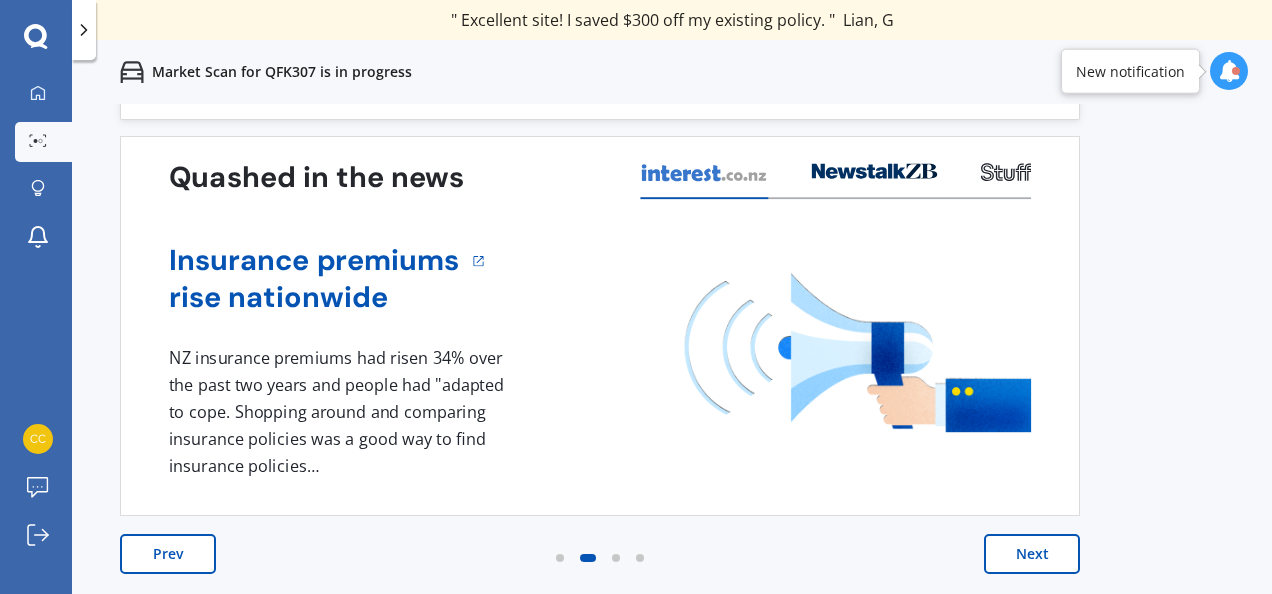 click on "Prev" at bounding box center (168, 554) 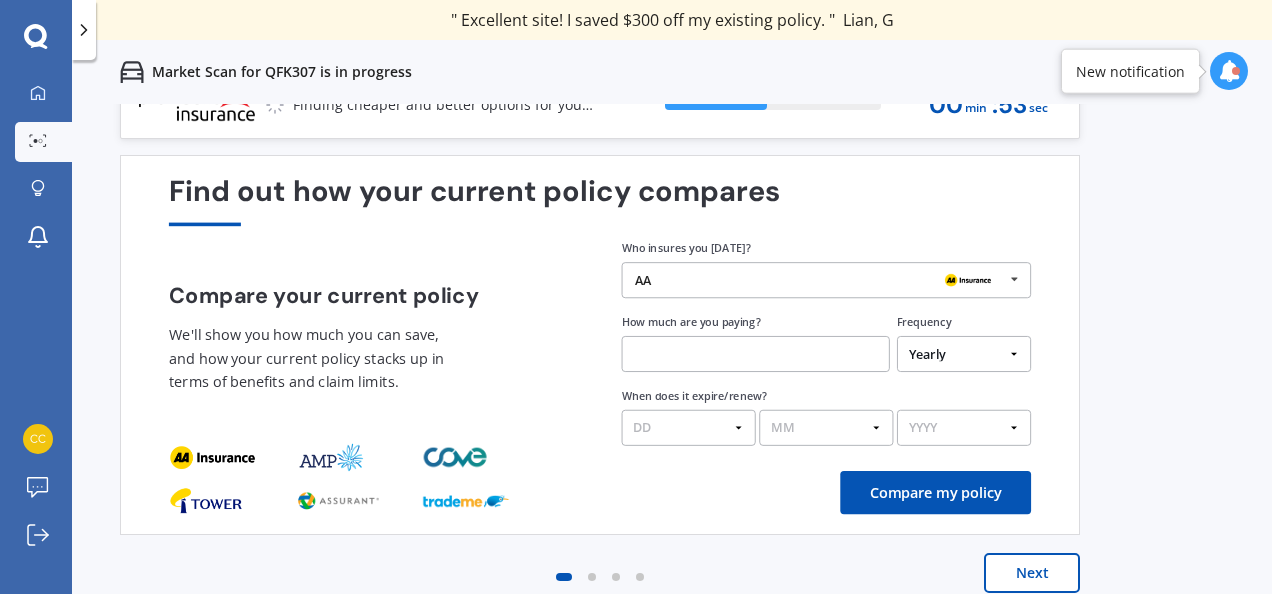 scroll, scrollTop: 52, scrollLeft: 0, axis: vertical 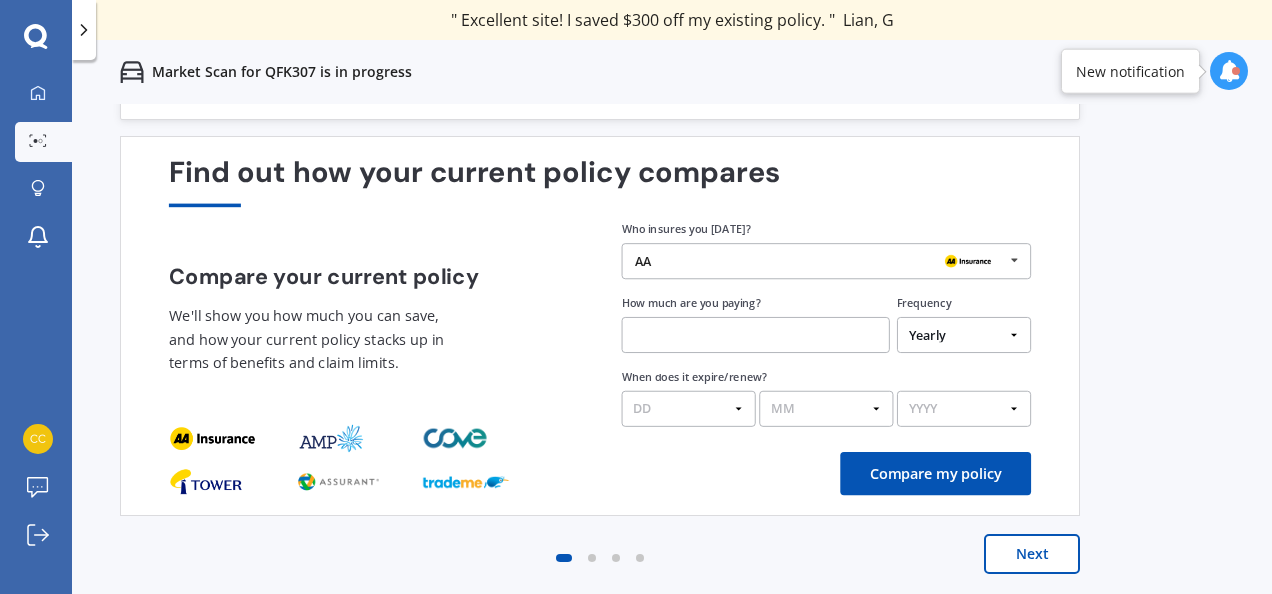 click at bounding box center (756, 335) 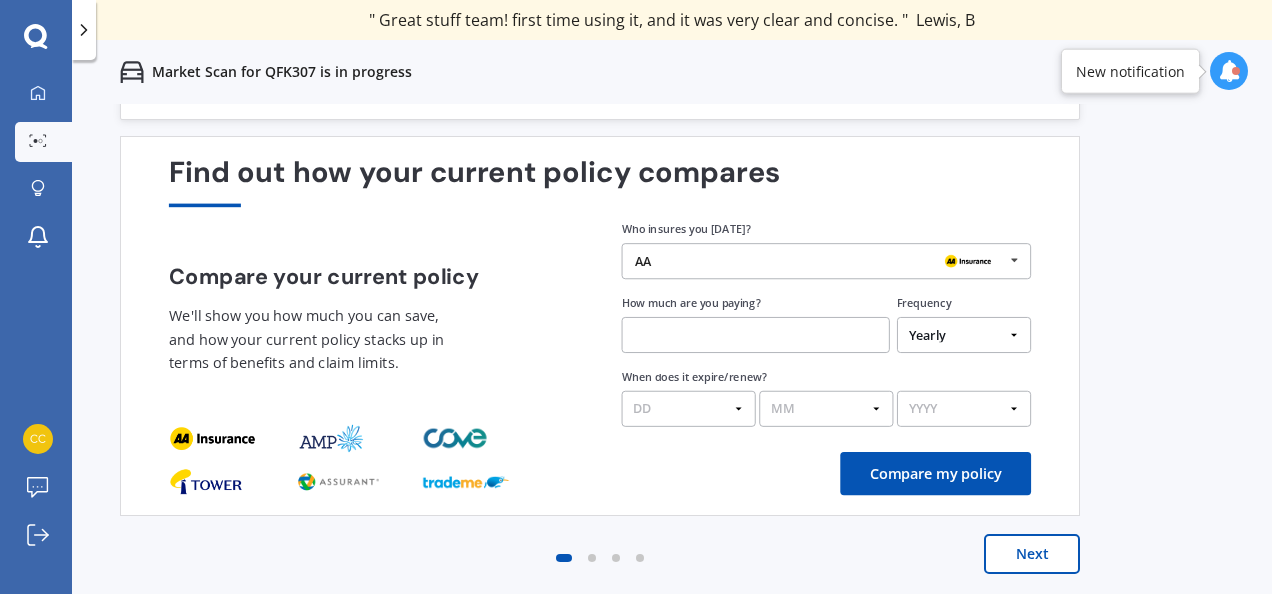 scroll, scrollTop: 0, scrollLeft: 0, axis: both 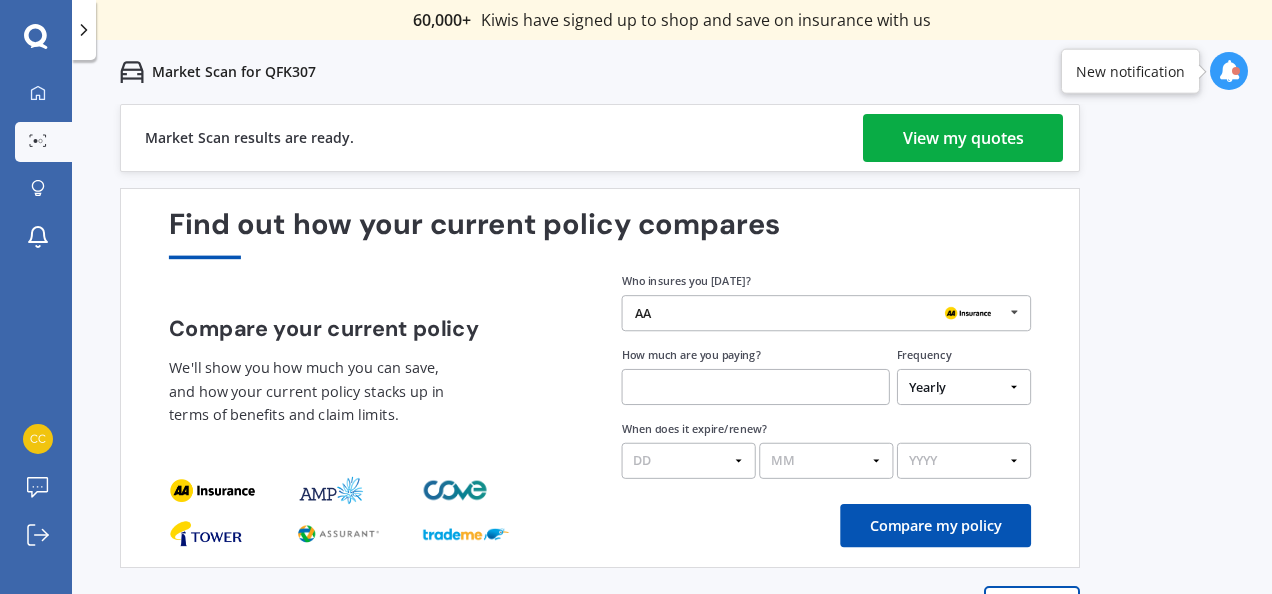 click on "View my quotes" at bounding box center [963, 138] 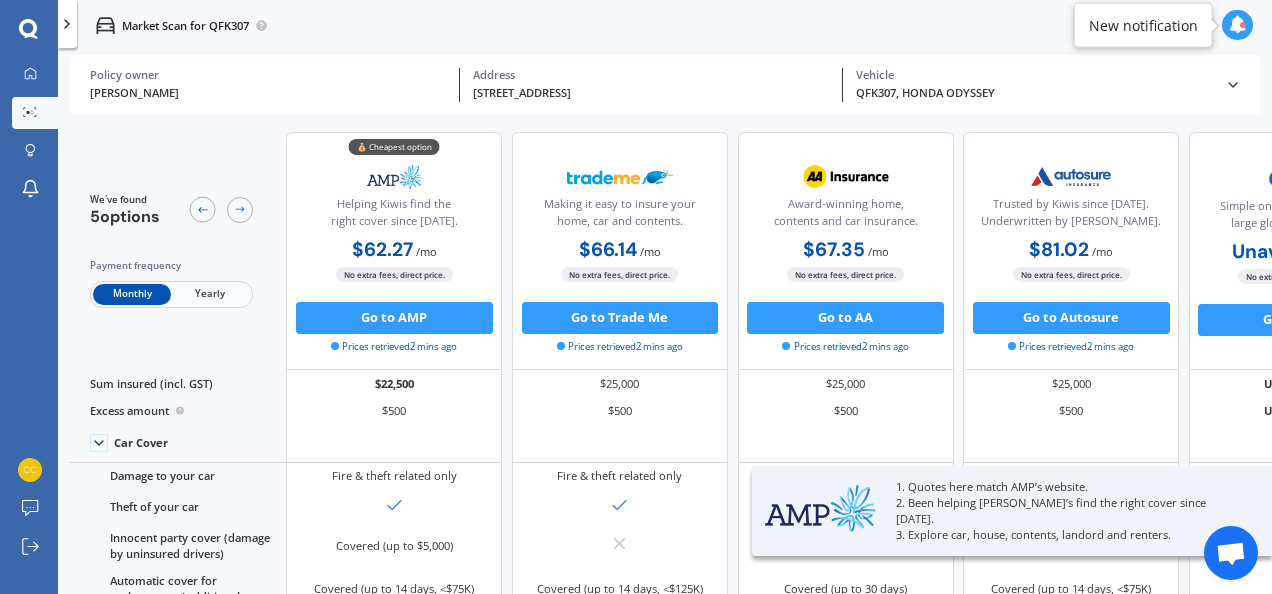 click on "Monthly Yearly" at bounding box center (171, 295) 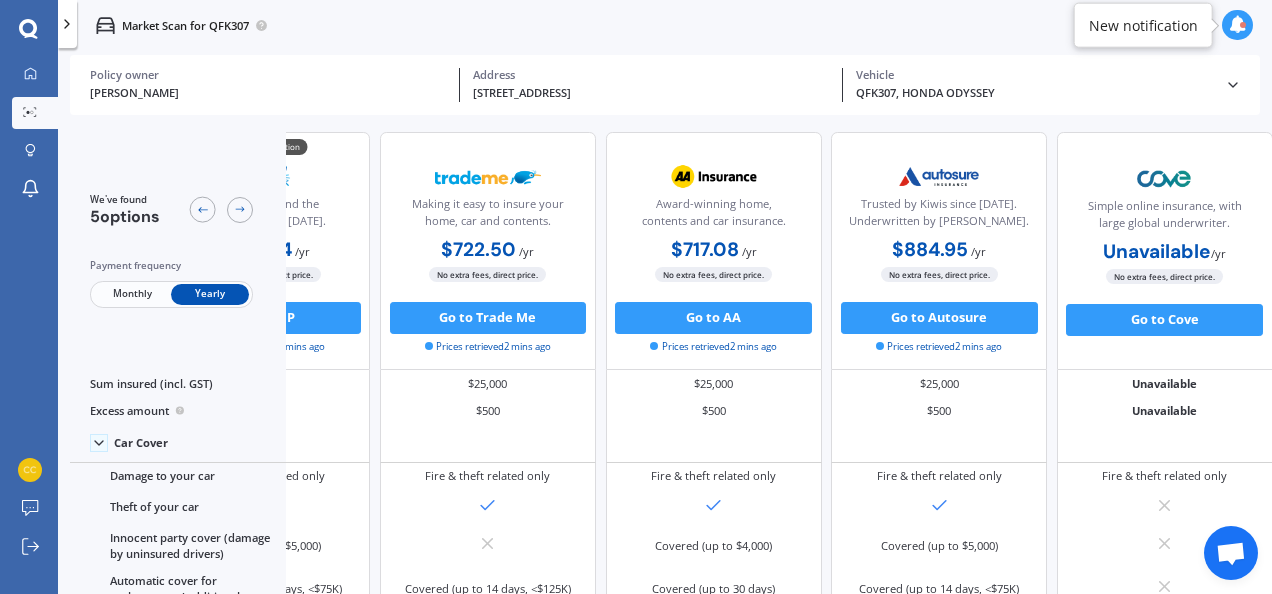 scroll, scrollTop: 0, scrollLeft: 0, axis: both 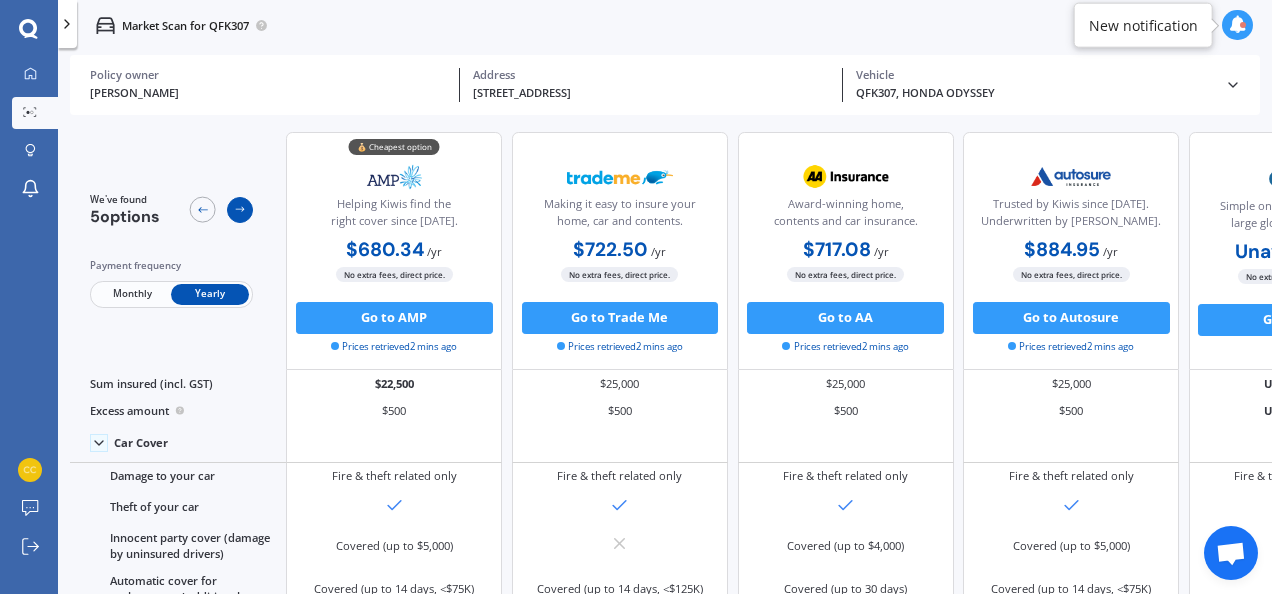 click 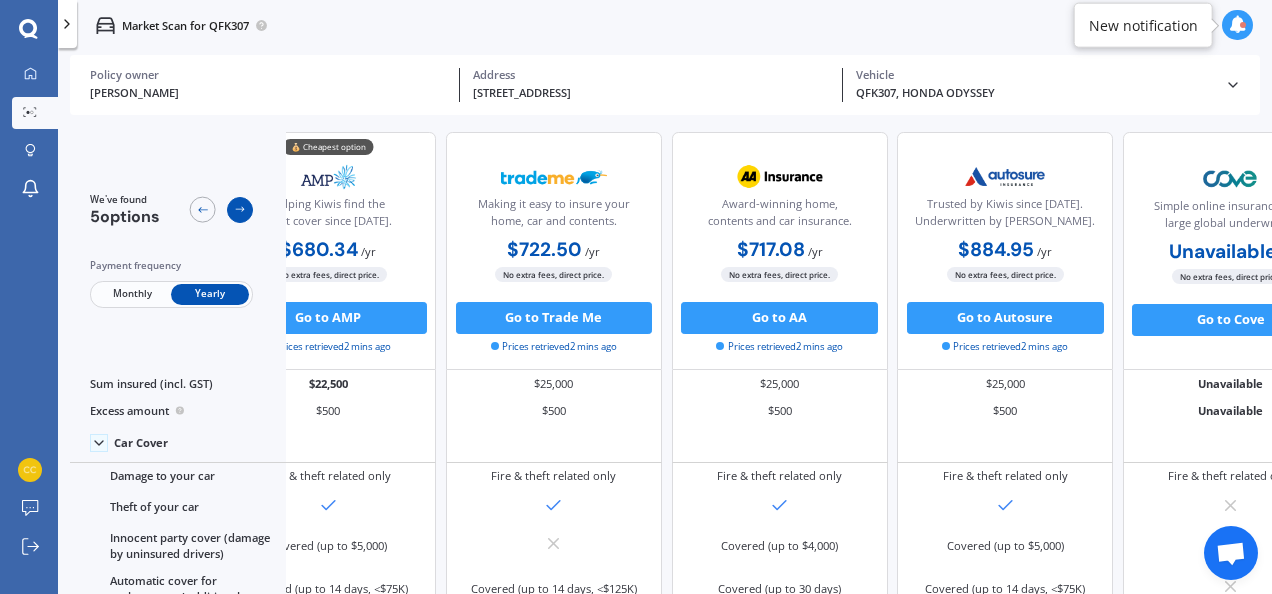 scroll, scrollTop: 0, scrollLeft: 175, axis: horizontal 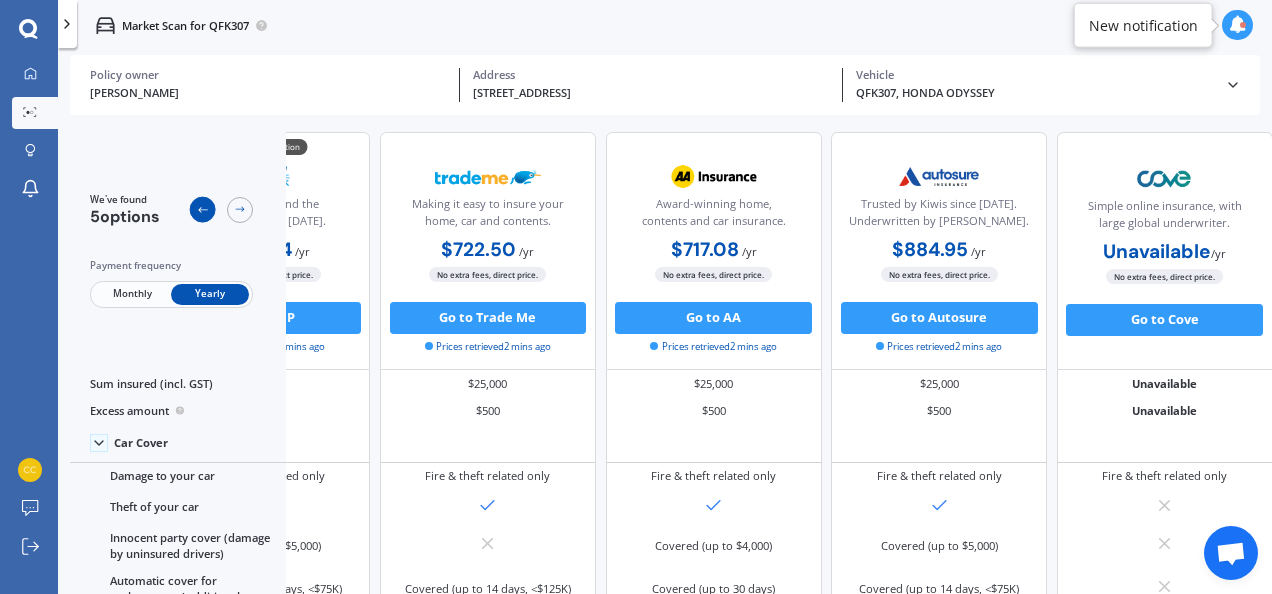 click 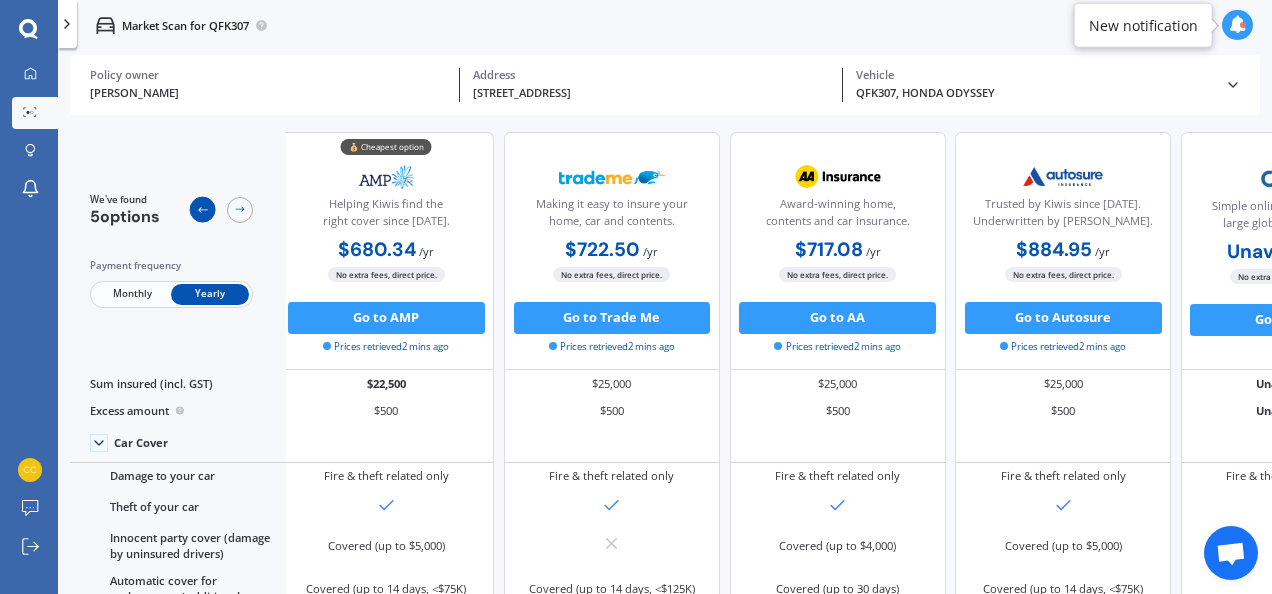 scroll, scrollTop: 0, scrollLeft: 0, axis: both 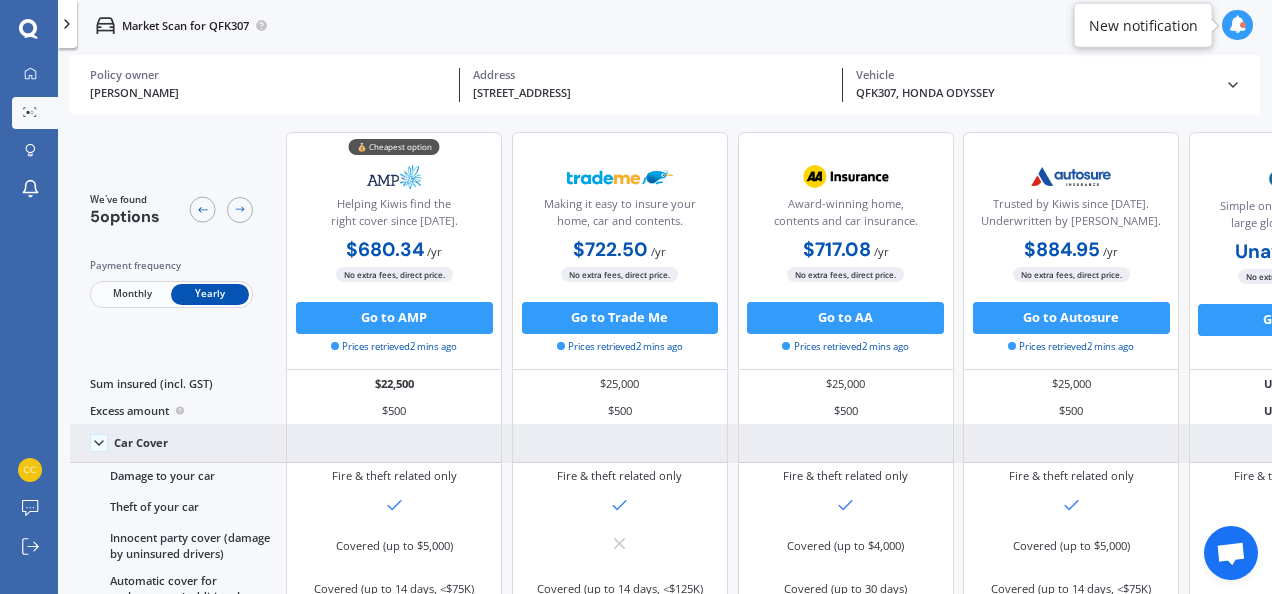 click 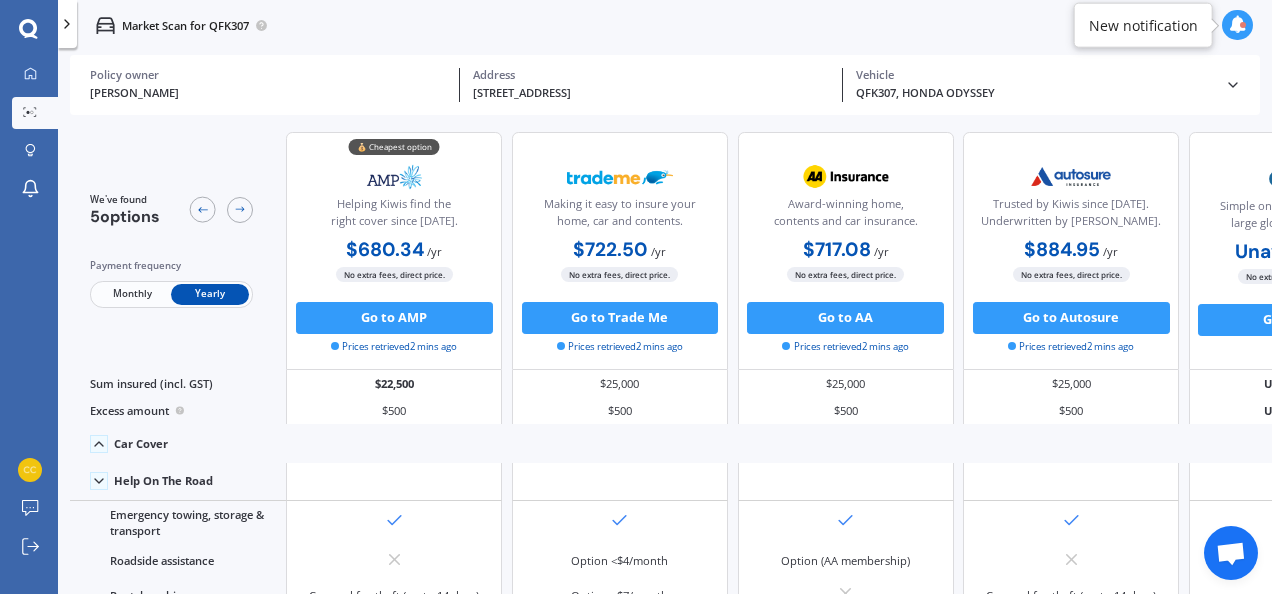 click 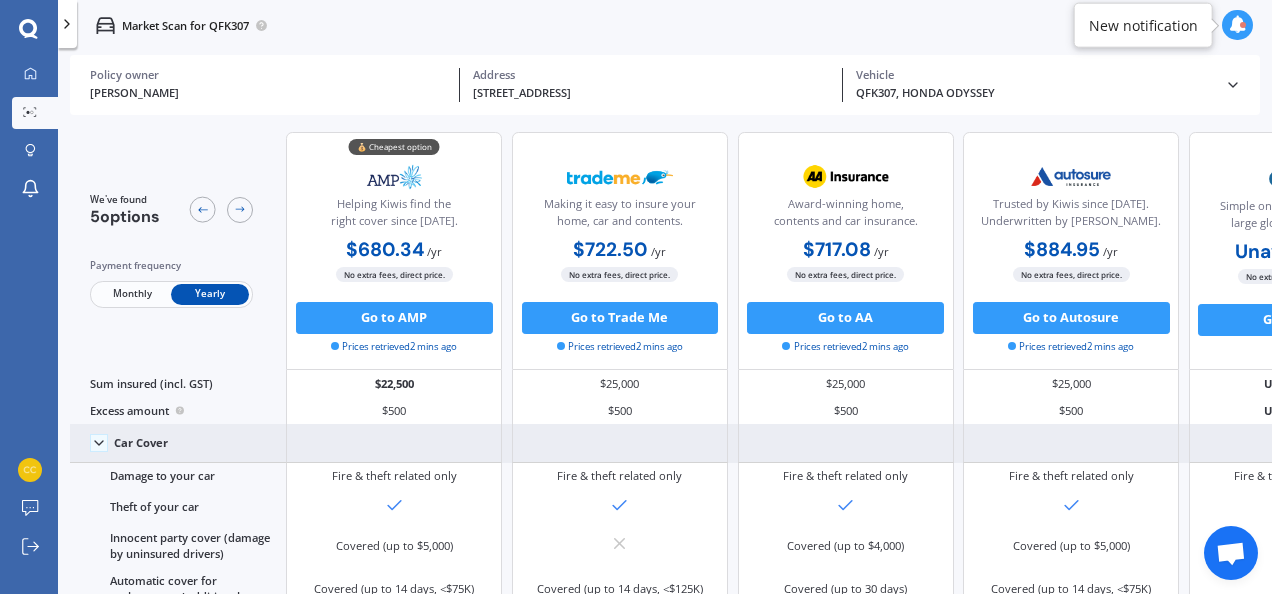 scroll, scrollTop: 0, scrollLeft: 0, axis: both 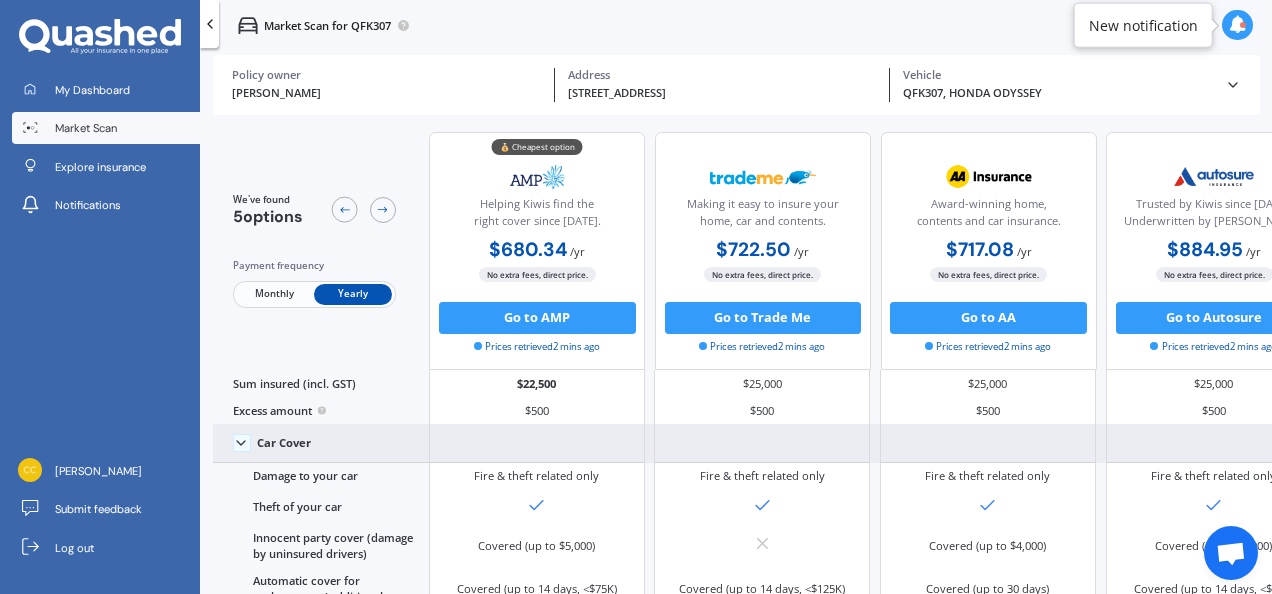click on "Market Scan" at bounding box center (106, 128) 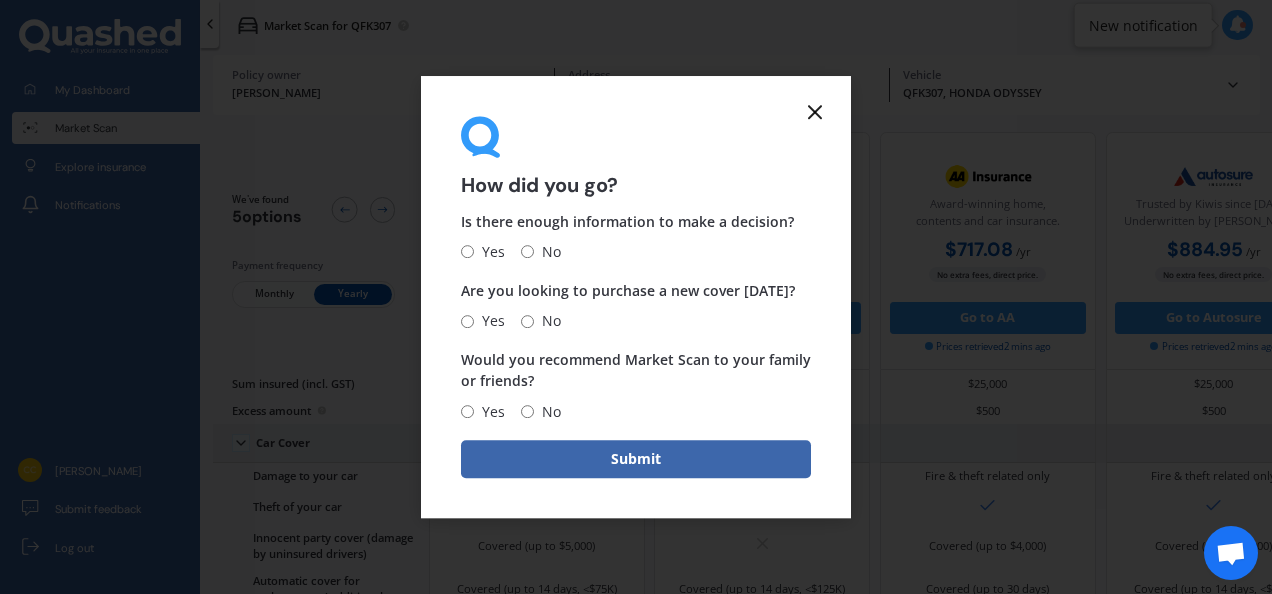 click 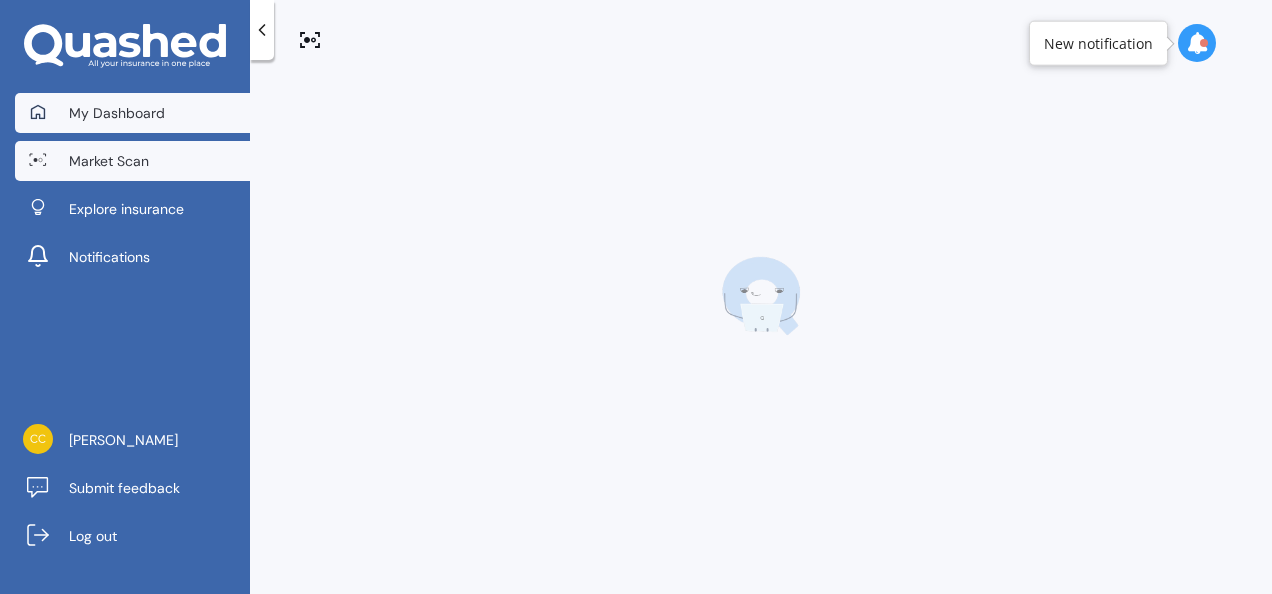 click on "My Dashboard" at bounding box center [117, 113] 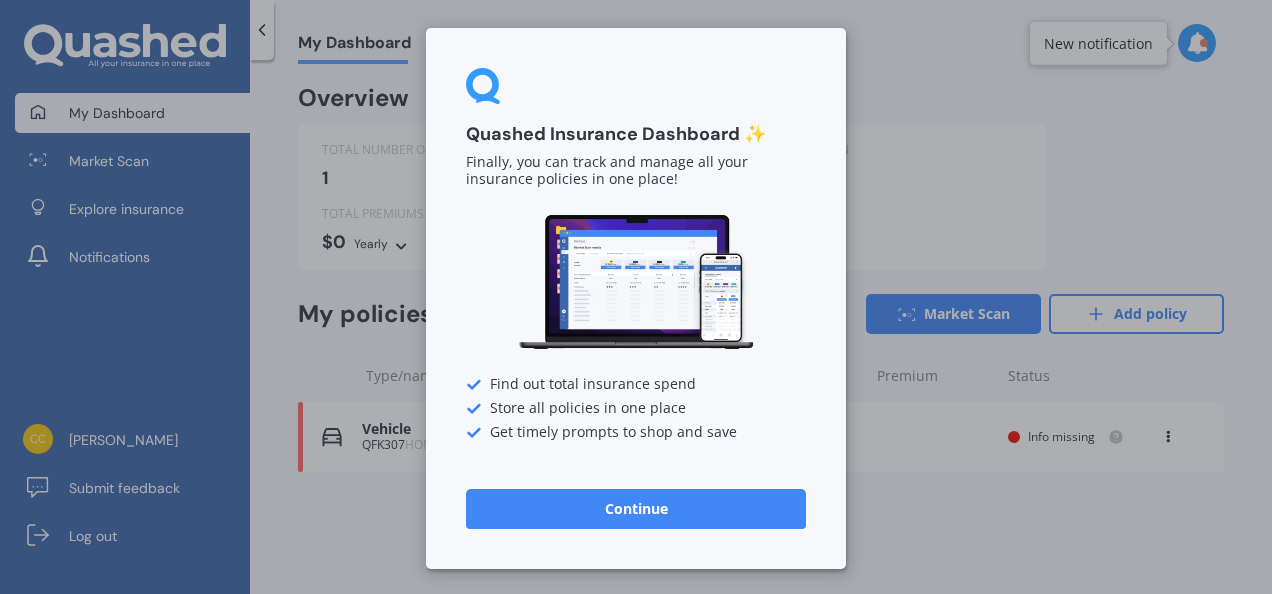 click on "Continue" at bounding box center (636, 509) 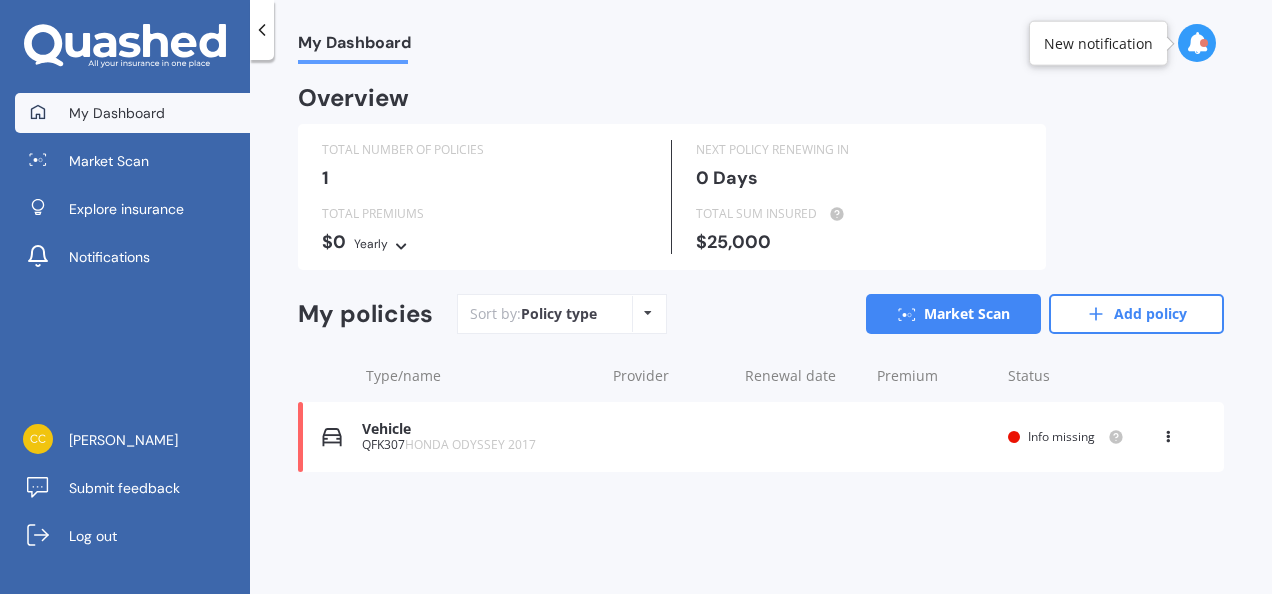 click on "Info missing" at bounding box center [1061, 436] 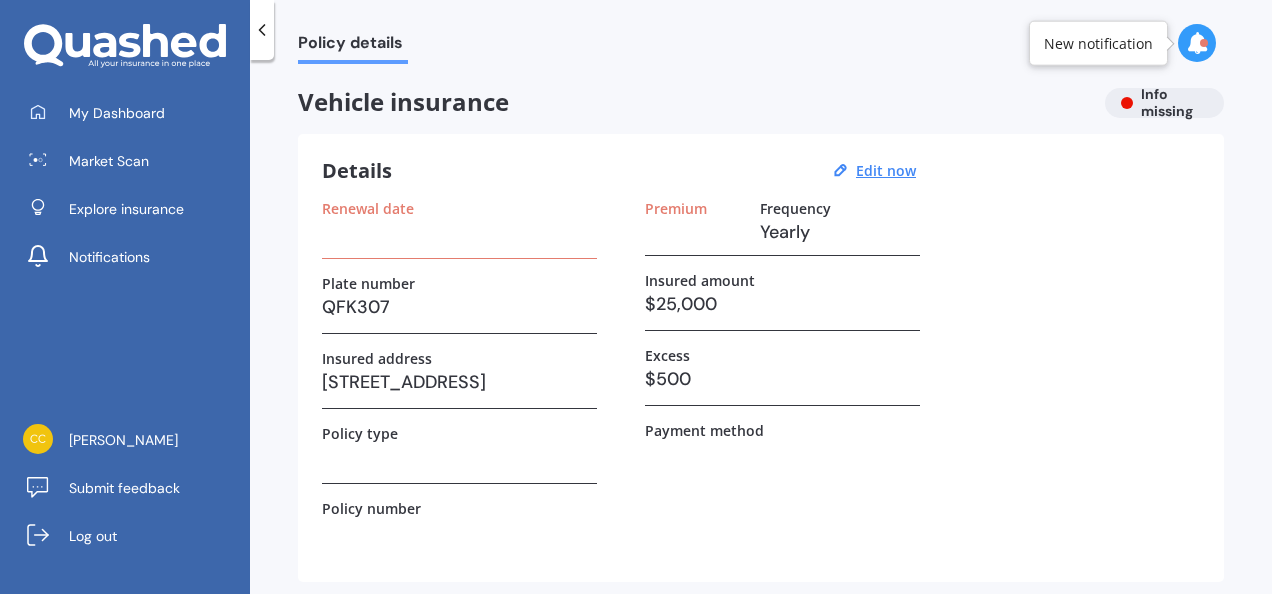 click on "Renewal date" at bounding box center (459, 208) 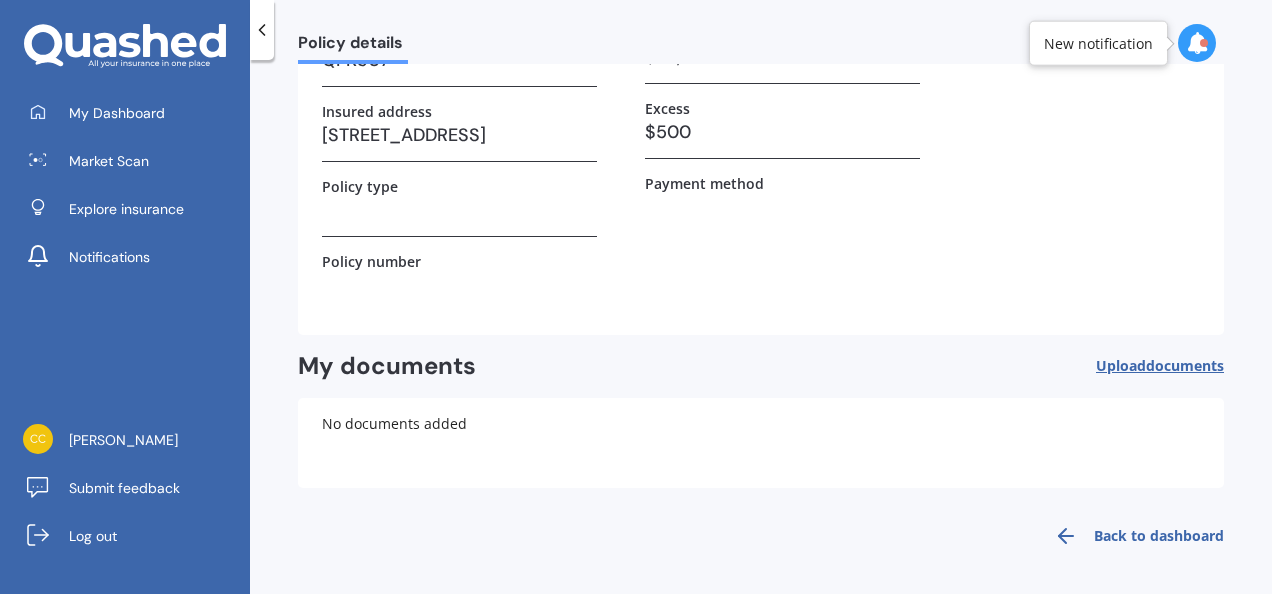 scroll, scrollTop: 0, scrollLeft: 0, axis: both 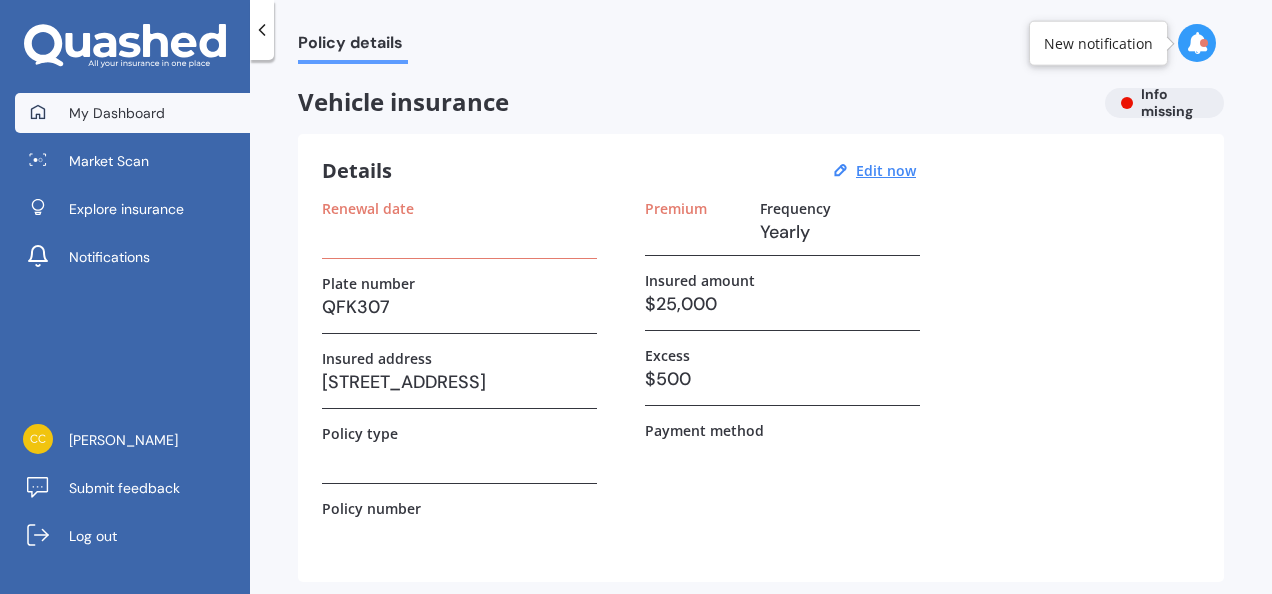 click on "My Dashboard" at bounding box center [132, 113] 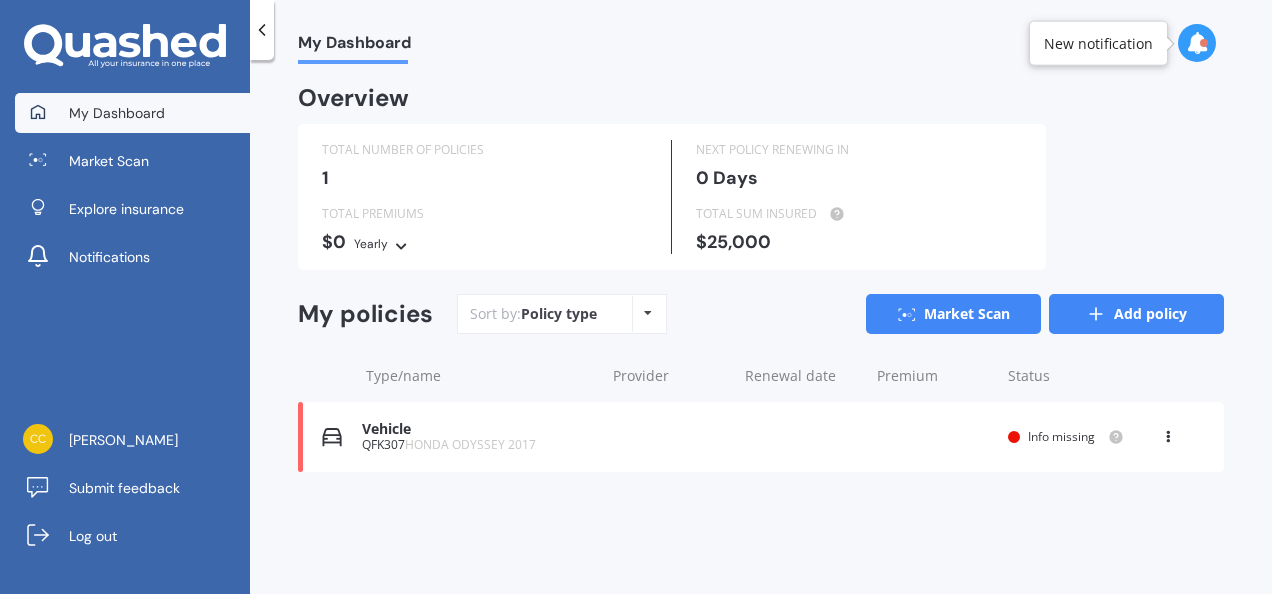click on "Add policy" at bounding box center (1136, 314) 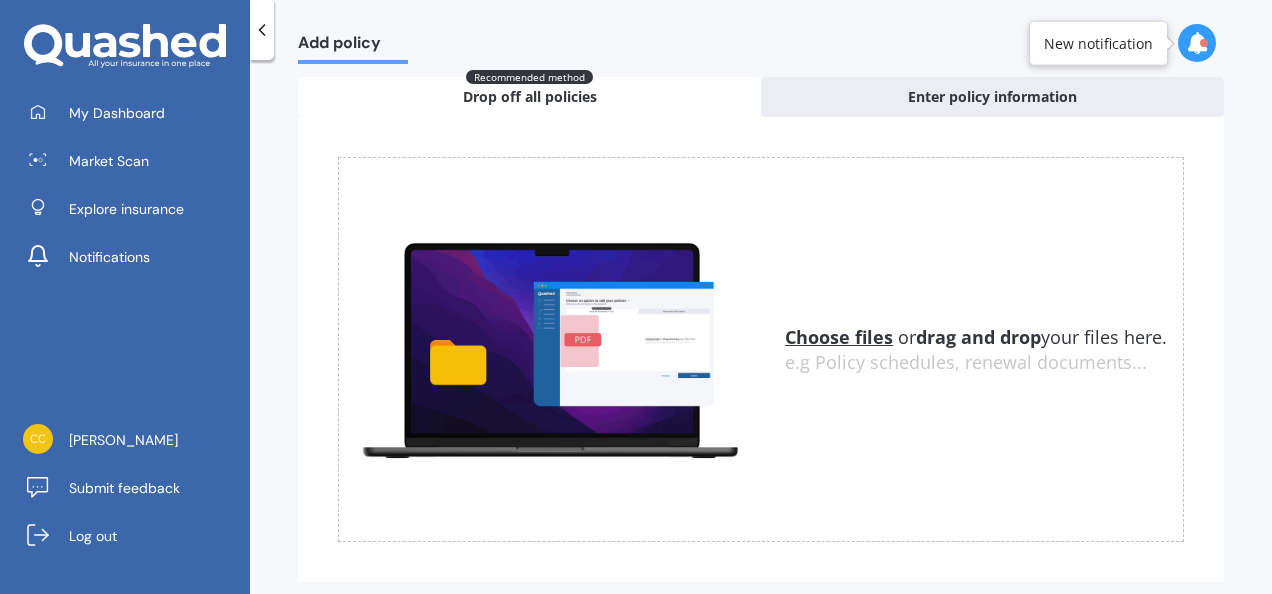 scroll, scrollTop: 0, scrollLeft: 0, axis: both 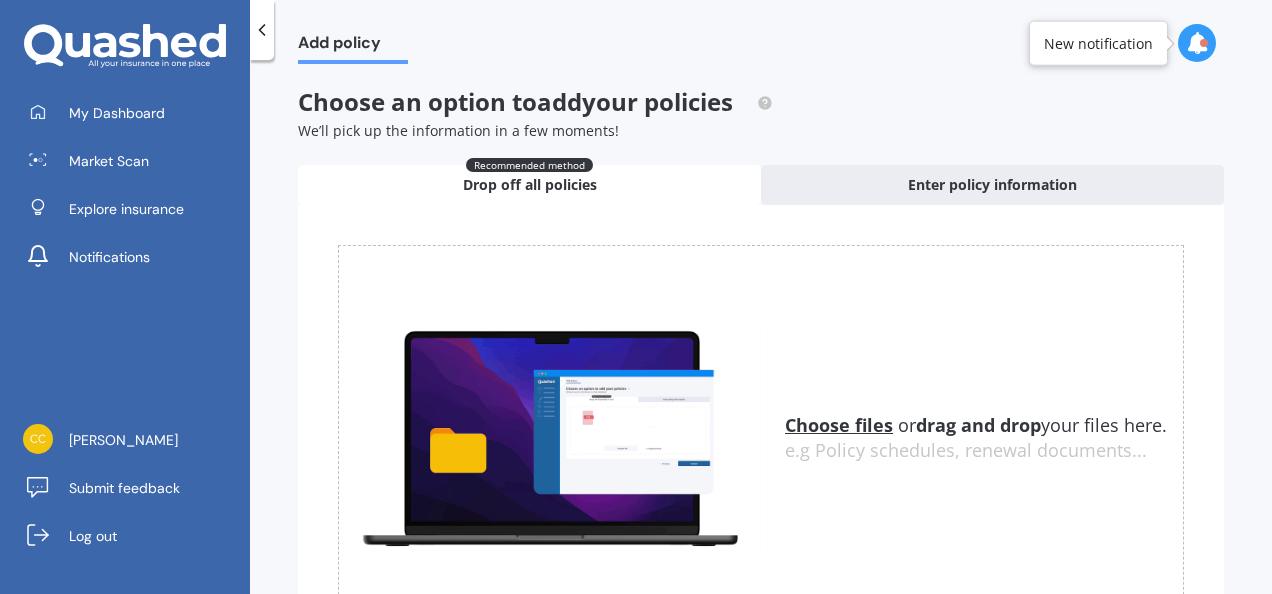 click 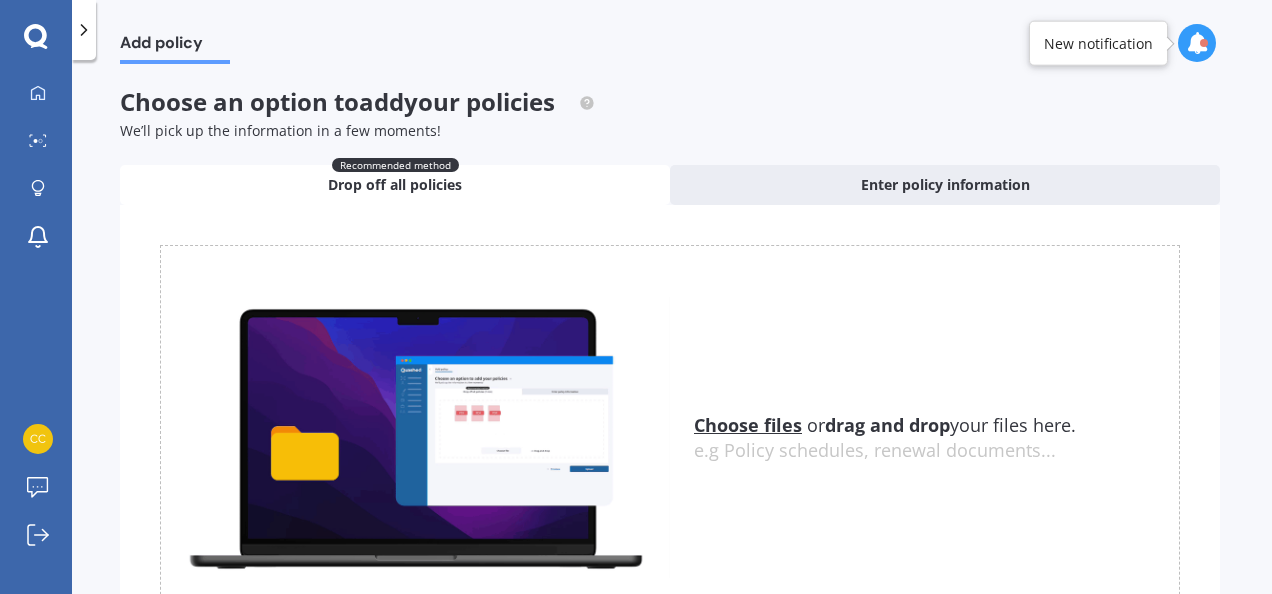 click 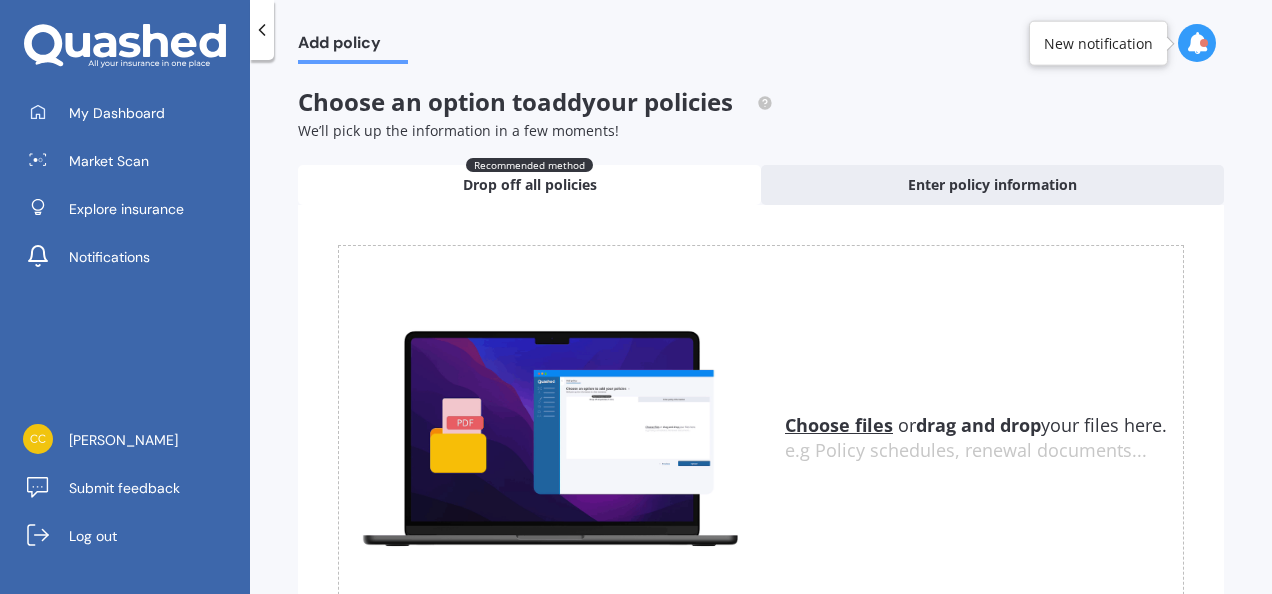 click 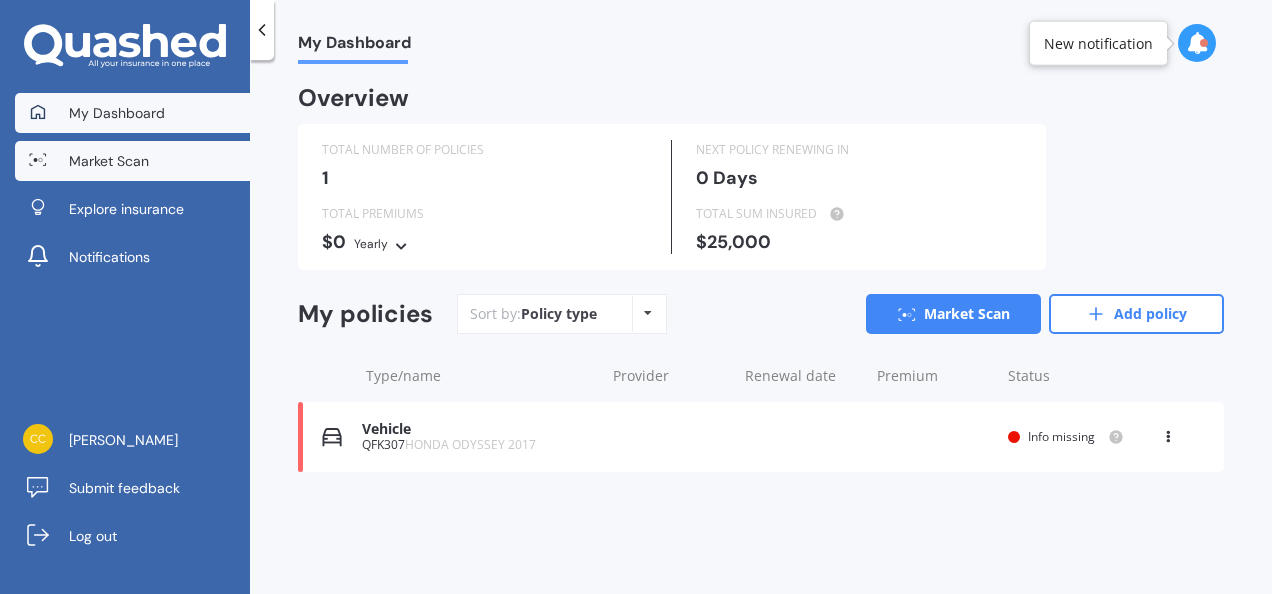 click on "Market Scan" at bounding box center [132, 161] 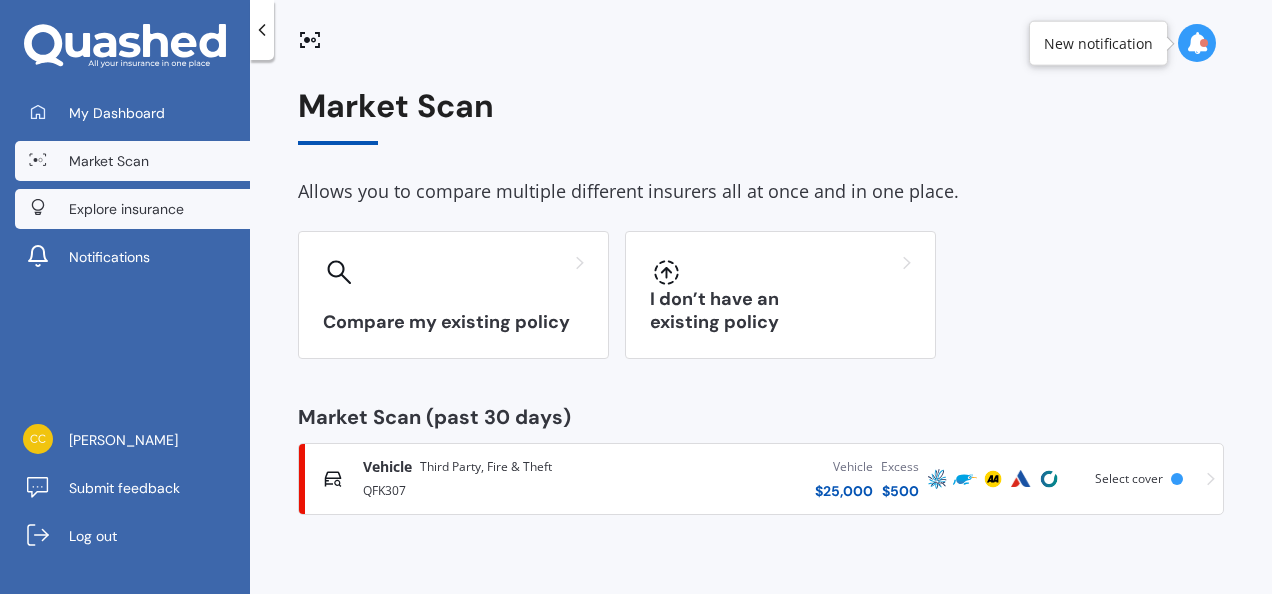 click on "Explore insurance" at bounding box center [126, 209] 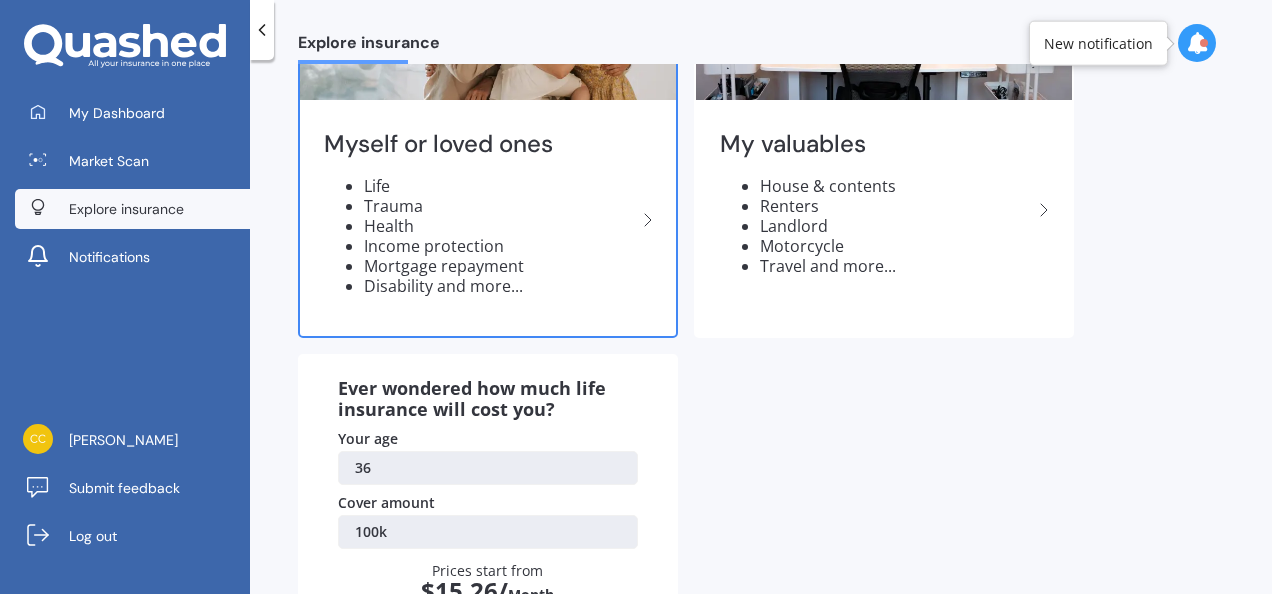 scroll, scrollTop: 0, scrollLeft: 0, axis: both 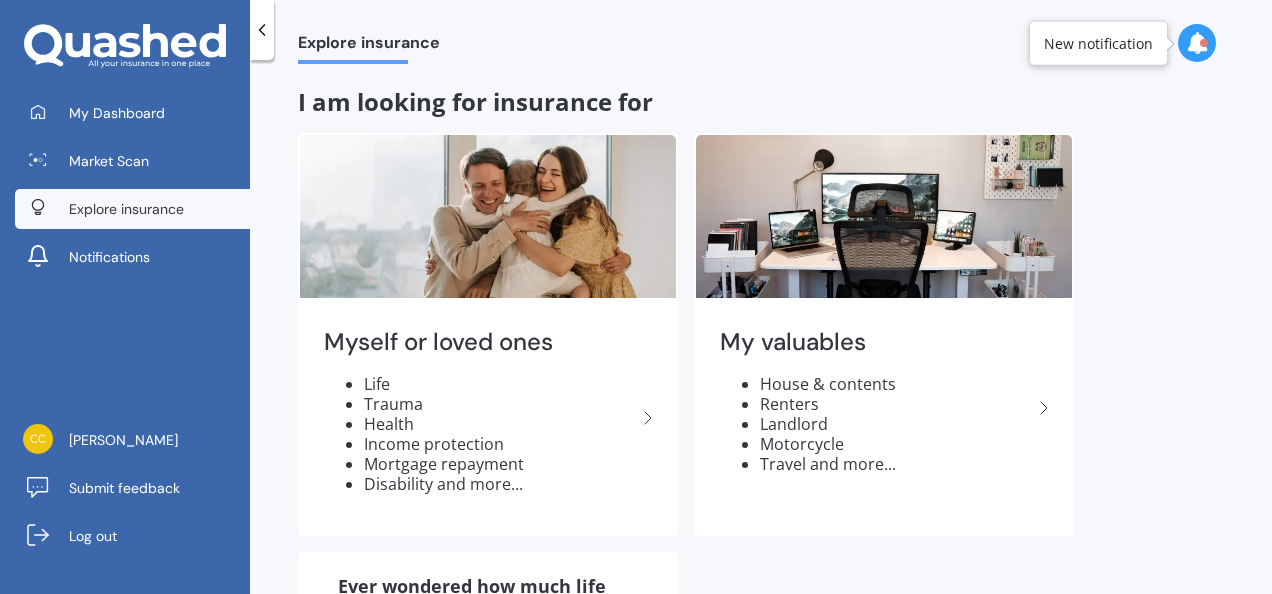 click 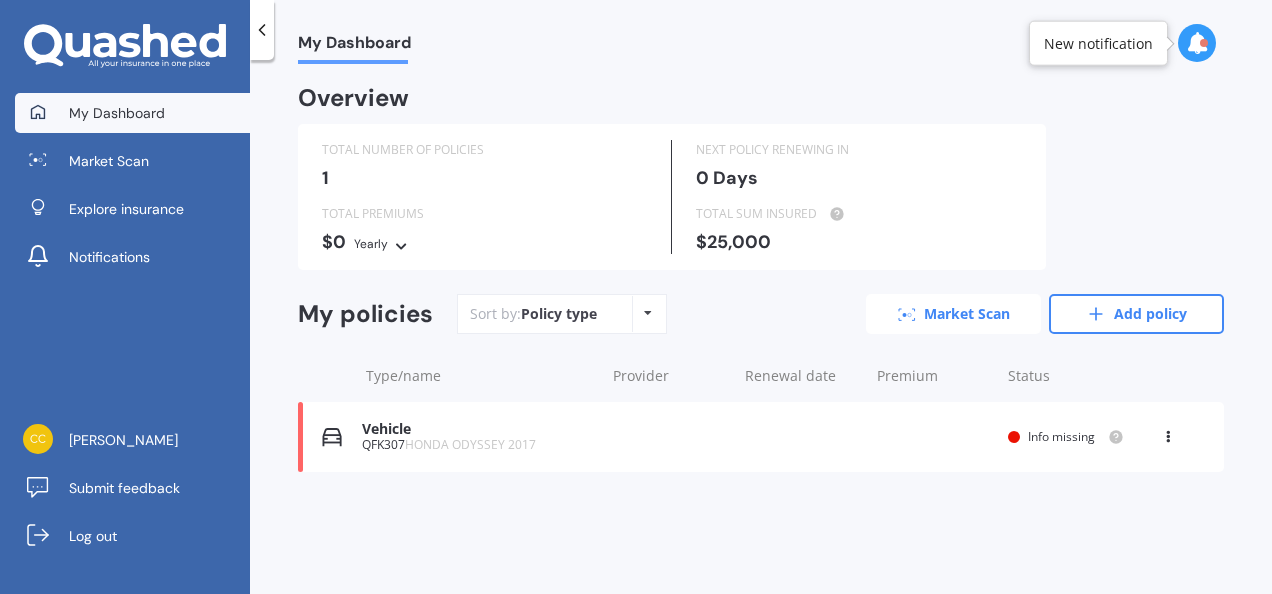click on "Market Scan" at bounding box center (953, 314) 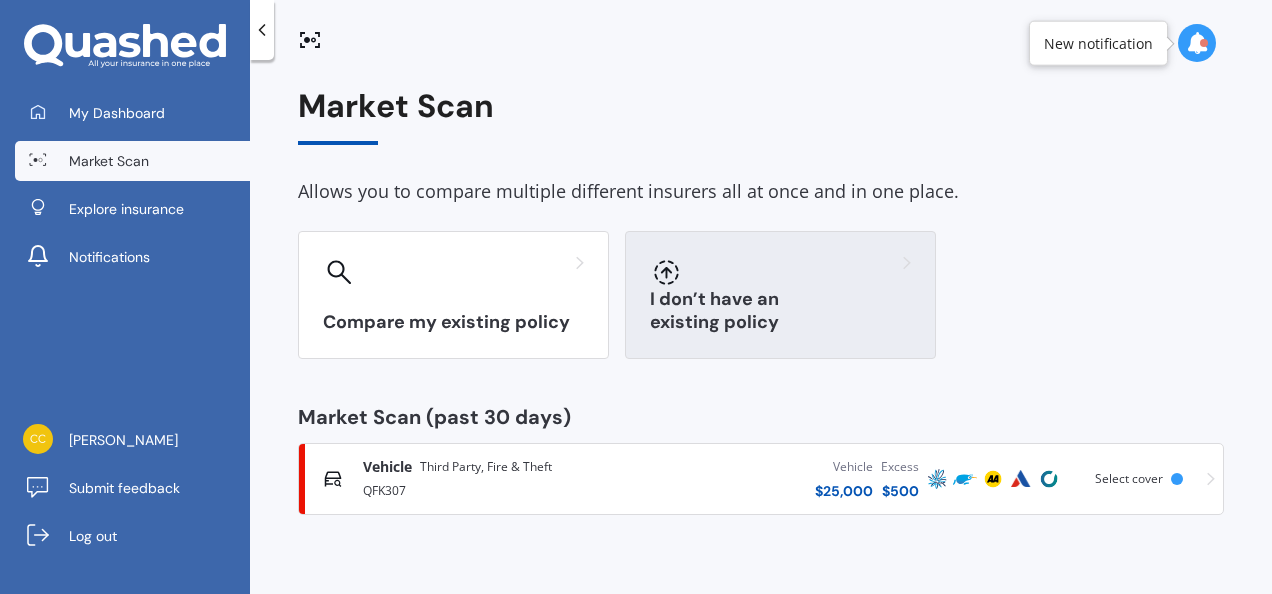 click on "I don’t have an existing policy" at bounding box center [780, 295] 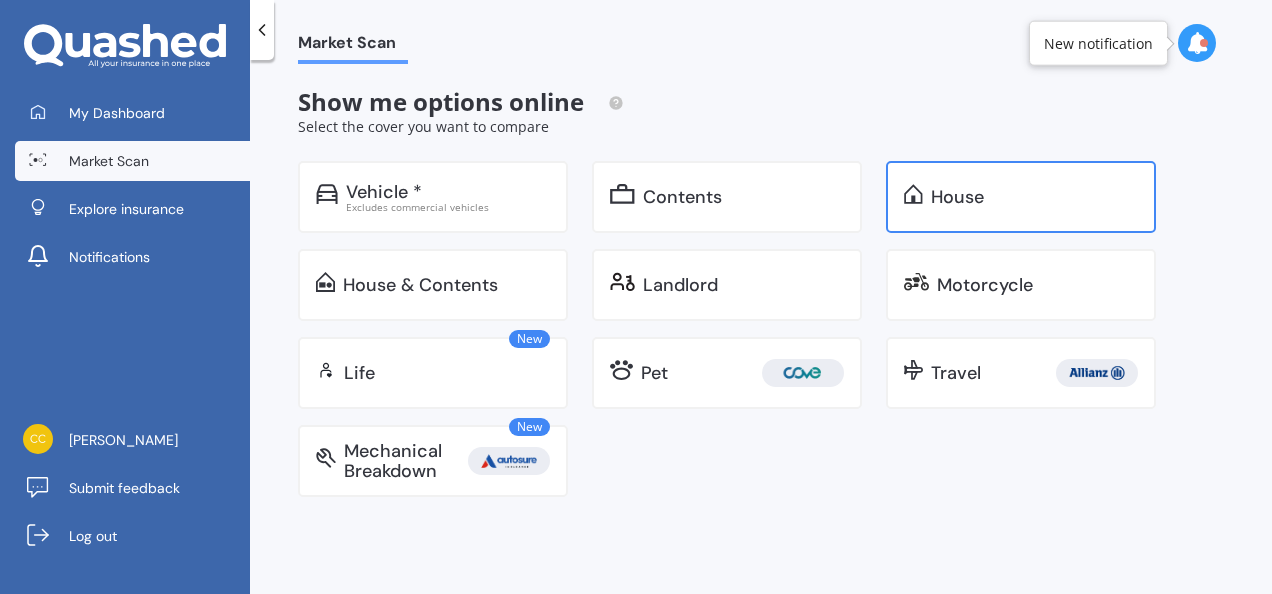 click on "House" at bounding box center [957, 197] 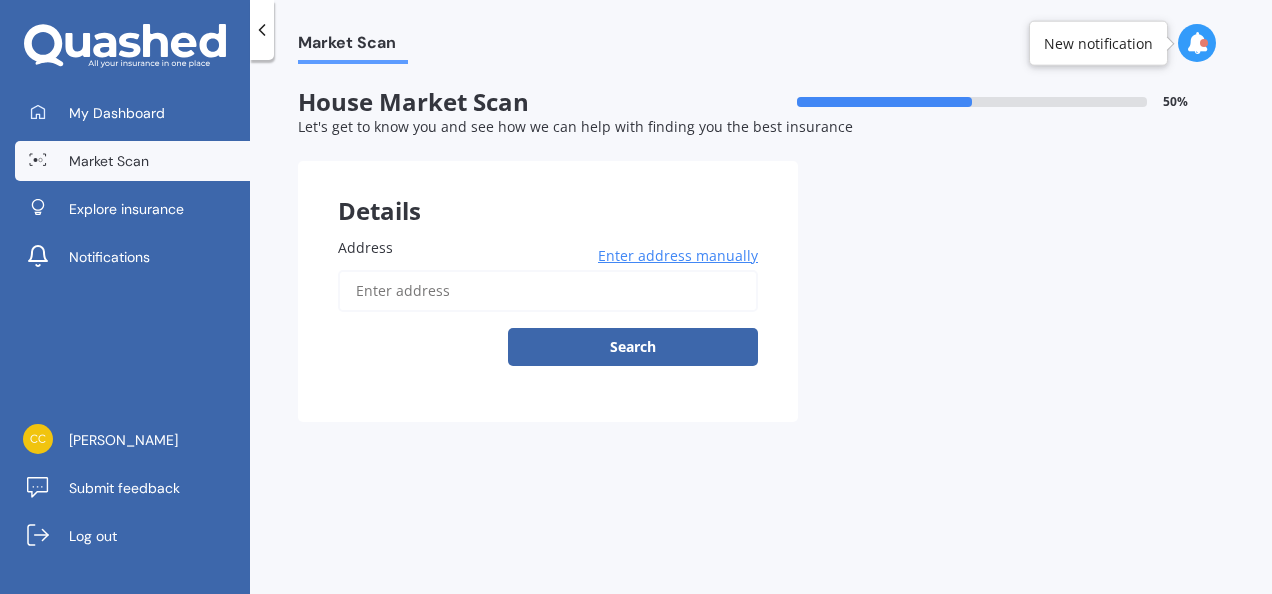 click on "Address" at bounding box center (548, 291) 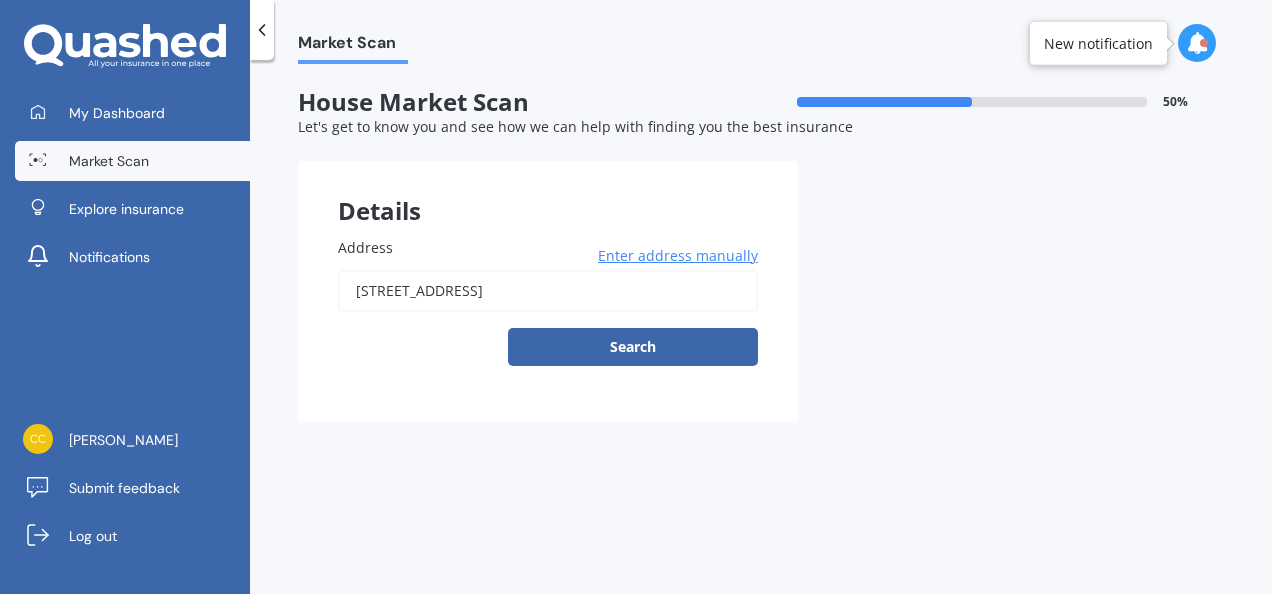 type on "[STREET_ADDRESS]" 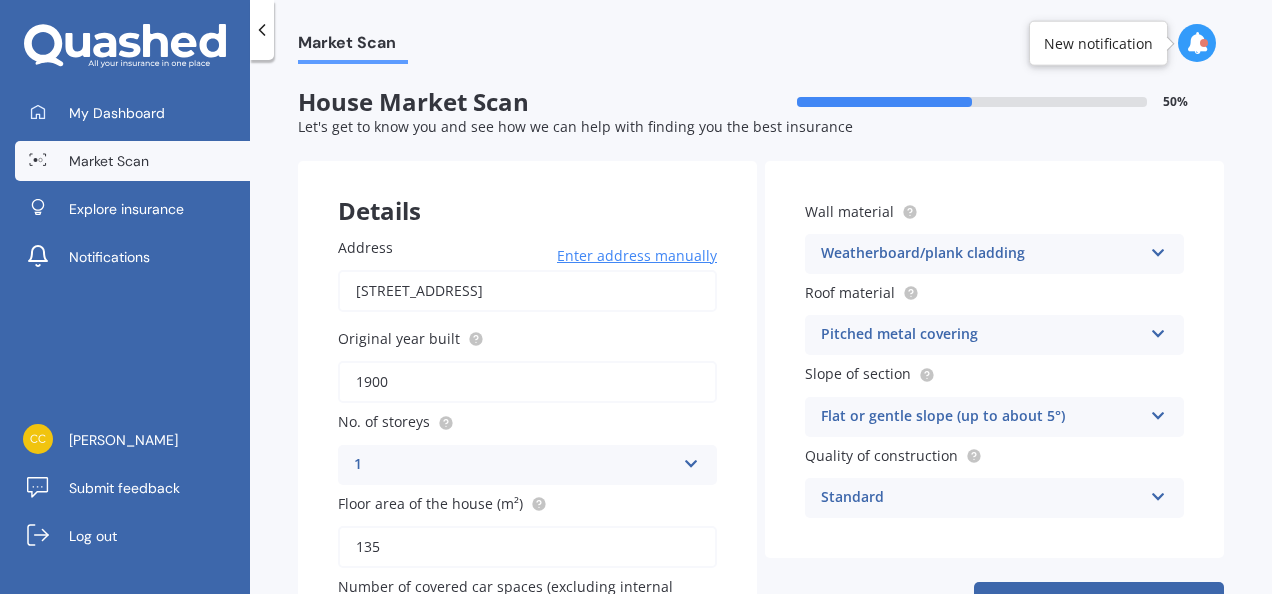 drag, startPoint x: 505, startPoint y: 375, endPoint x: 238, endPoint y: 378, distance: 267.01685 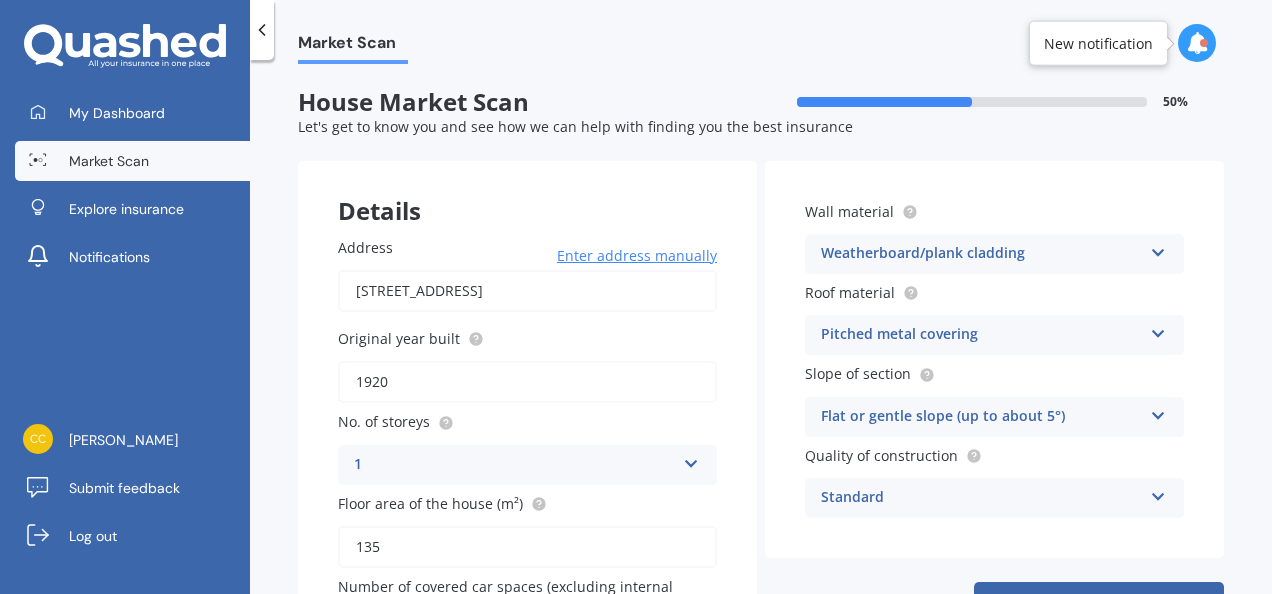 type on "1920" 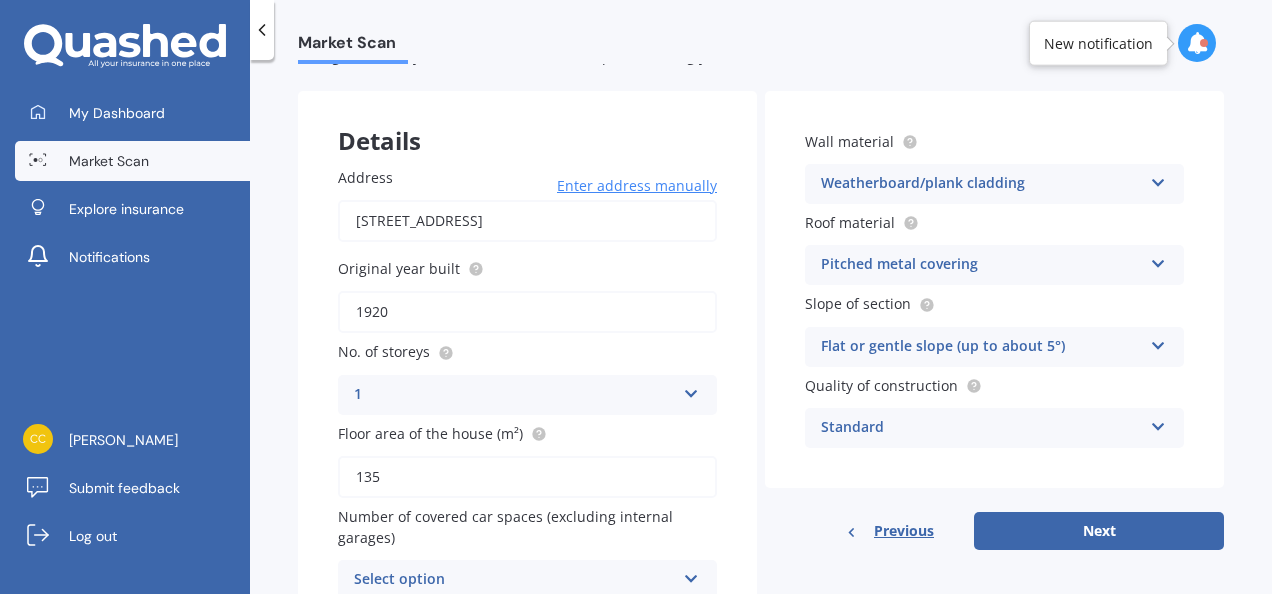 scroll, scrollTop: 170, scrollLeft: 0, axis: vertical 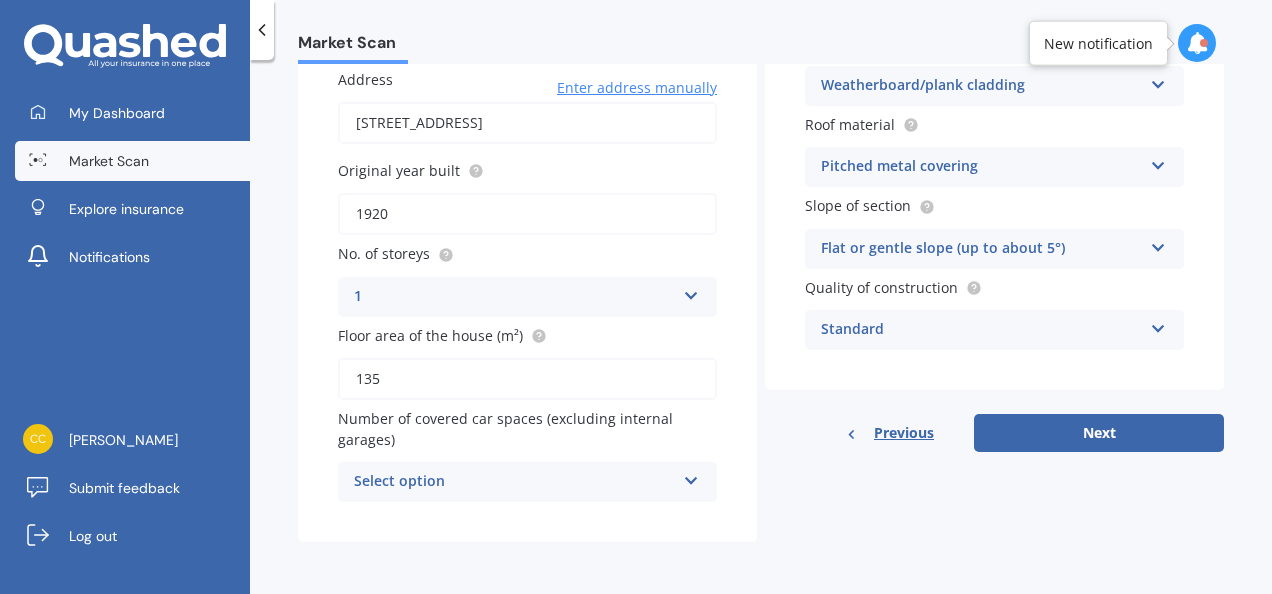 click on "Select option" at bounding box center (514, 482) 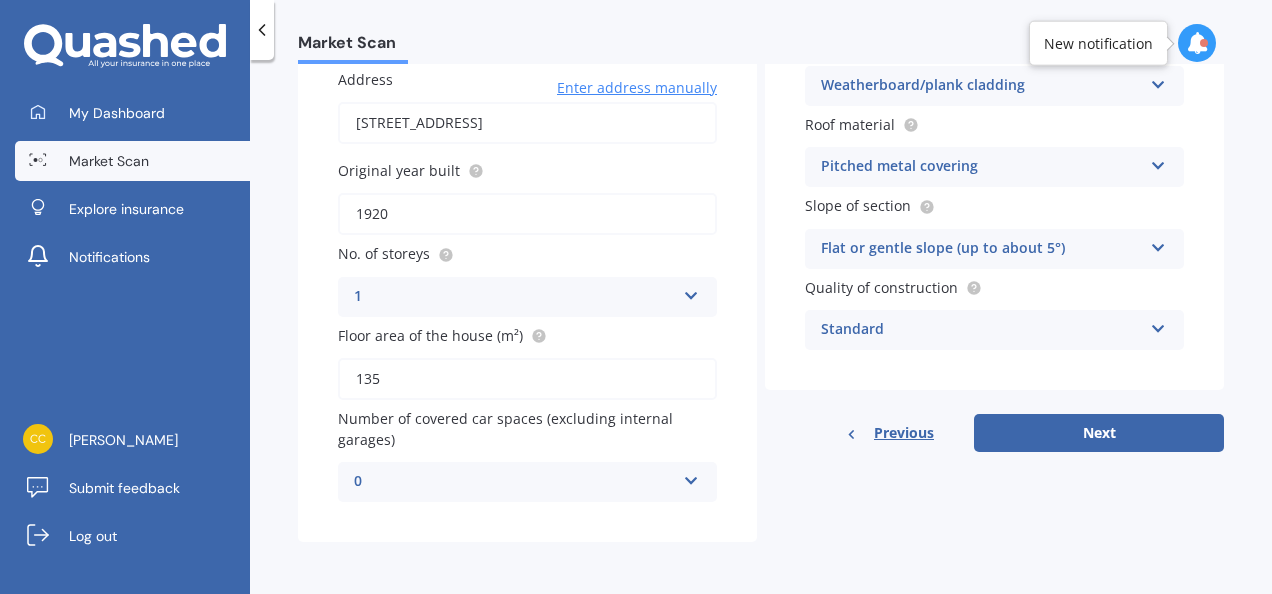 click on "Market Scan House Market Scan 50 % Let's get to know you and see how we can help with finding you the best insurance Details Address [STREET_ADDRESS] Enter address manually Search Original year built 1920 No. of storeys 1 1 2 3 4 5+ Floor area of the house (m²) 135 Number of covered car spaces (excluding internal garages) 0 0 1 2 3 4 5+ Wall material Weatherboard/plank cladding Artificial weatherboard/plank cladding Blockwork Brick veneer Double brick Mud brick Other Rockcote/EPS Sheet cladding Solid brickwork Stonework solid Stonework veneer Stucco Weatherboard/plank cladding Roof material Pitched metal covering Flat fibre cement Flat membrane Flat metal covering Pitched concrete tiles Pitched fibre cement covering Pitched metal covering Pitched slate Pitched terracotta tiles Pitched timber shingles Other Slope of section Flat or gentle slope (up to about 5°) Flat or gentle slope (up to about 5°) Moderate slope (about 15°) Severe slope (35° or more) Quality of construction" at bounding box center [761, 331] 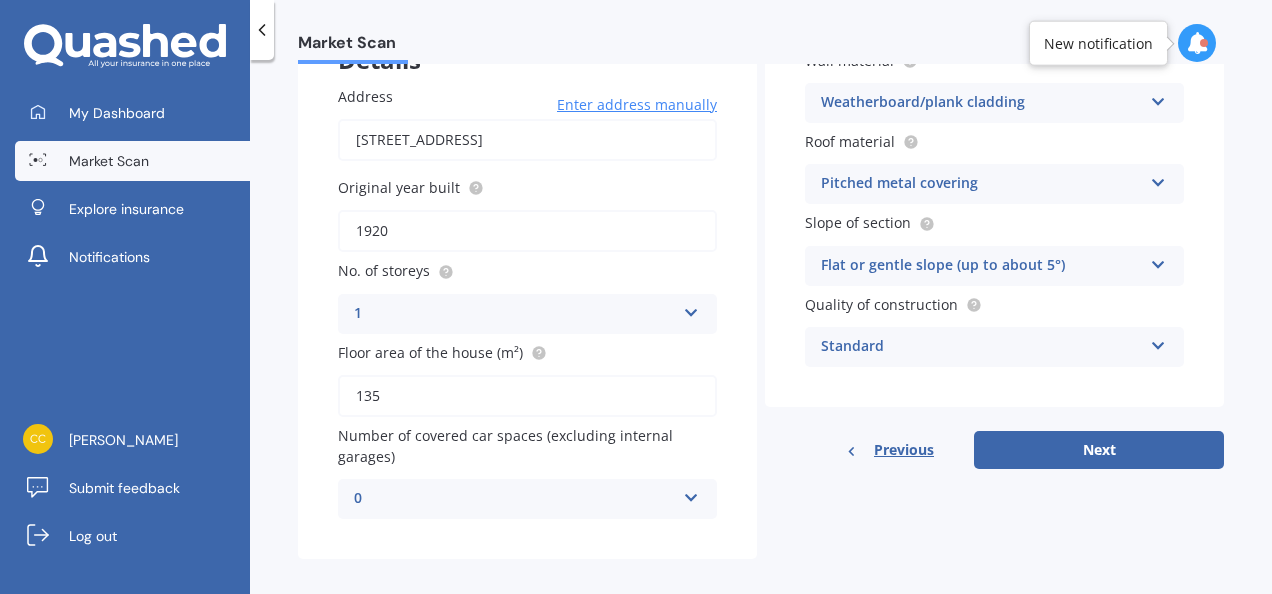 scroll, scrollTop: 170, scrollLeft: 0, axis: vertical 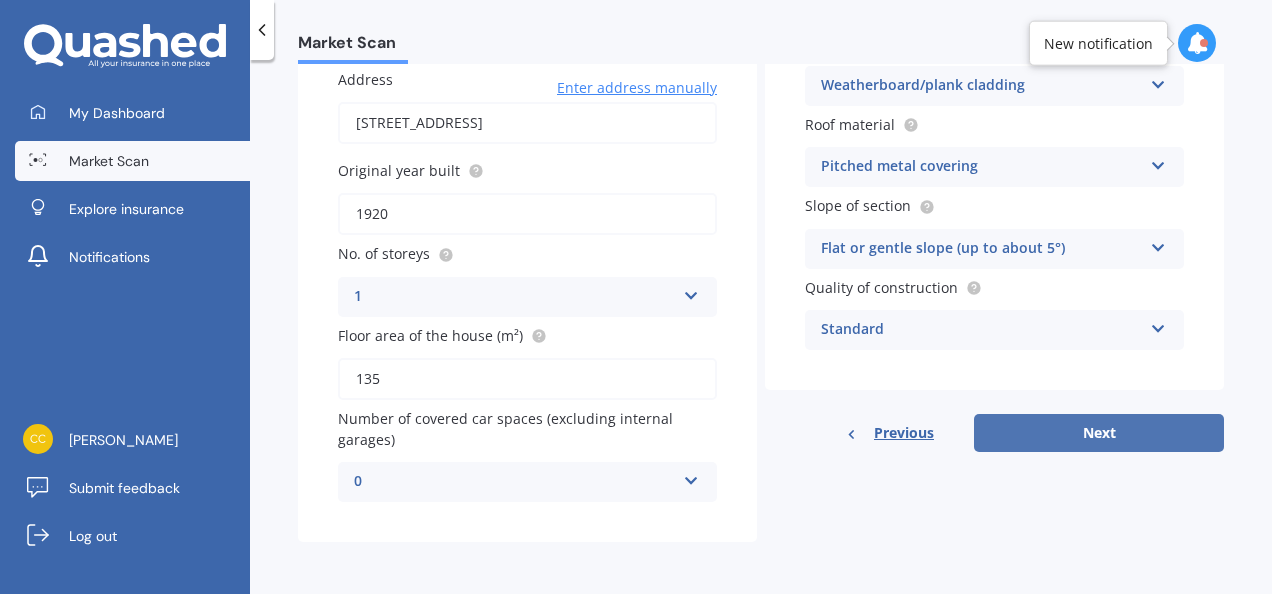 click on "Next" at bounding box center [1099, 433] 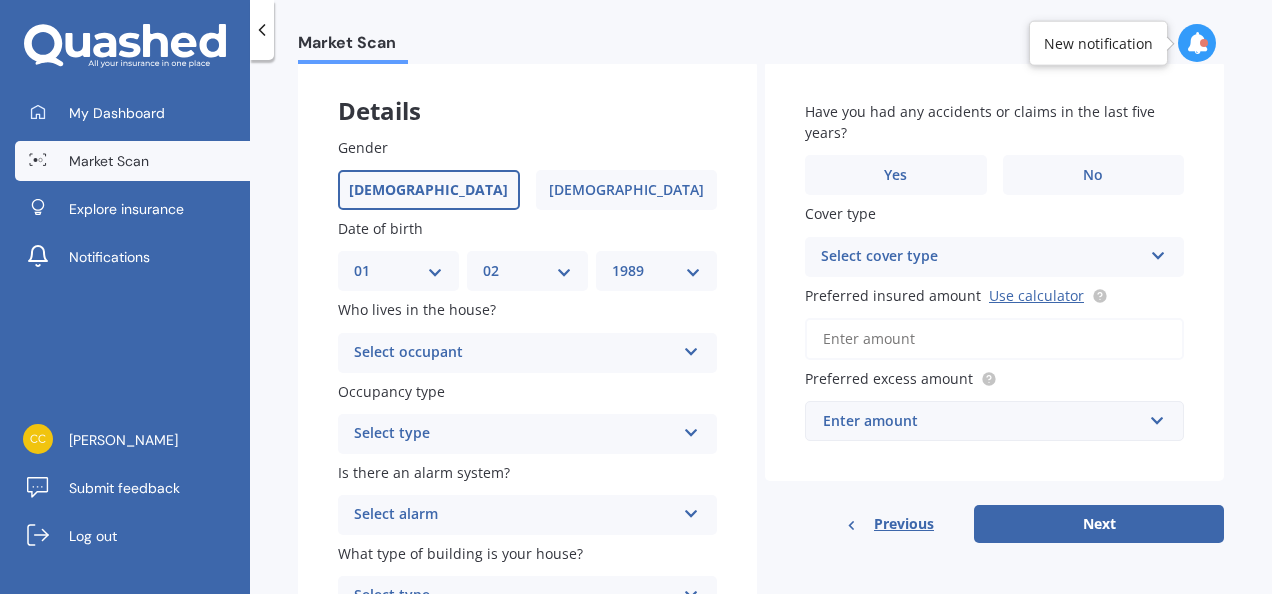 scroll, scrollTop: 200, scrollLeft: 0, axis: vertical 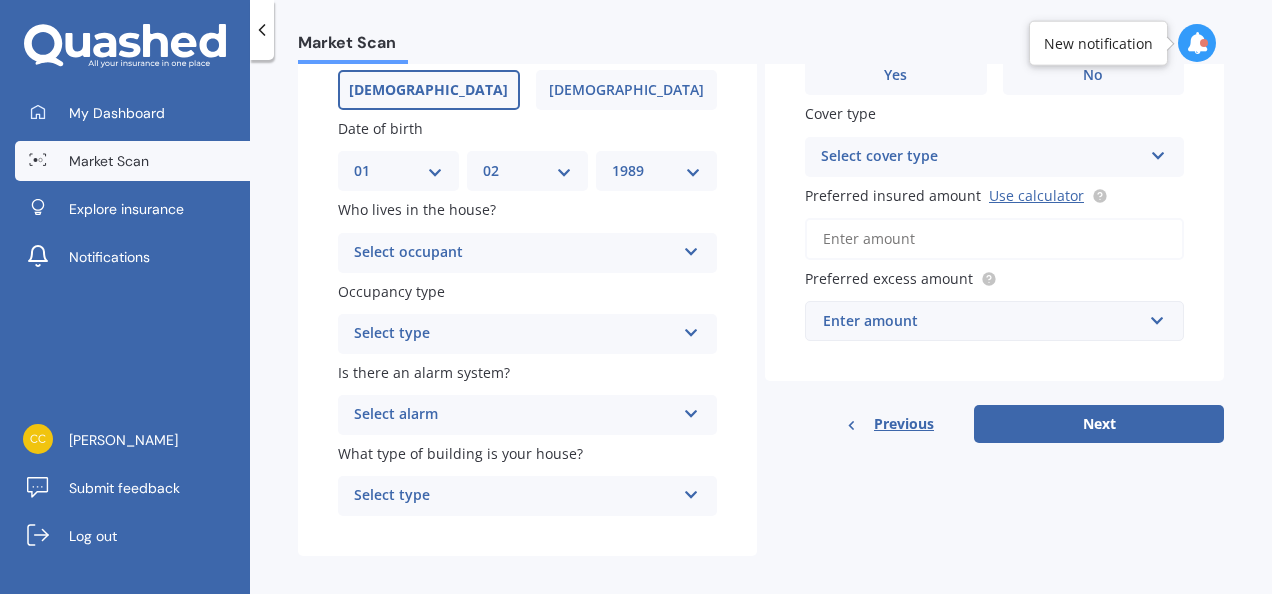 click on "Select occupant Owner Owner + Boarder" at bounding box center (527, 253) 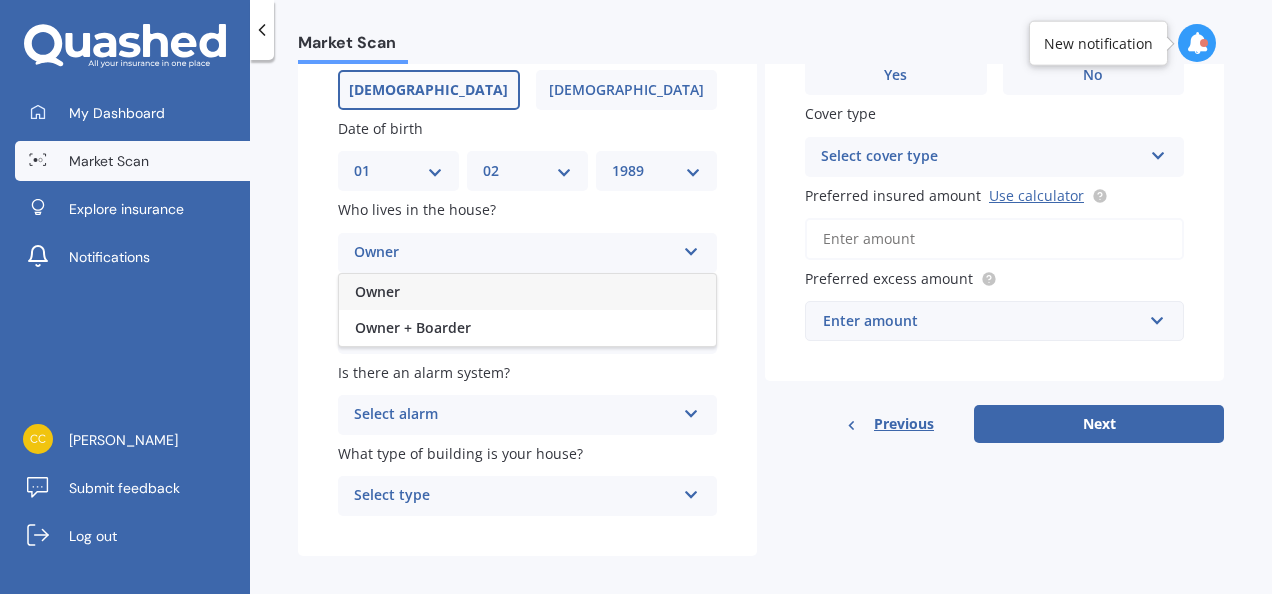 click on "Owner Owner Owner + Boarder" at bounding box center (527, 253) 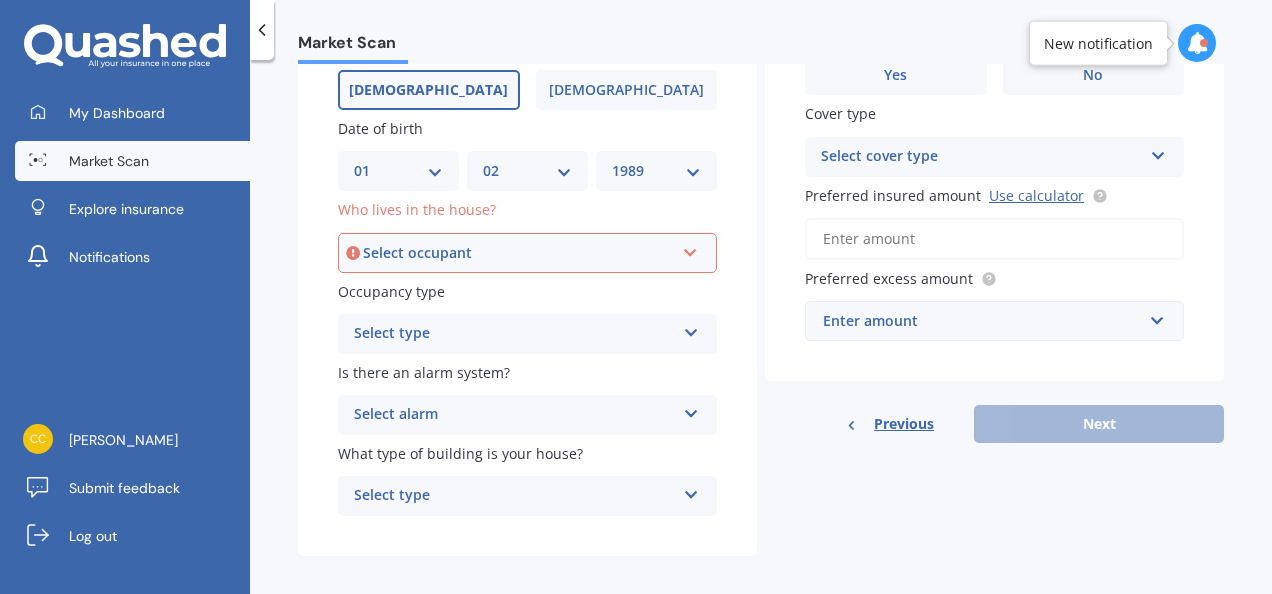 click on "Select occupant Owner Owner + Boarder" at bounding box center (527, 253) 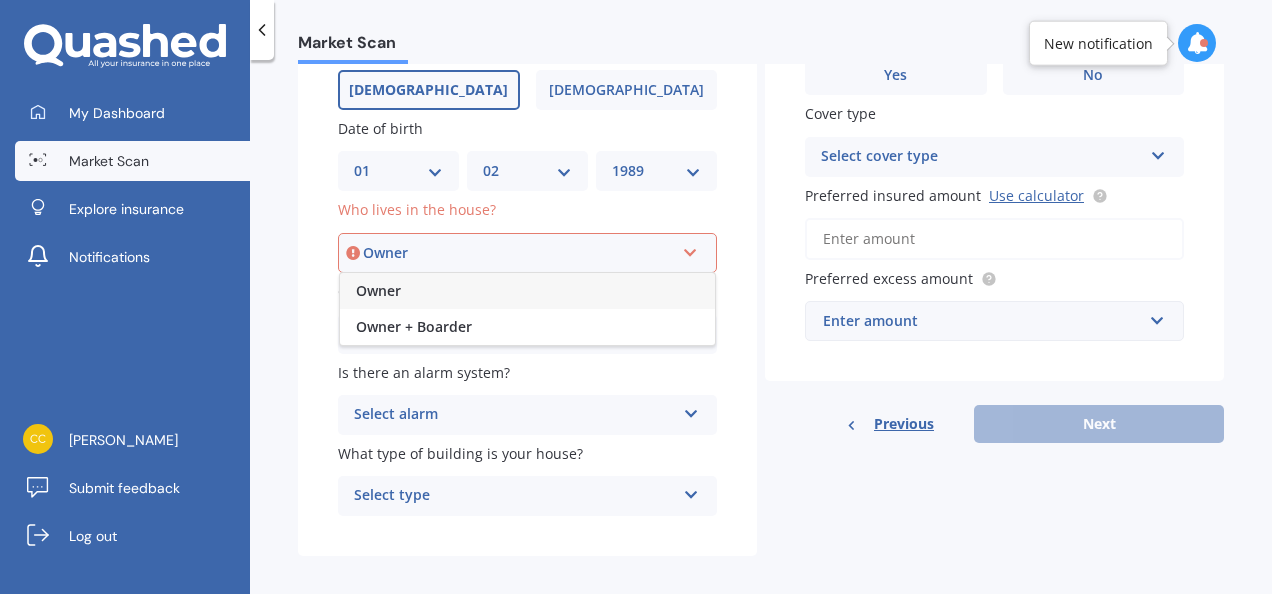 click on "Owner" at bounding box center [527, 291] 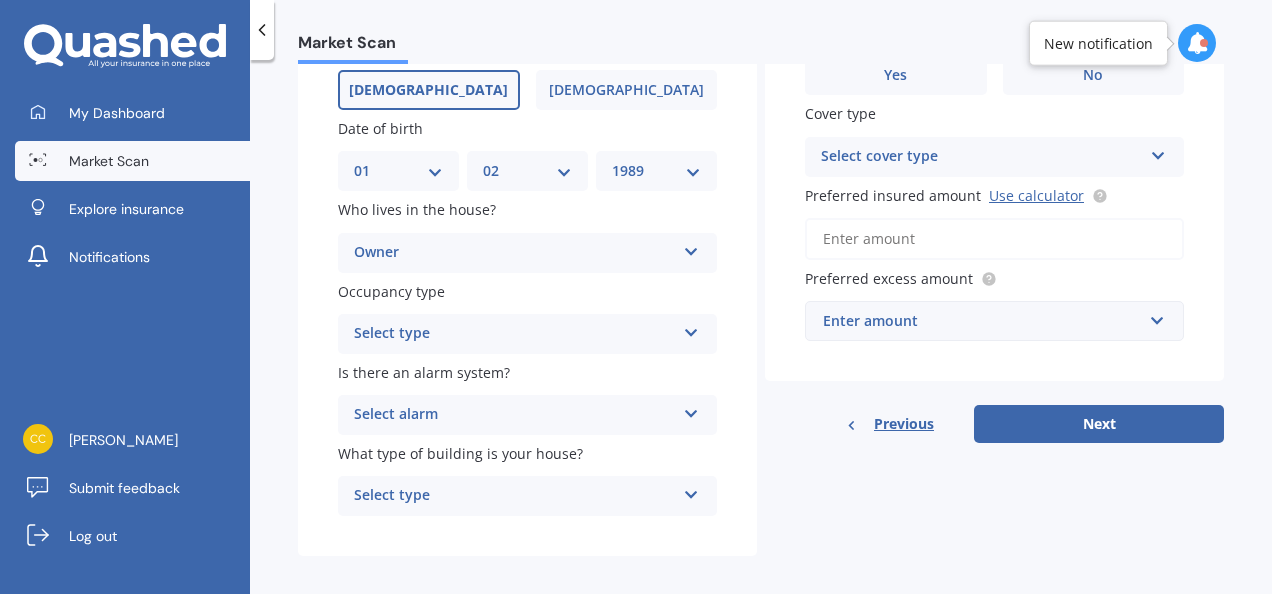 scroll, scrollTop: 216, scrollLeft: 0, axis: vertical 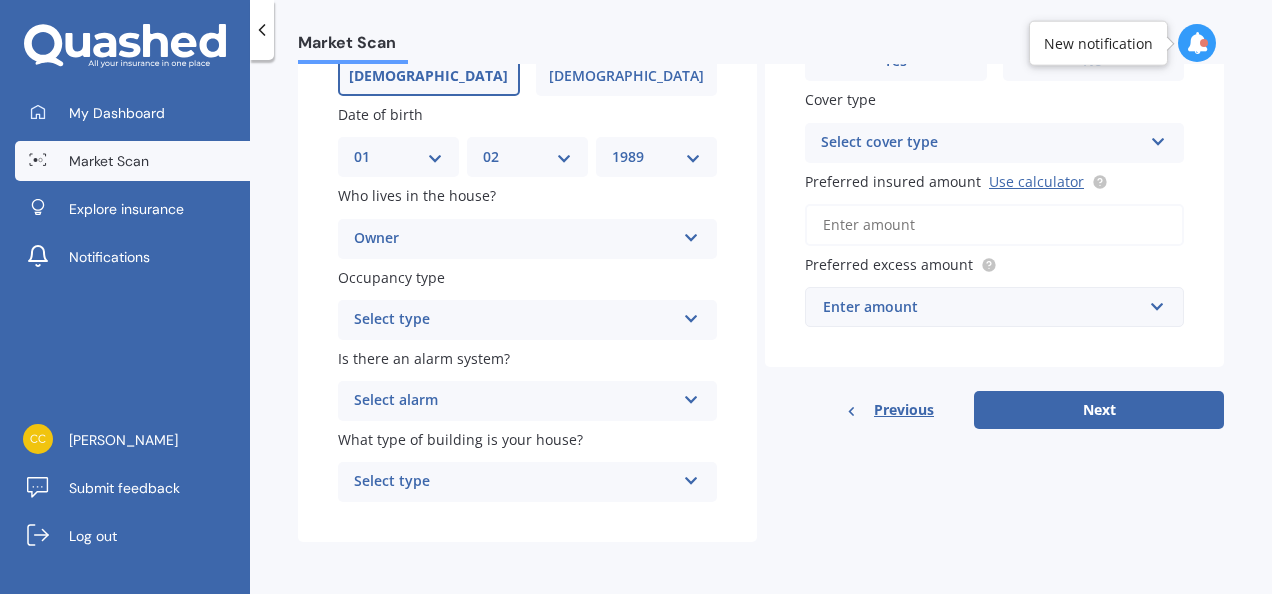 click on "Select type" at bounding box center (514, 320) 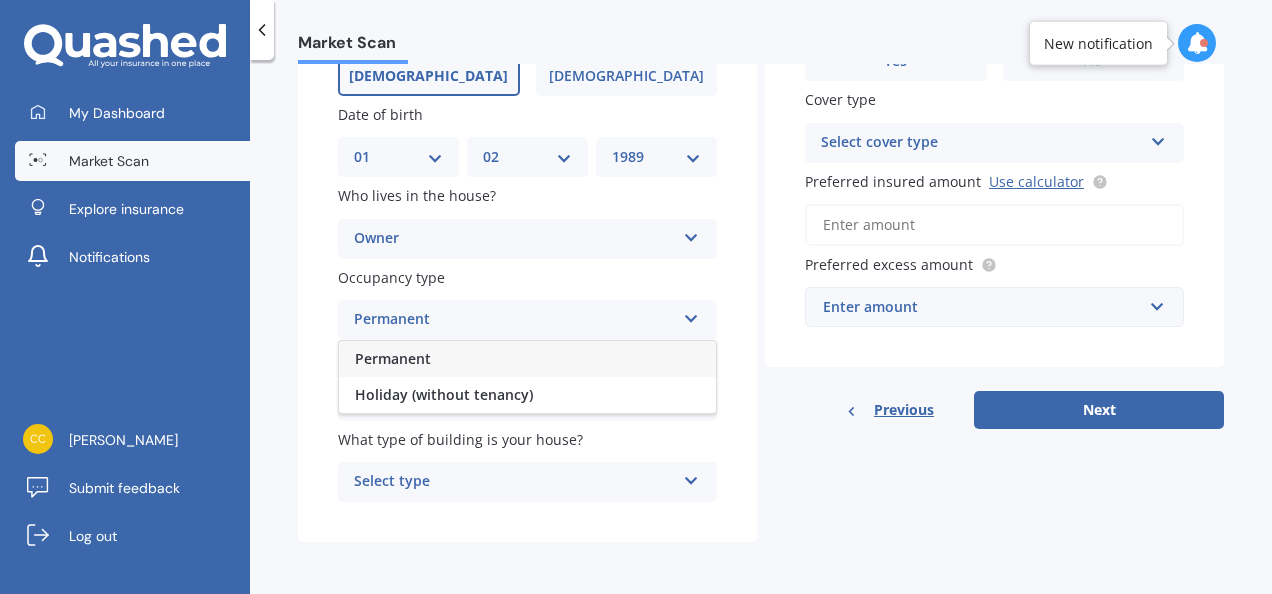 click on "Permanent" at bounding box center [527, 359] 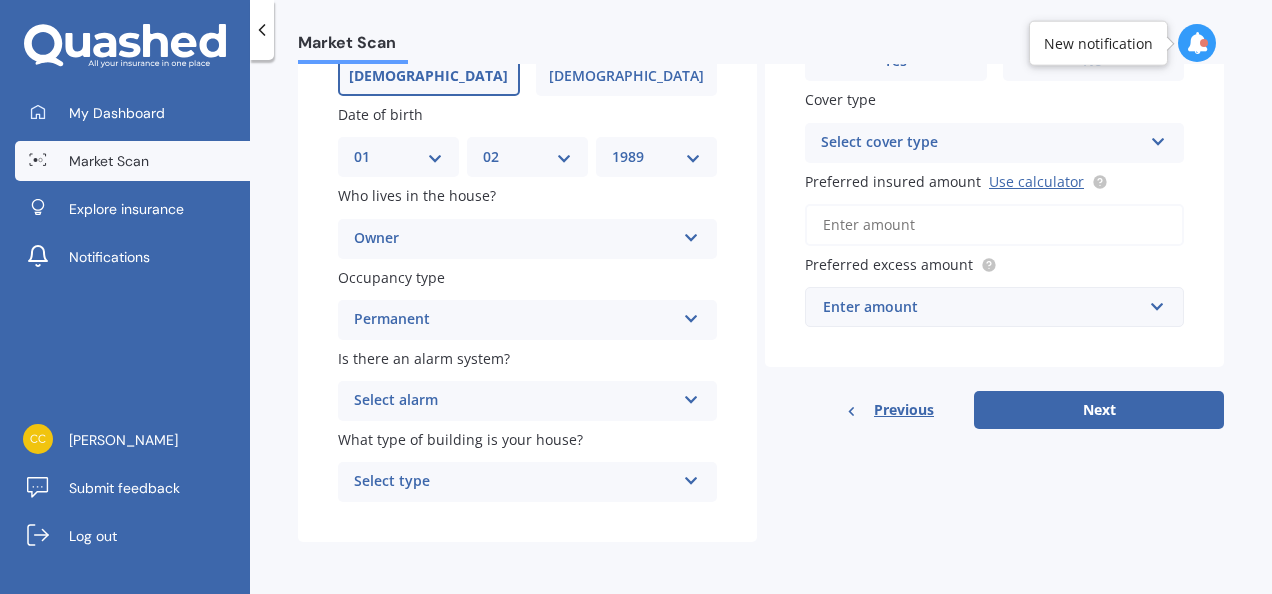 click on "Select alarm" at bounding box center (514, 401) 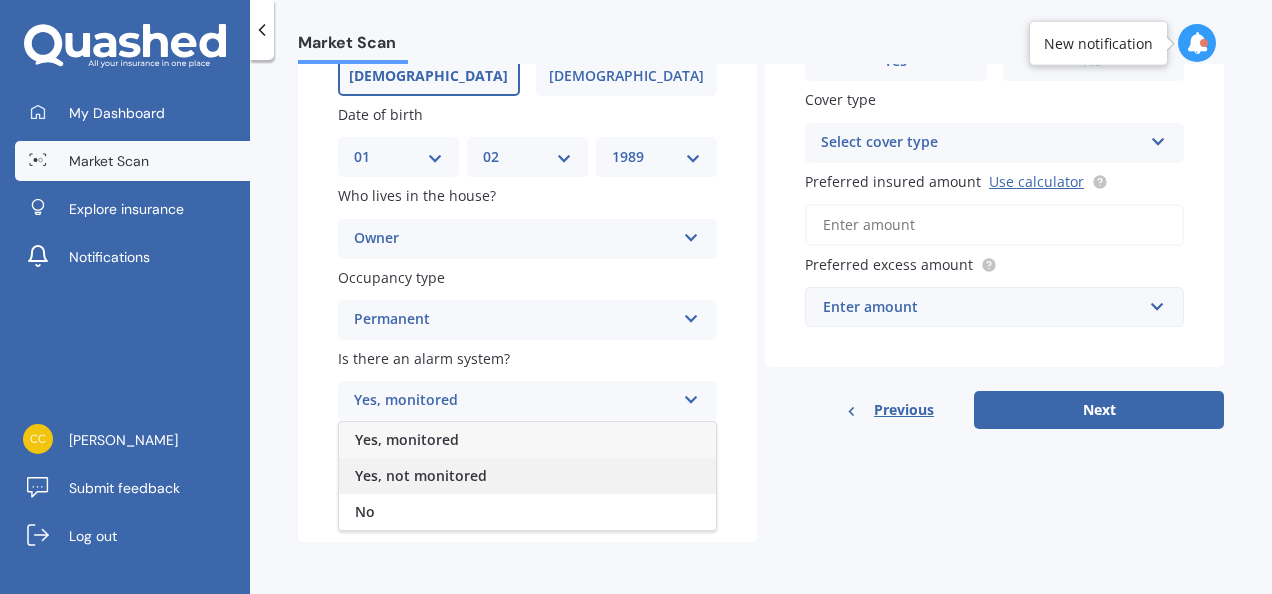 click on "Yes, not monitored" at bounding box center [527, 476] 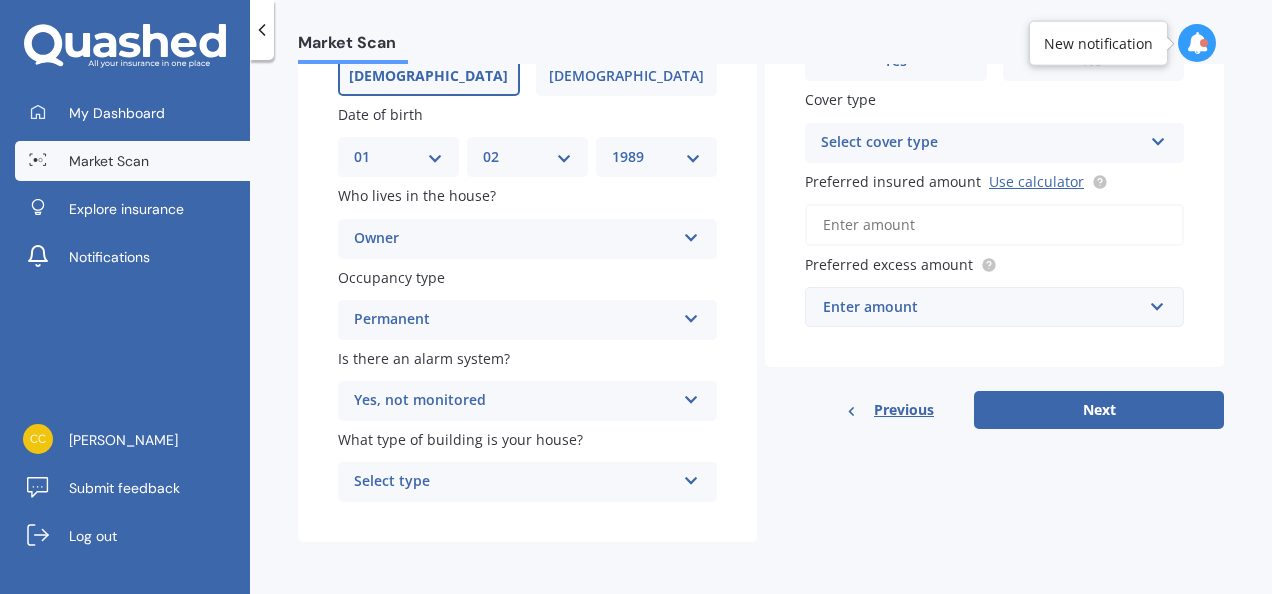 click on "Select type Freestanding Multi-unit (in a block of 6 or less) Multi-unit (in a block of 7-10)" at bounding box center (527, 482) 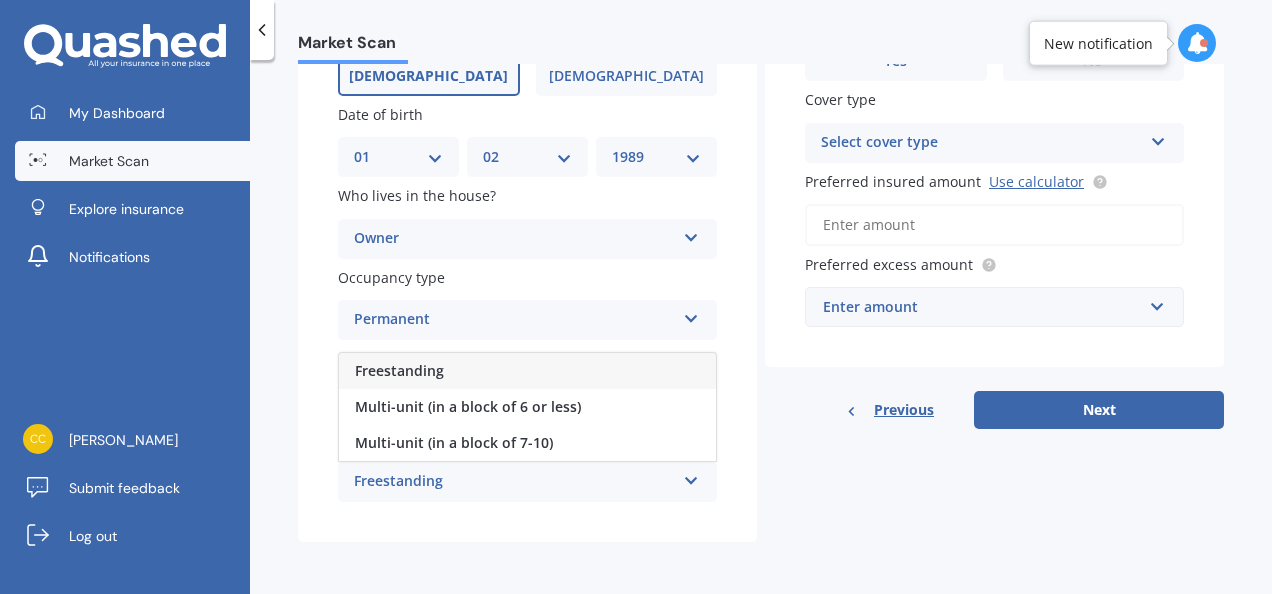 click on "Freestanding" at bounding box center (527, 371) 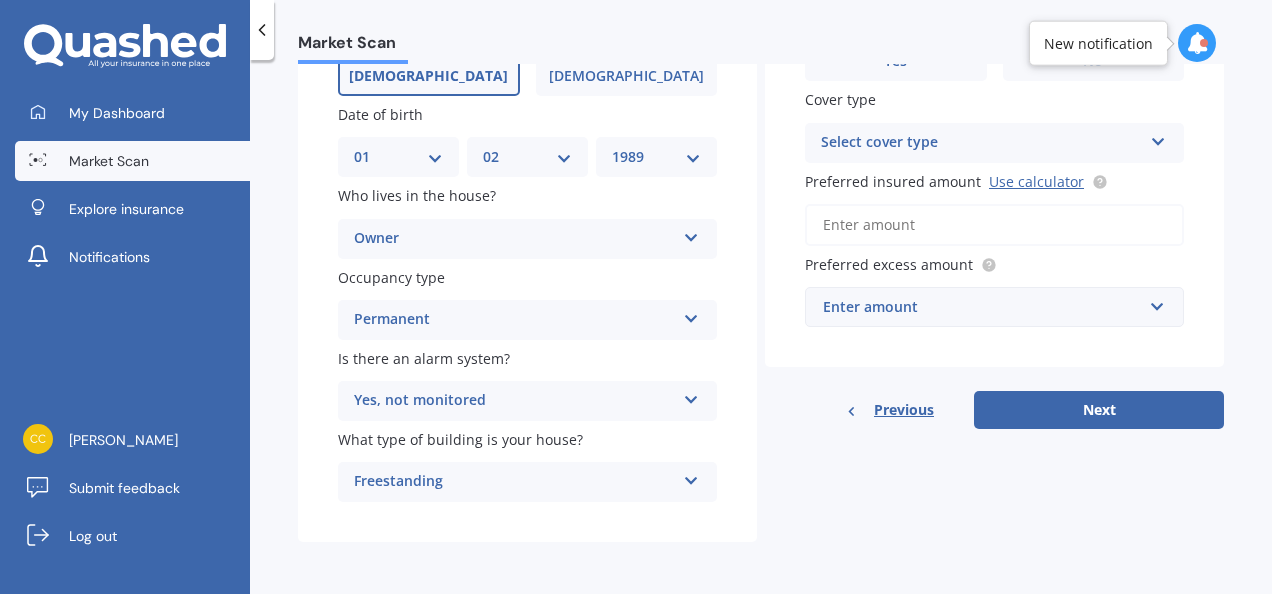 click at bounding box center (691, 396) 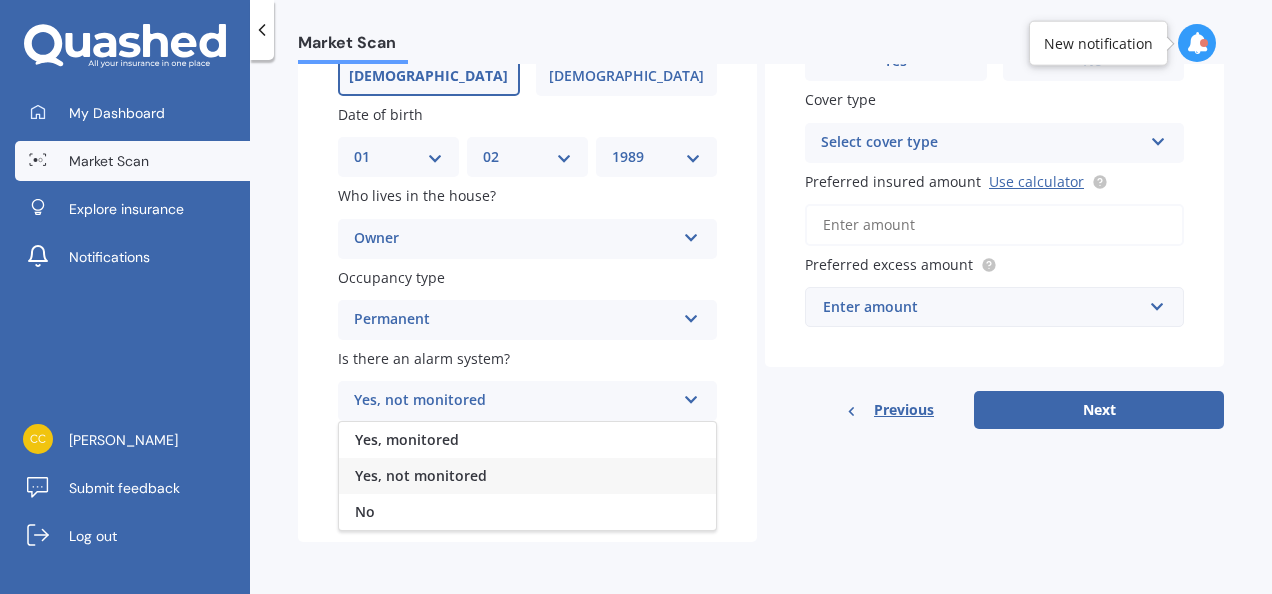 click at bounding box center (691, 396) 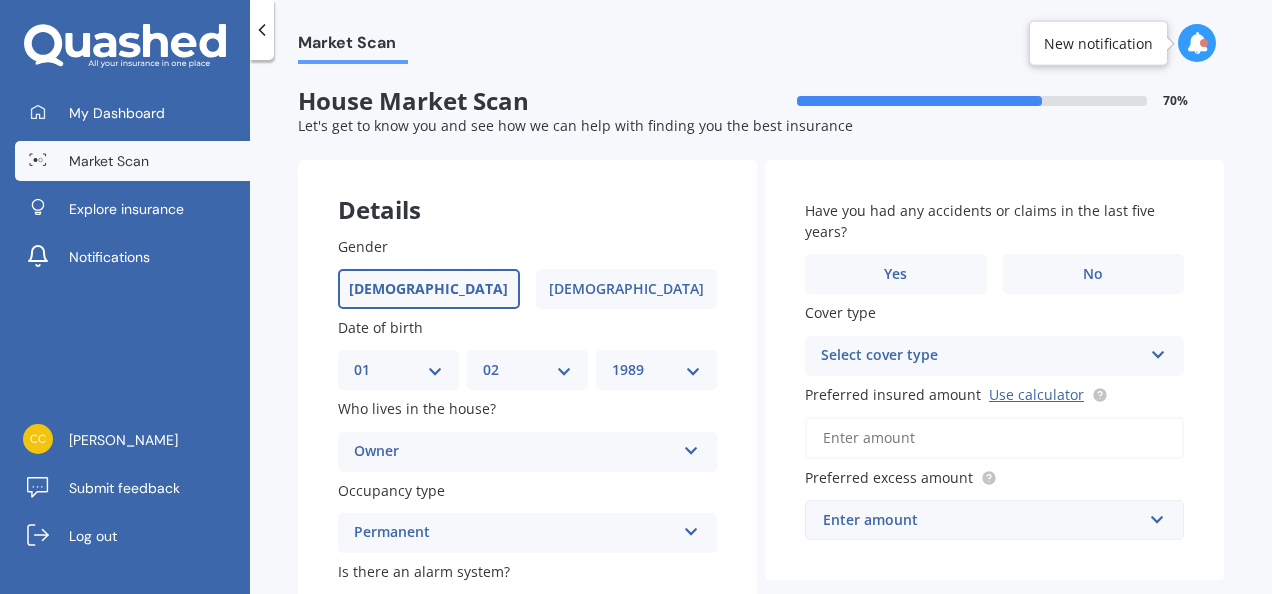 scroll, scrollTop: 0, scrollLeft: 0, axis: both 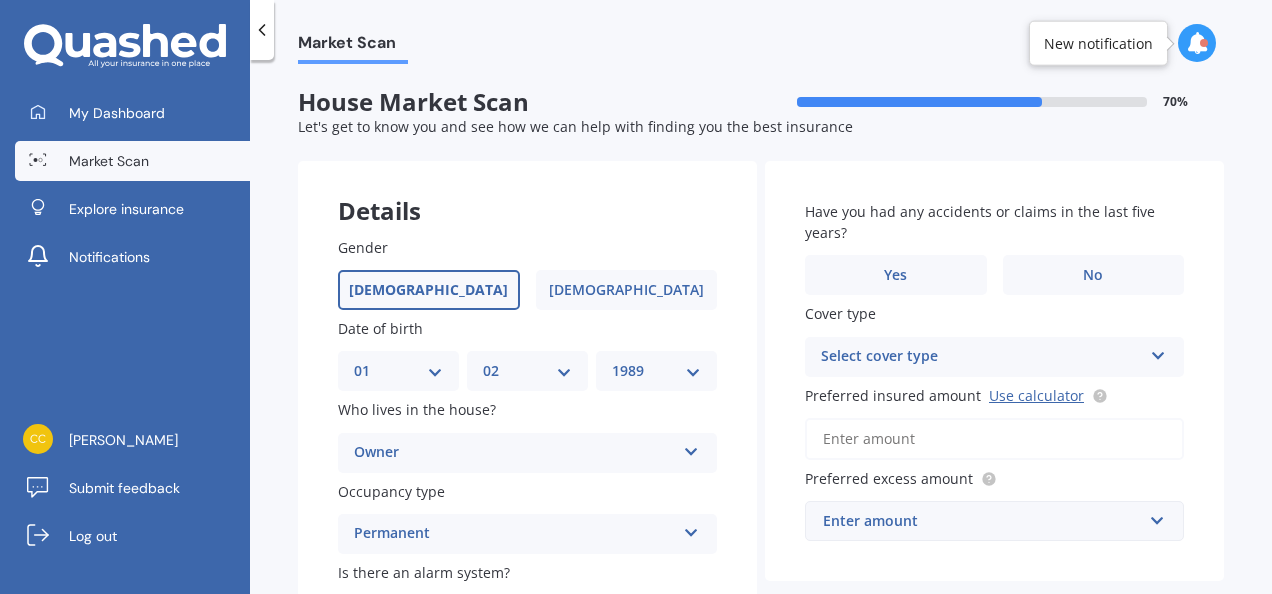 click on "Have you had any accidents or claims in the last five years? Yes No Cover type Select cover type High Preferred insured amount Use calculator Preferred excess amount Enter amount $300 $400 $500 $750 $1,000 $2,000 $2,500" at bounding box center (994, 371) 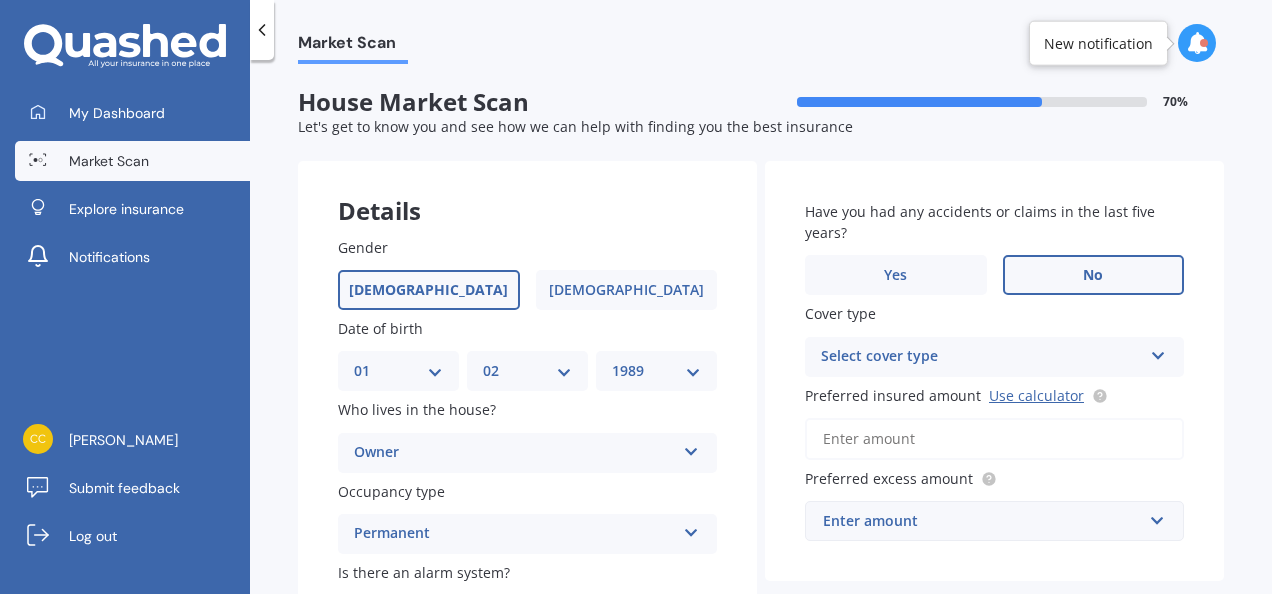 click on "No" at bounding box center (1094, 275) 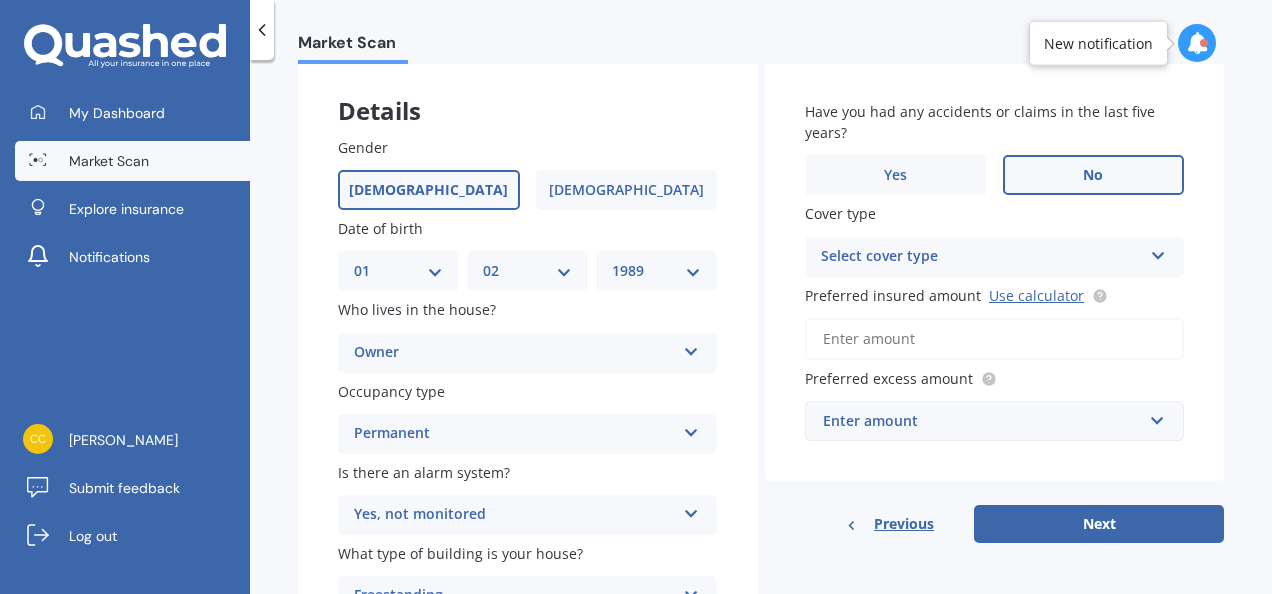 click on "Select cover type" at bounding box center [981, 257] 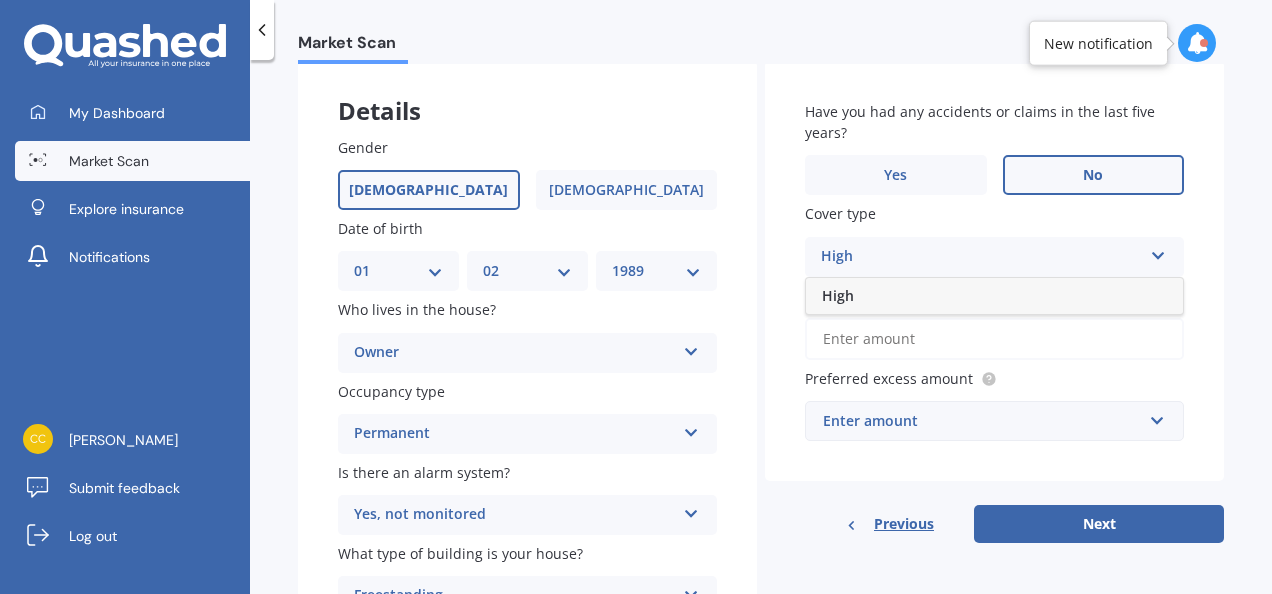 click on "Have you had any accidents or claims in the last five years? Yes No Cover type High High Preferred insured amount Use calculator Preferred excess amount Enter amount $300 $400 $500 $750 $1,000 $2,000 $2,500" at bounding box center (994, 271) 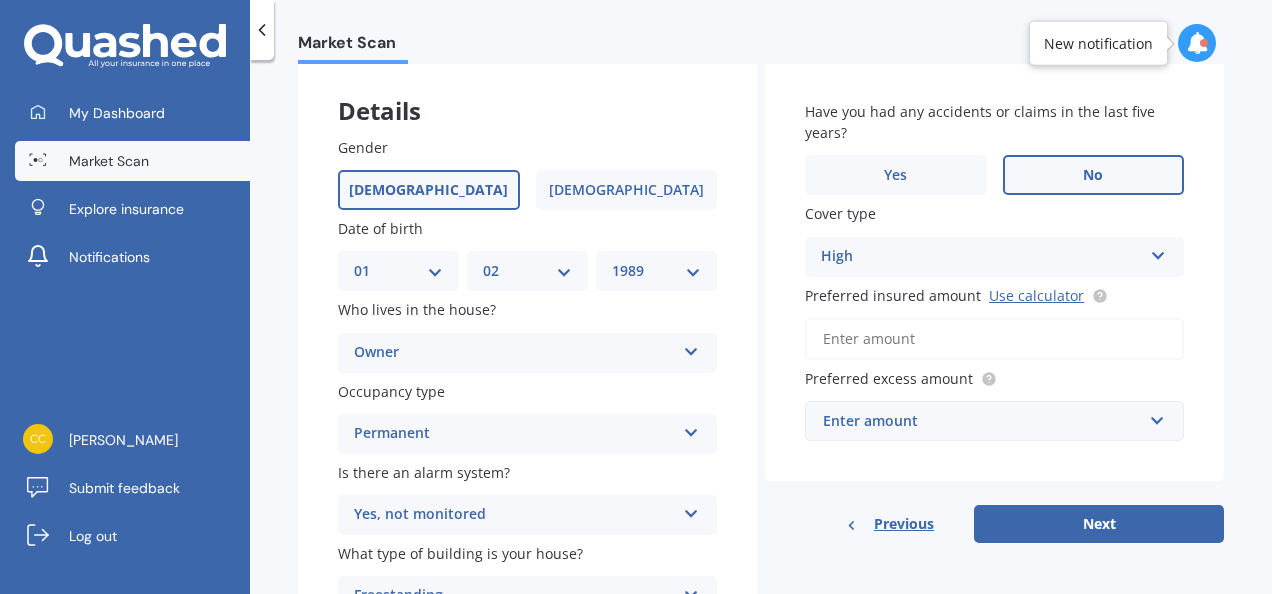 click on "High" at bounding box center [981, 257] 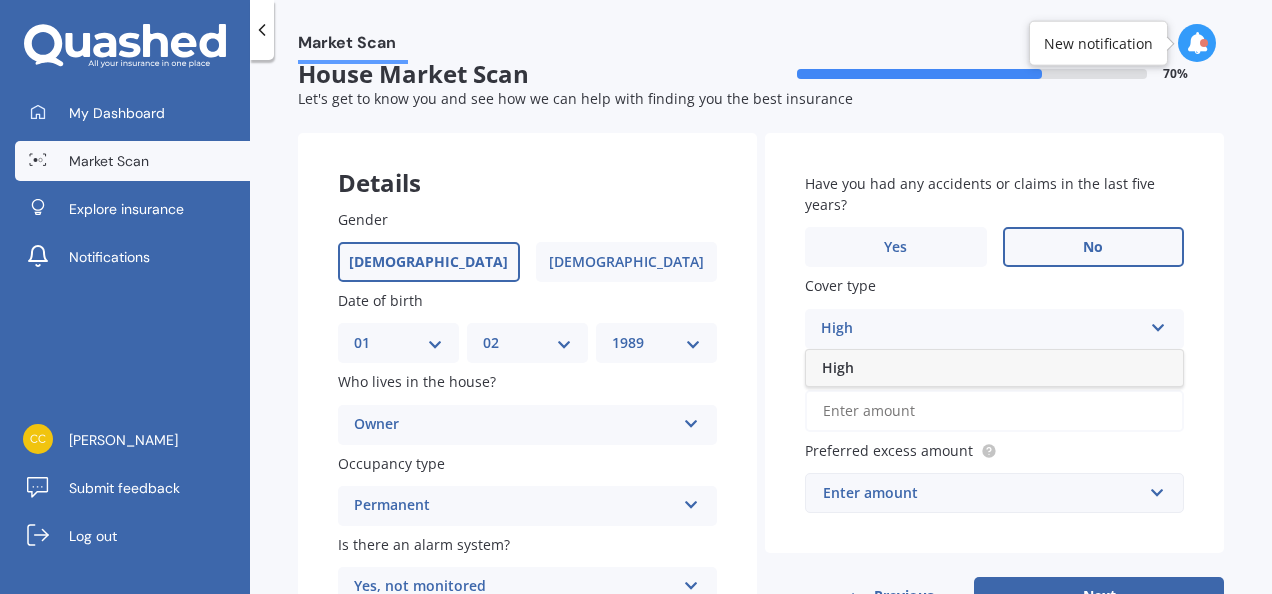 scroll, scrollTop: 0, scrollLeft: 0, axis: both 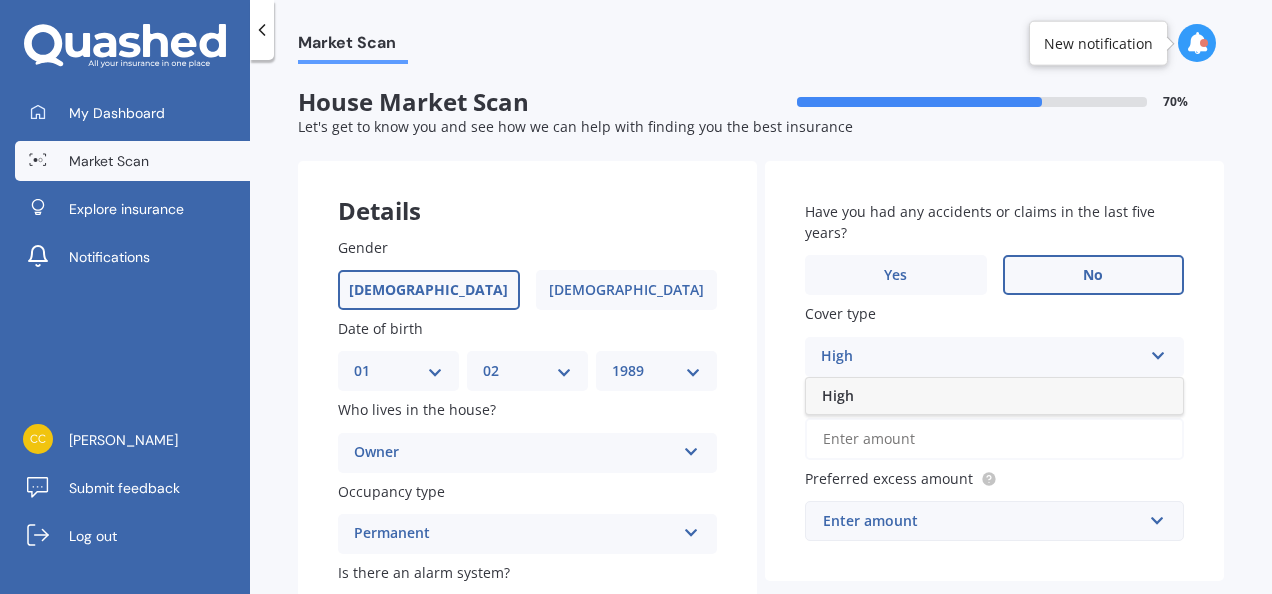 click on "Have you had any accidents or claims in the last five years? Yes No Cover type High High Preferred insured amount Use calculator Preferred excess amount Enter amount $300 $400 $500 $750 $1,000 $2,000 $2,500" at bounding box center (994, 371) 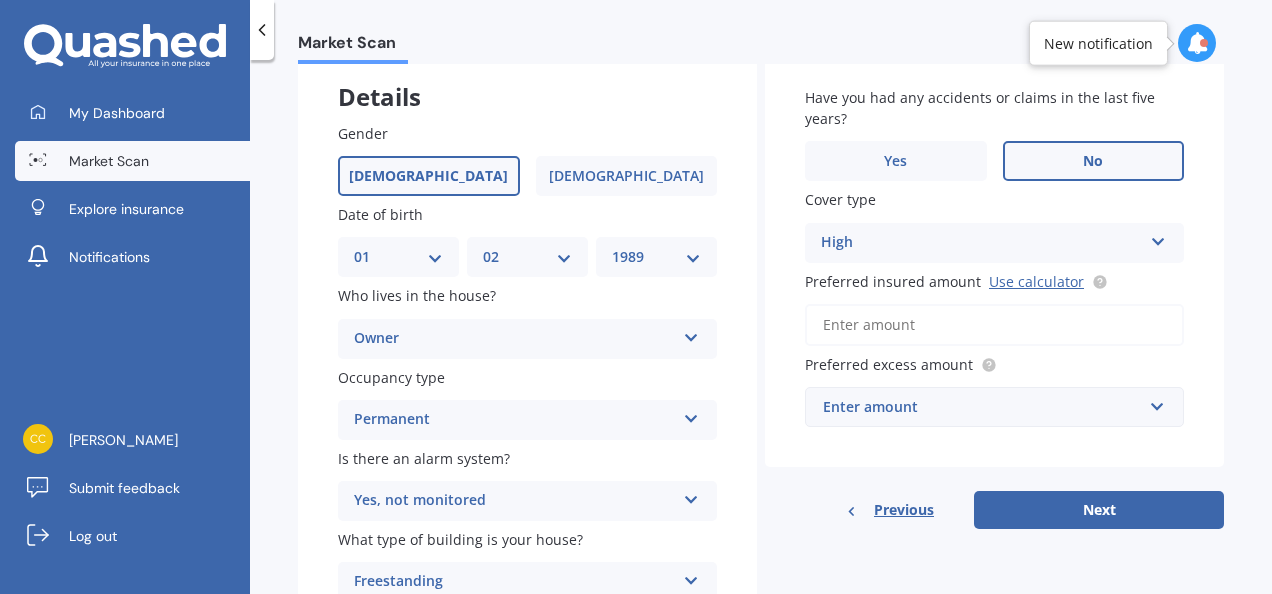 scroll, scrollTop: 216, scrollLeft: 0, axis: vertical 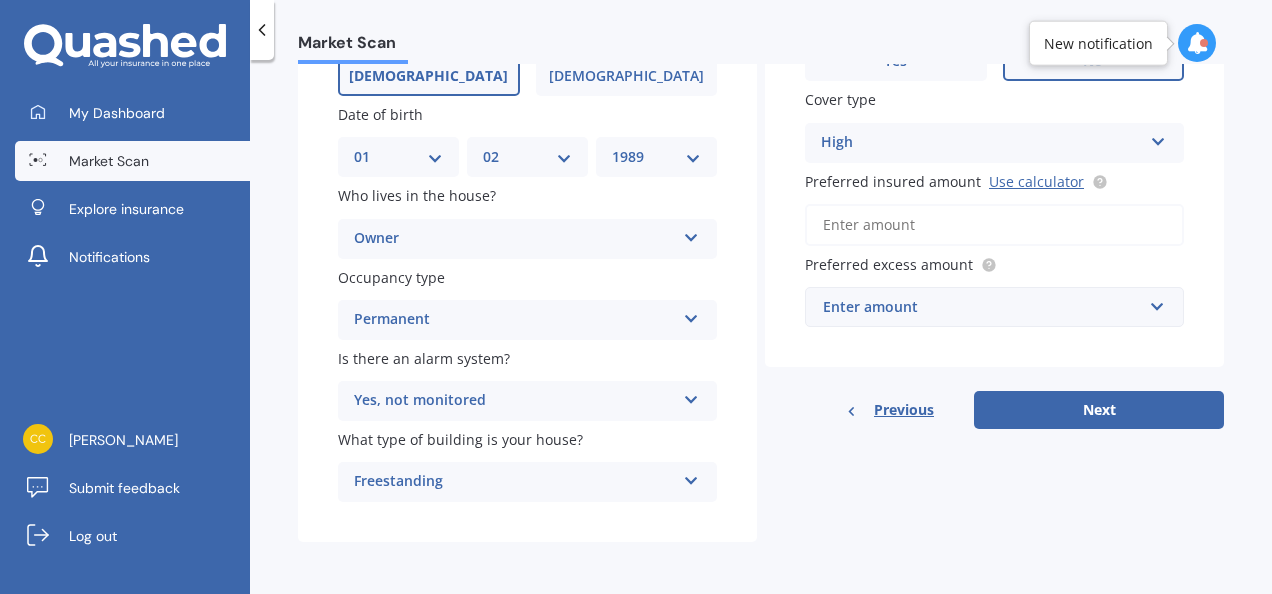 click on "Preferred insured amount Use calculator" at bounding box center [994, 225] 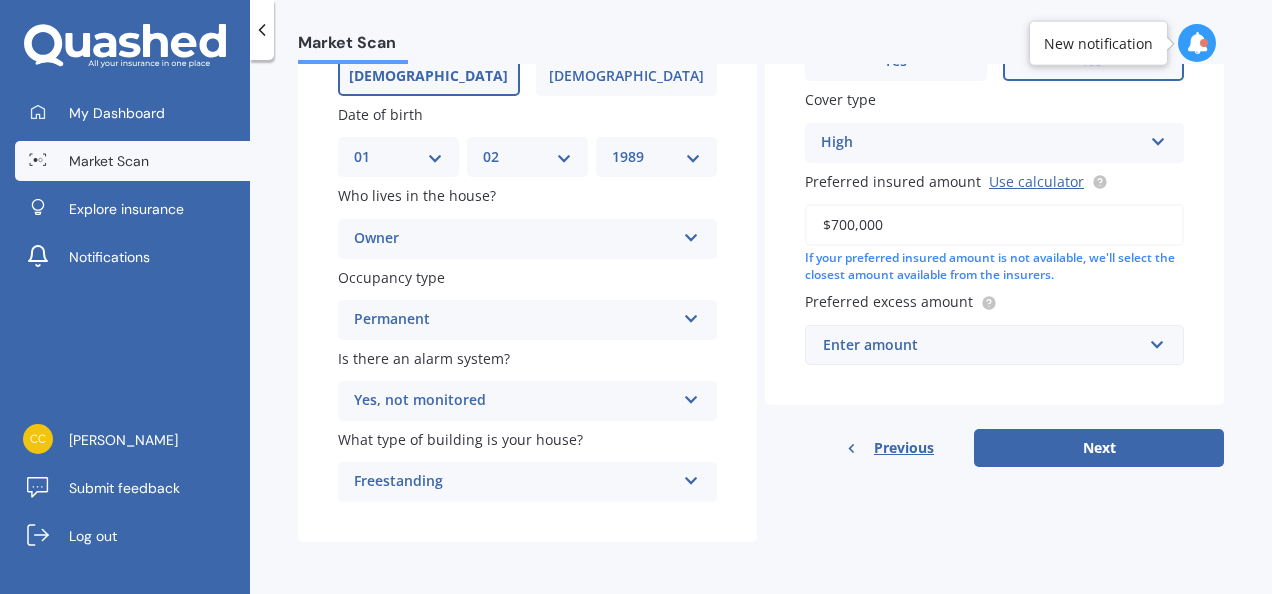 type on "$700,000" 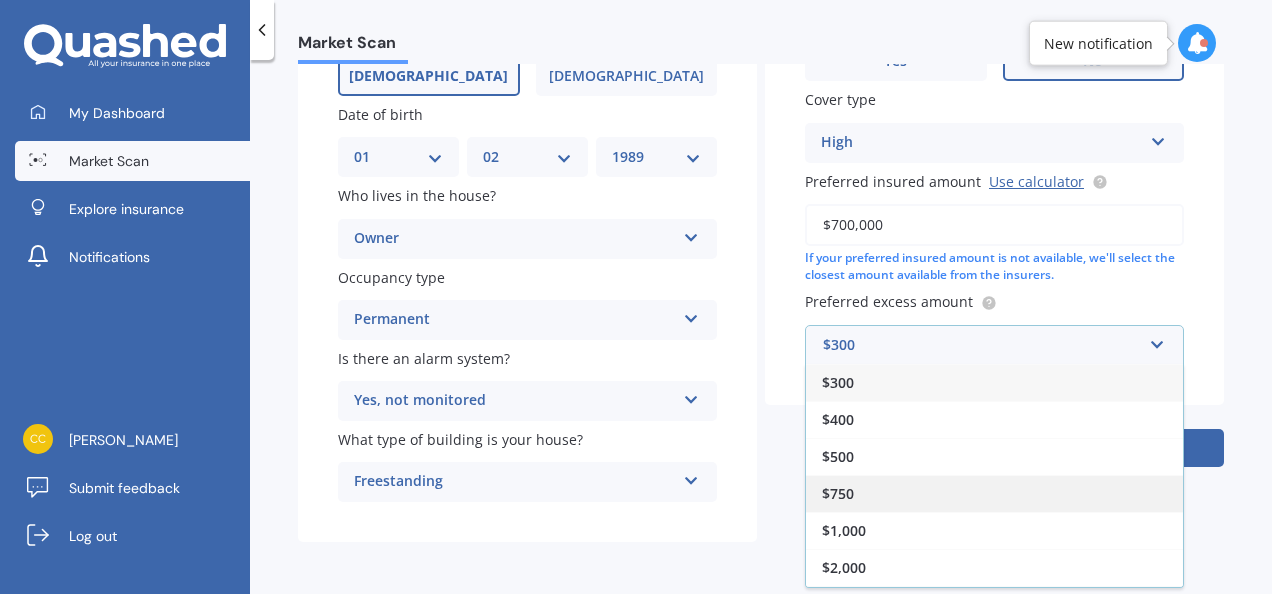 click on "$750" at bounding box center [838, 493] 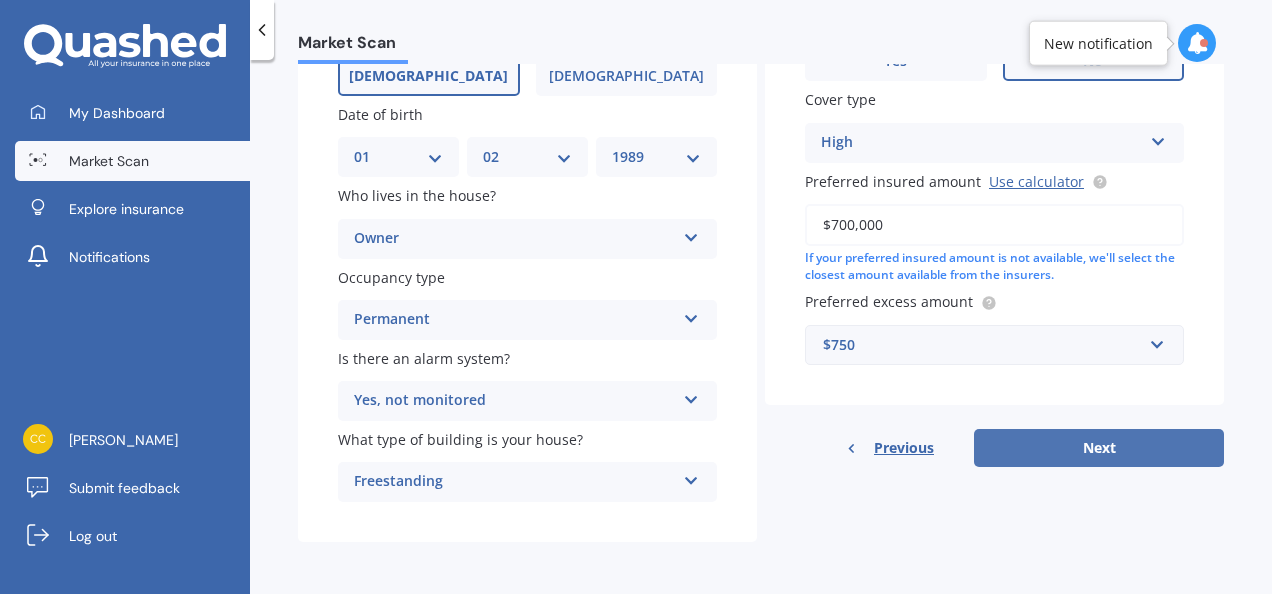 click on "Next" at bounding box center (1099, 448) 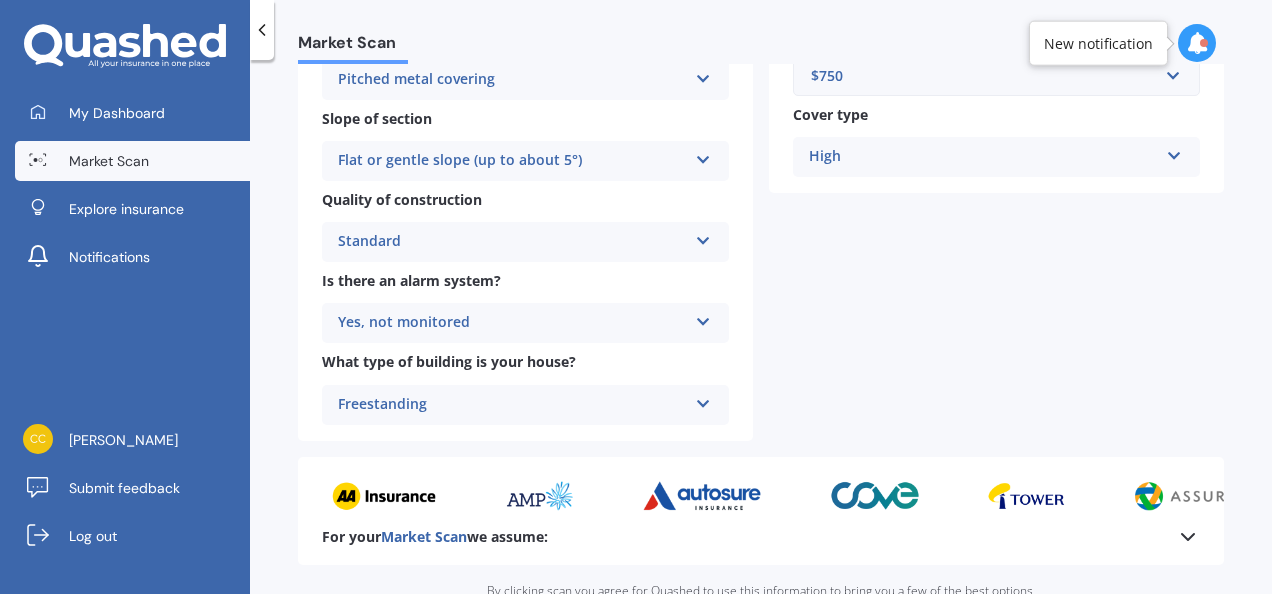scroll, scrollTop: 600, scrollLeft: 0, axis: vertical 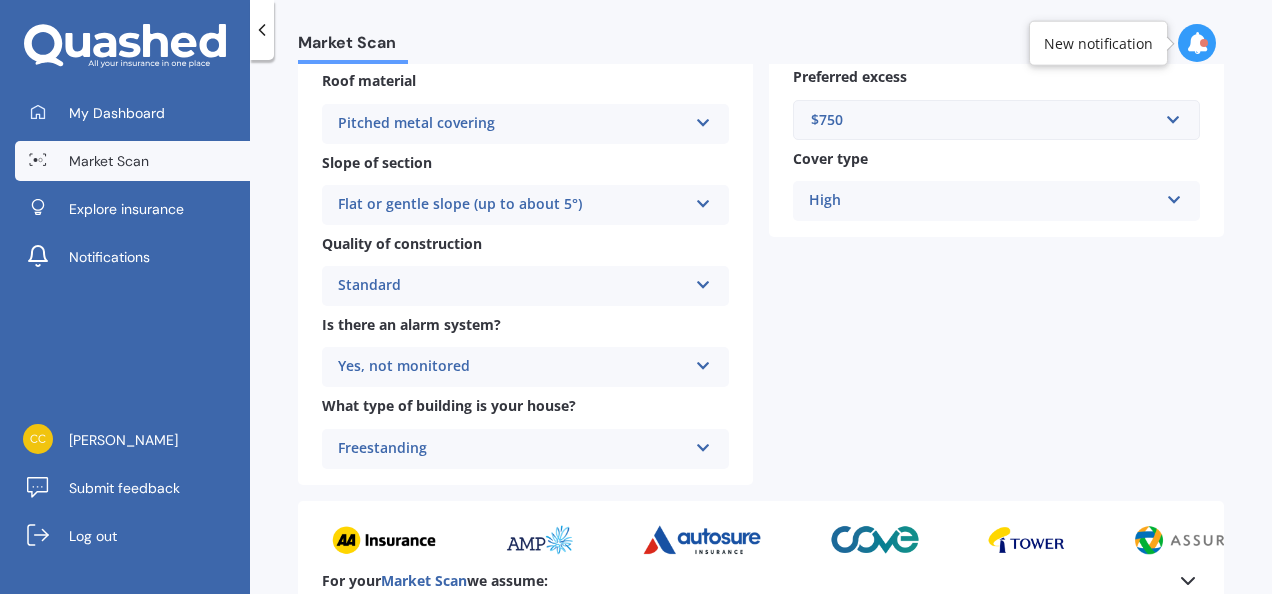 click on "Cover type" at bounding box center [992, 158] 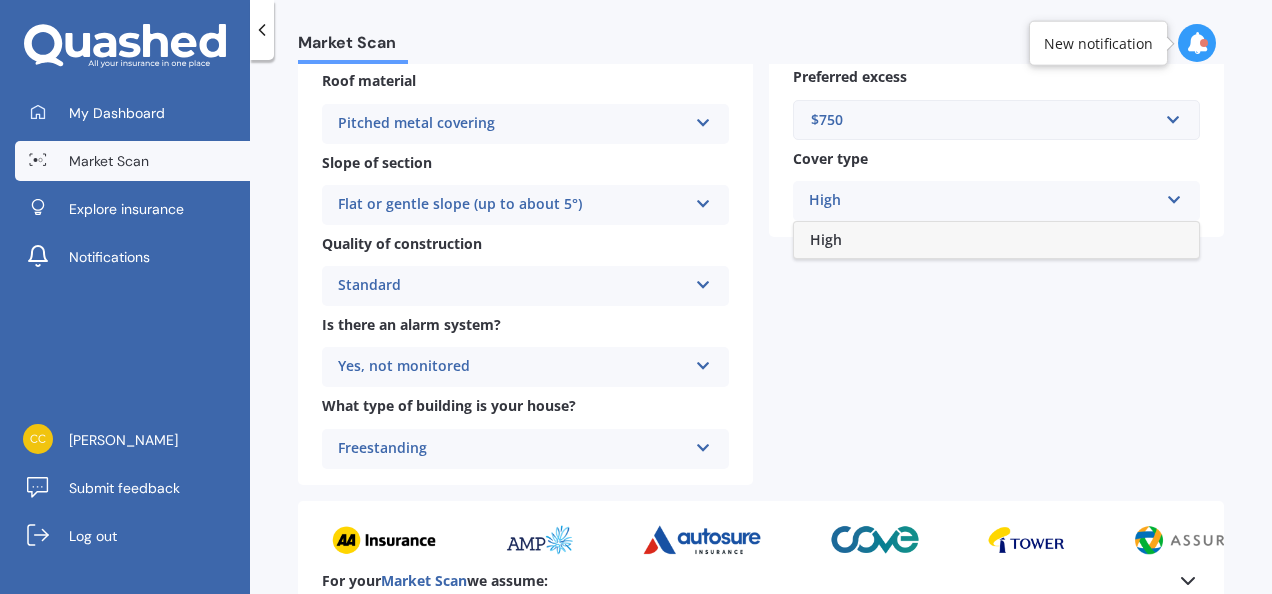 click on "High High" at bounding box center (996, 201) 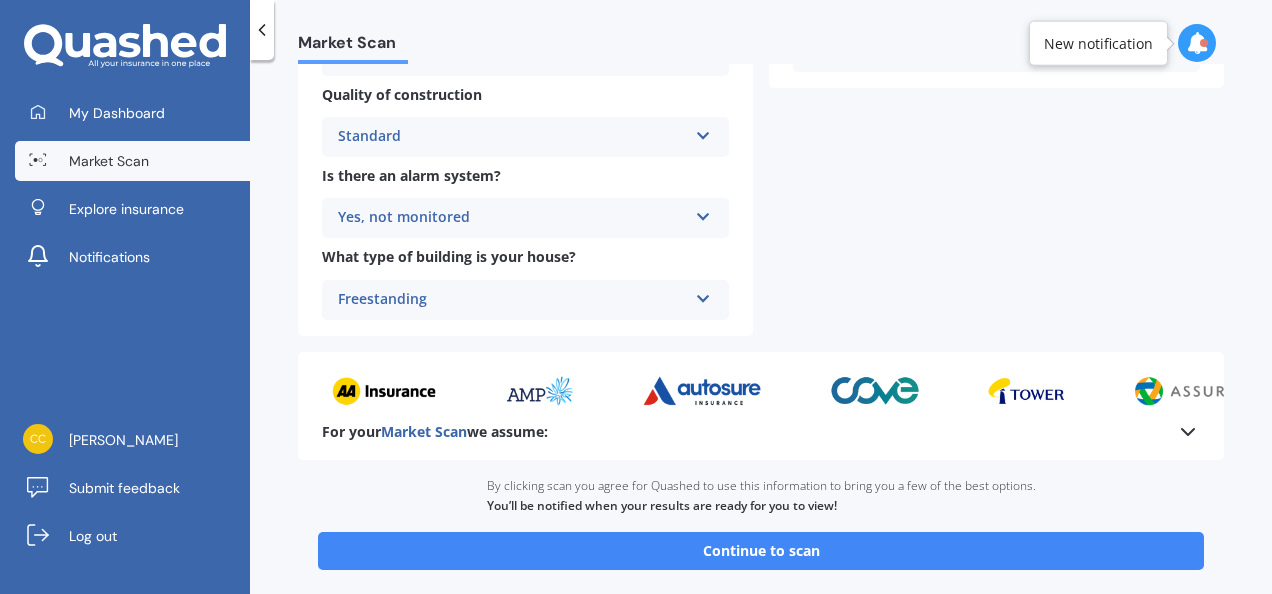 scroll, scrollTop: 850, scrollLeft: 0, axis: vertical 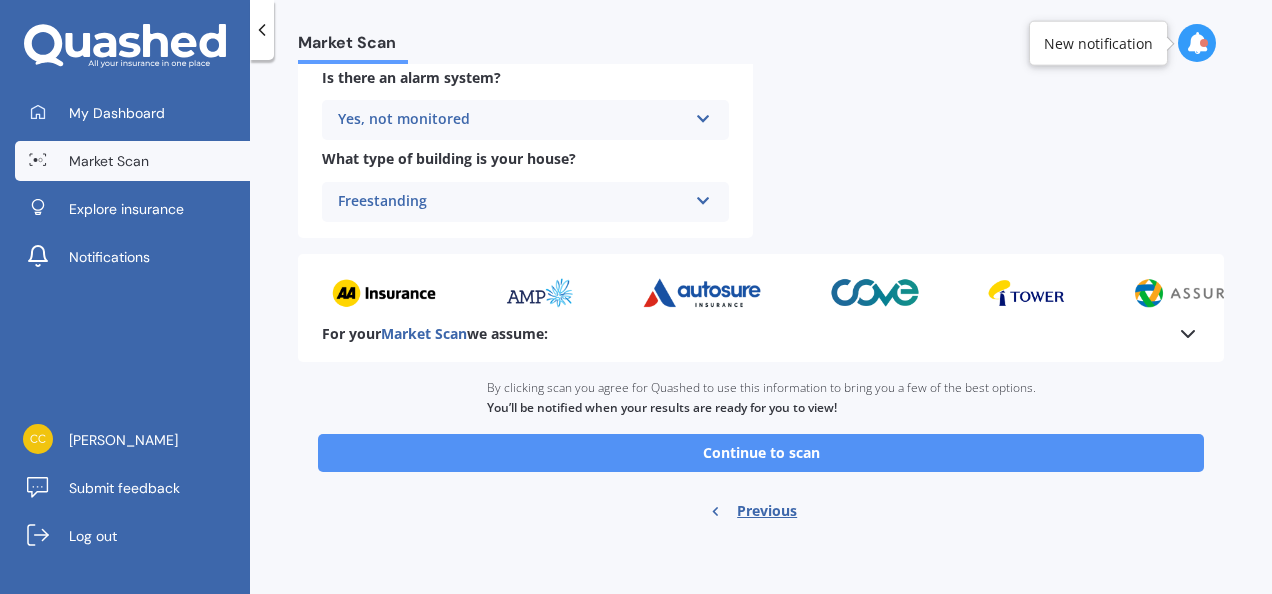 click on "Continue to scan" at bounding box center [761, 453] 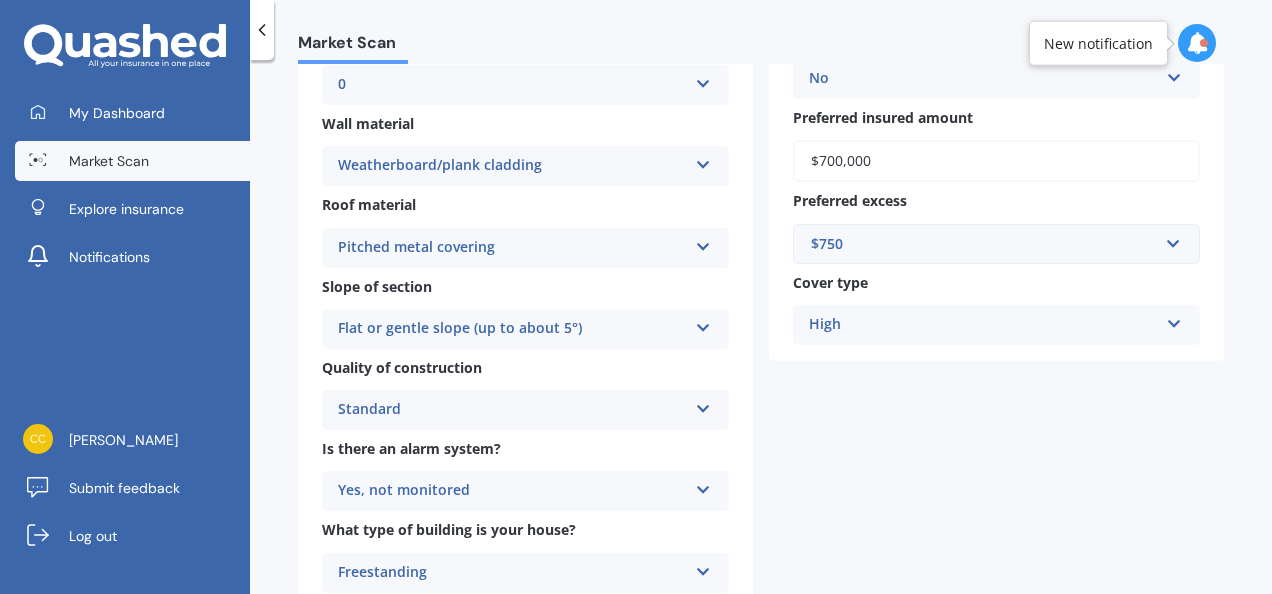scroll, scrollTop: 450, scrollLeft: 0, axis: vertical 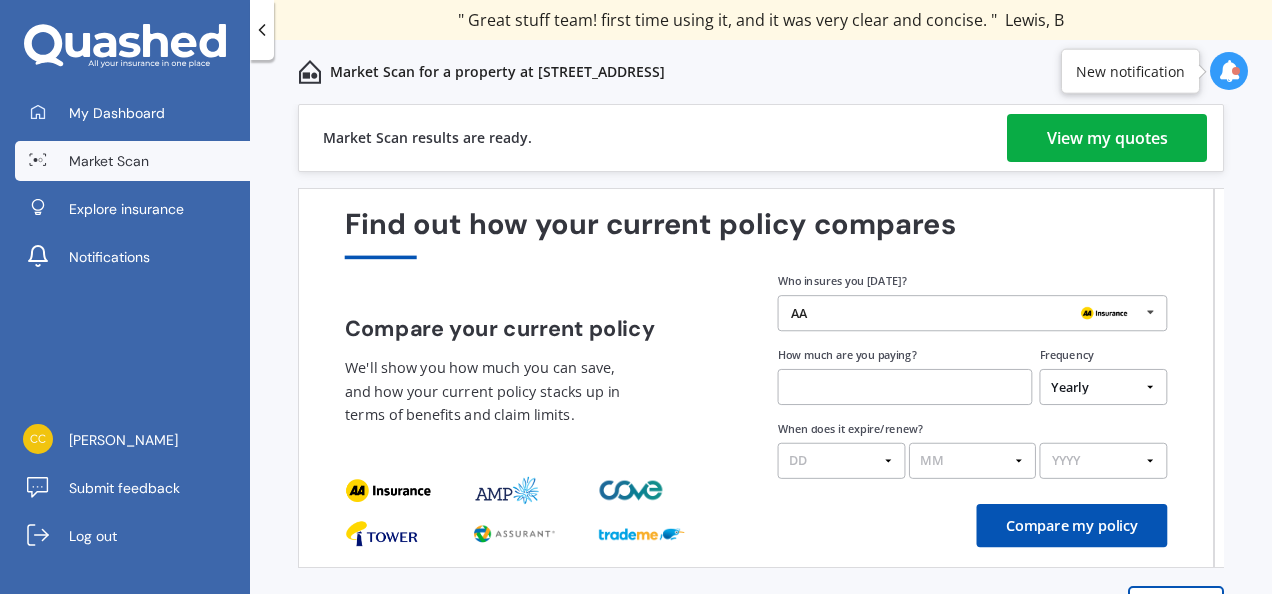 click on "View my quotes" at bounding box center [1107, 138] 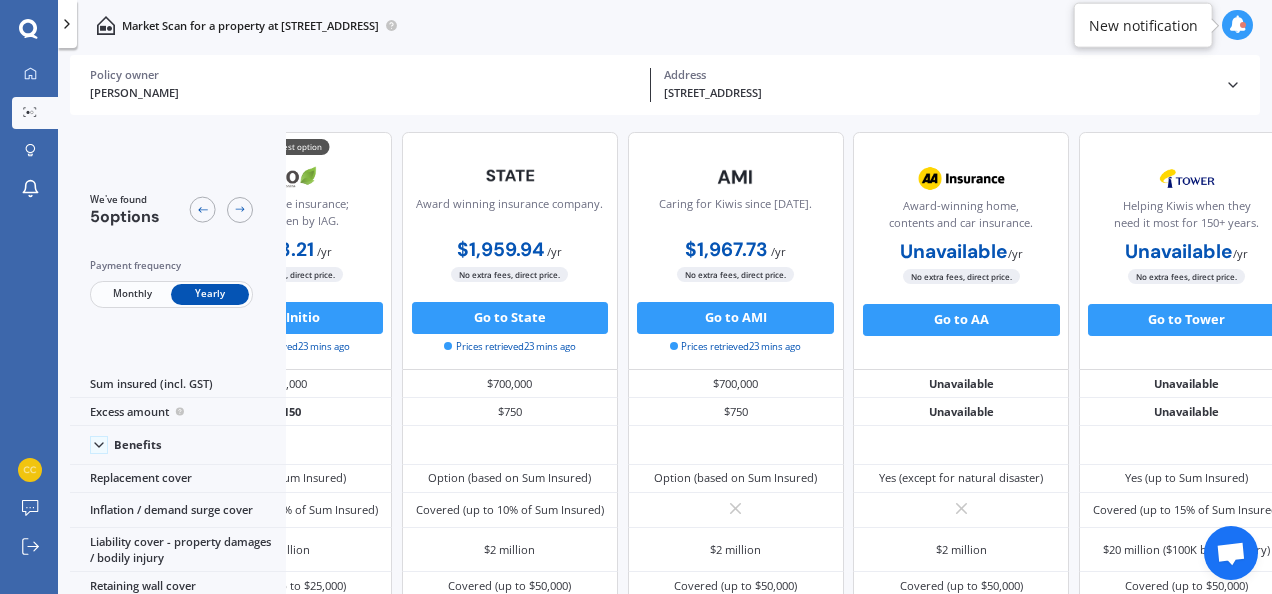 scroll, scrollTop: 0, scrollLeft: 175, axis: horizontal 